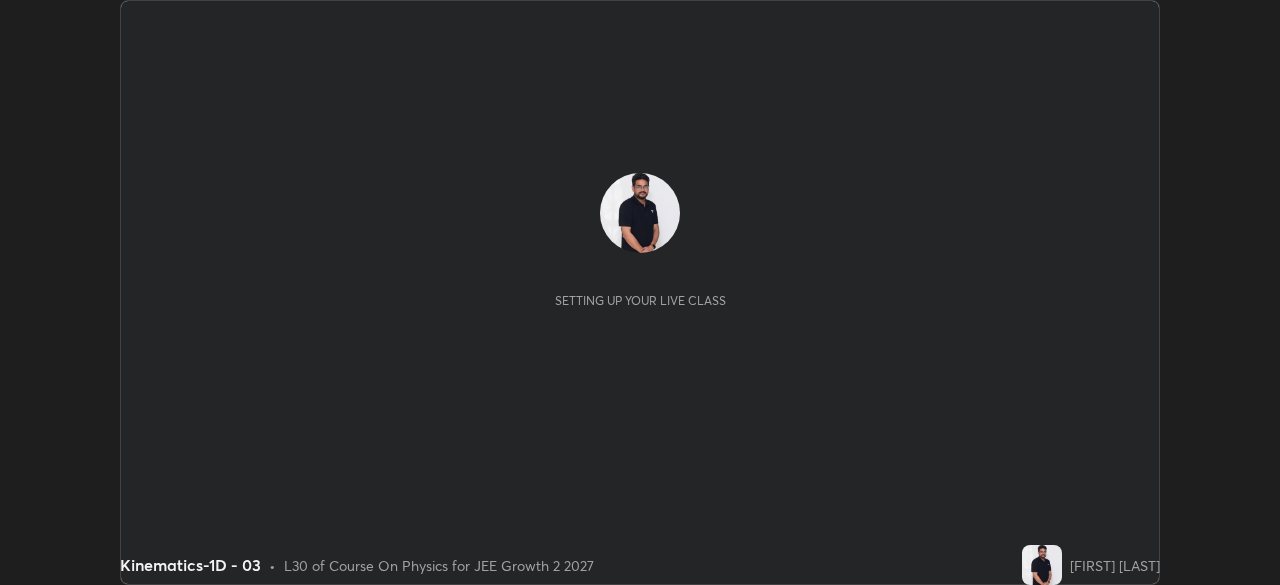 scroll, scrollTop: 0, scrollLeft: 0, axis: both 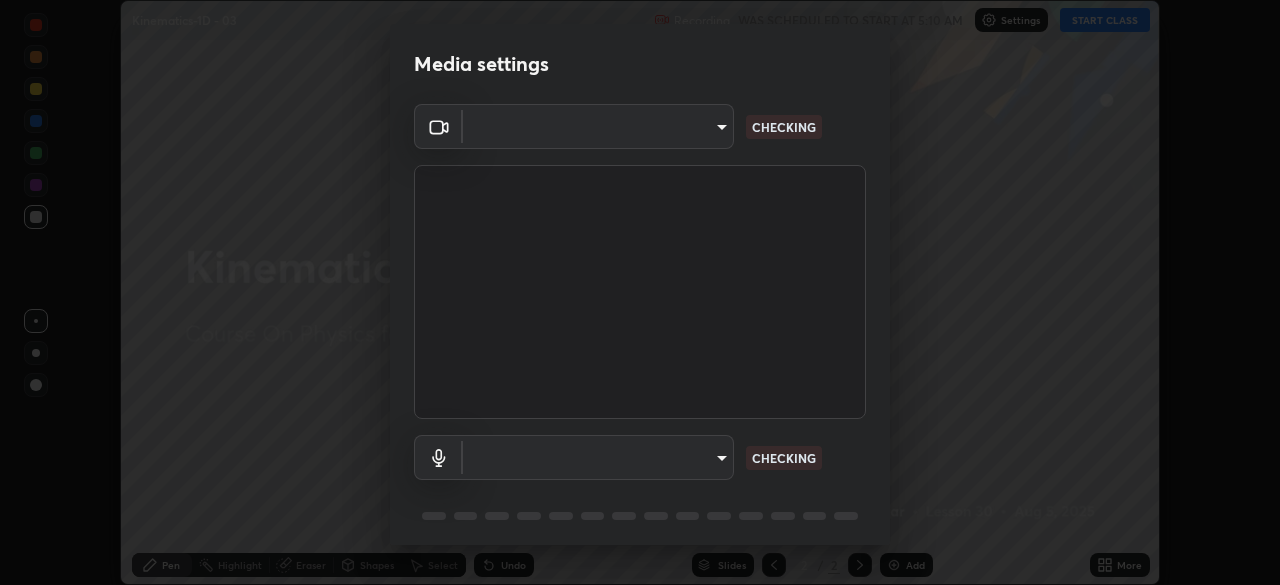 type on "8b25c008dc65e002d7ff7c75af3eca2758b959ceb282faffd64030ff43a116c5" 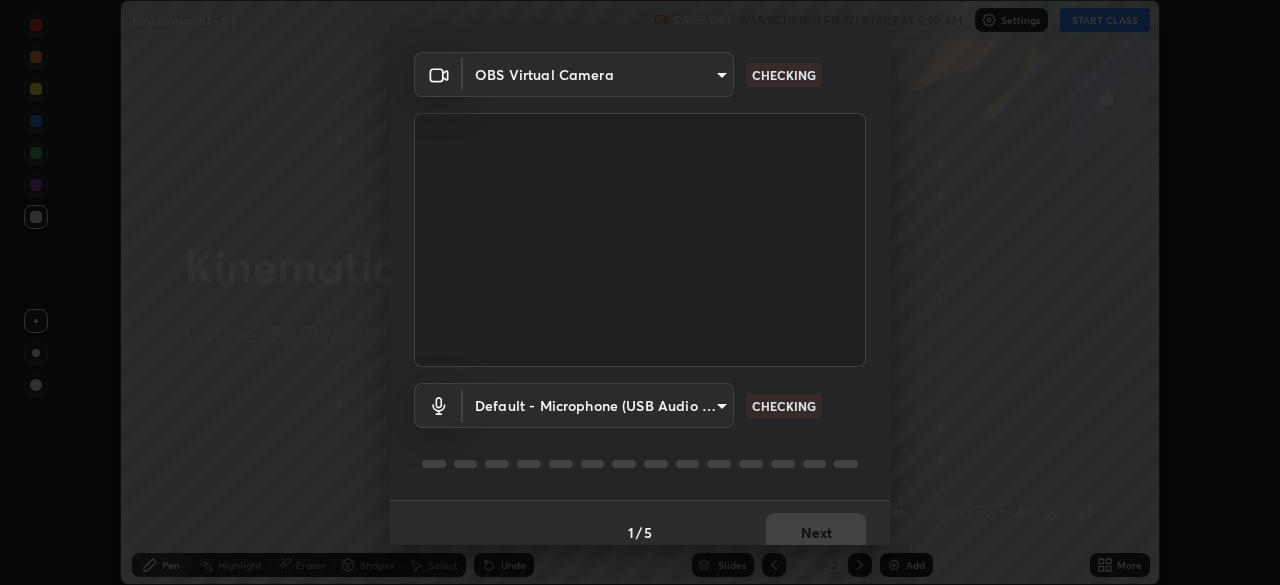 scroll, scrollTop: 71, scrollLeft: 0, axis: vertical 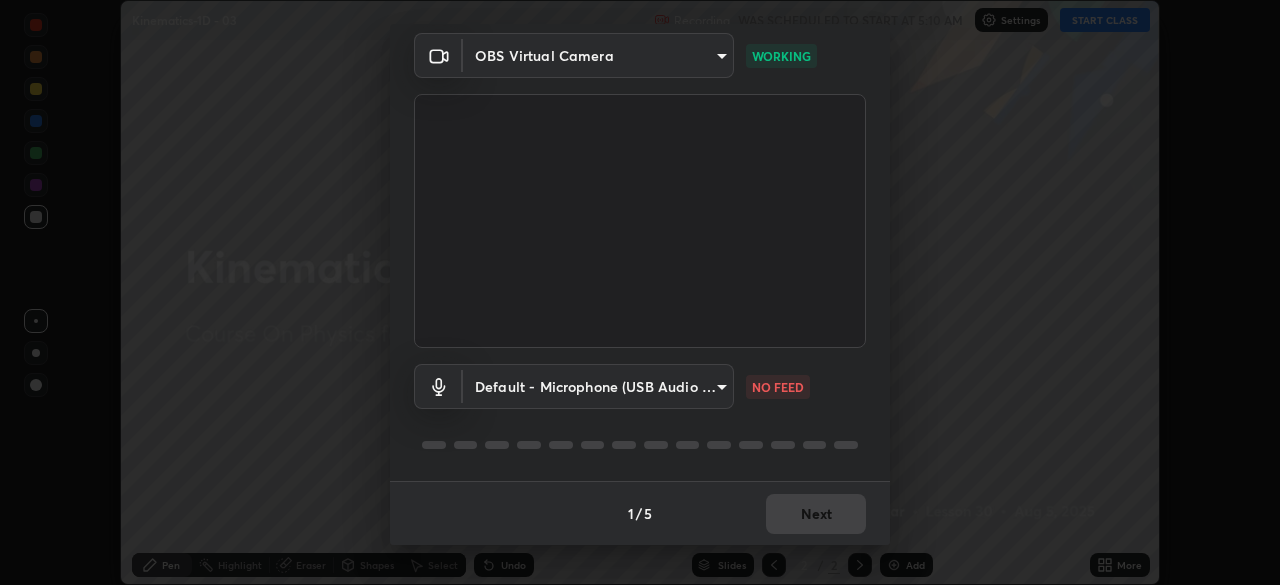 click on "Erase all Kinematics-1D - 03 Recording WAS SCHEDULED TO START AT  5:10 AM Settings START CLASS Setting up your live class Kinematics-1D - 03 • L30 of Course On Physics for JEE Growth 2 2027 [FIRST] [LAST] Pen Highlight Eraser Shapes Select Undo Slides 2 / 2 Add More No doubts shared Encourage your learners to ask a doubt for better clarity Report an issue Reason for reporting Buffering Chat not working Audio - Video sync issue Educator video quality low ​ Attach an image Report Media settings OBS Virtual Camera [HASH] WORKING Default - Microphone (USB Audio Device) default NO FEED 1 / 5 Next" at bounding box center [640, 292] 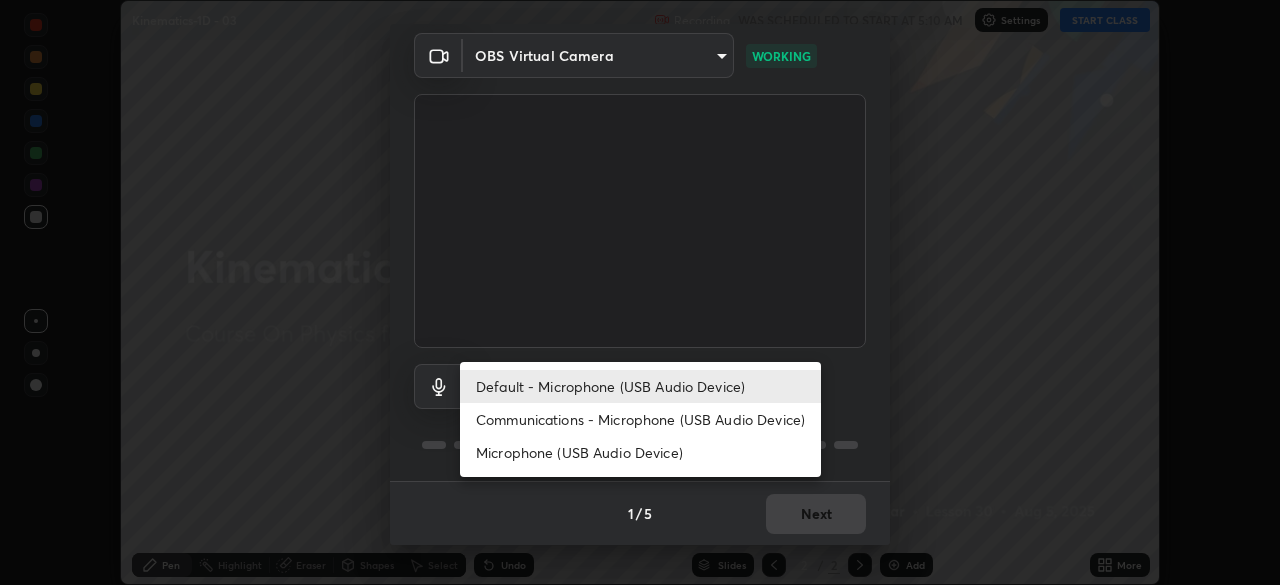 click on "Communications - Microphone (USB Audio Device)" at bounding box center [640, 419] 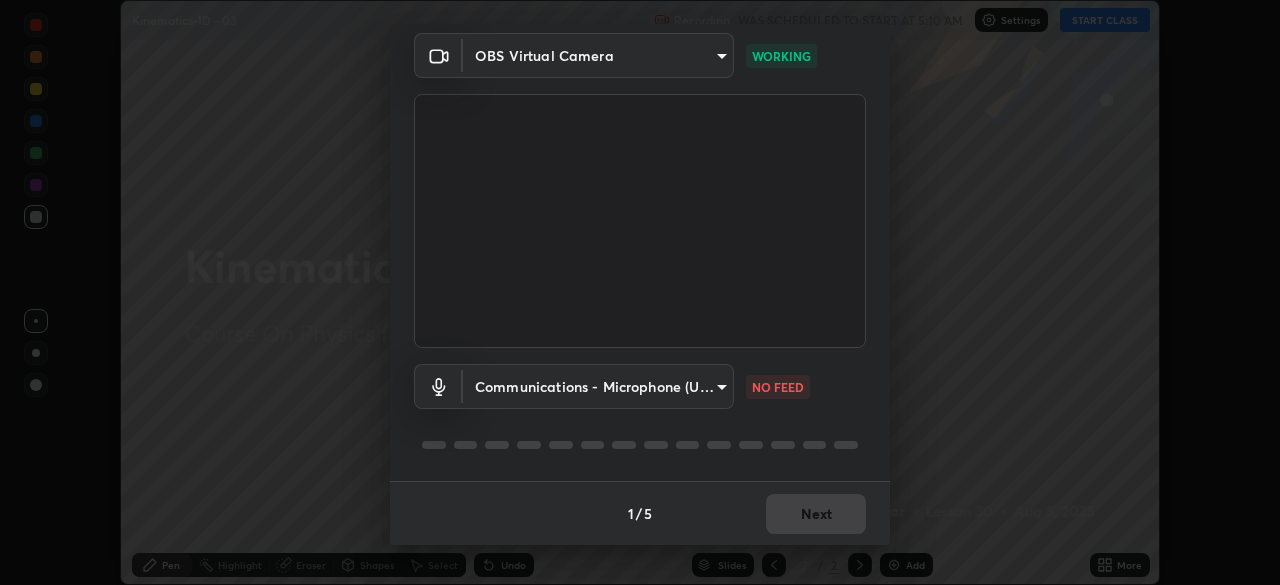 click on "Erase all Kinematics-1D - 03 Recording WAS SCHEDULED TO START AT  5:10 AM Settings START CLASS Setting up your live class Kinematics-1D - 03 • L30 of Course On Physics for JEE Growth 2 2027 [FIRST] [LAST] Pen Highlight Eraser Shapes Select Undo Slides 2 / 2 Add More No doubts shared Encourage your learners to ask a doubt for better clarity Report an issue Reason for reporting Buffering Chat not working Audio - Video sync issue Educator video quality low ​ Attach an image Report Media settings OBS Virtual Camera [HASH] WORKING Communications - Microphone (USB Audio Device) communications NO FEED 1 / 5 Next Default - Microphone (USB Audio Device) Communications - Microphone (USB Audio Device) Microphone (USB Audio Device)" at bounding box center [640, 292] 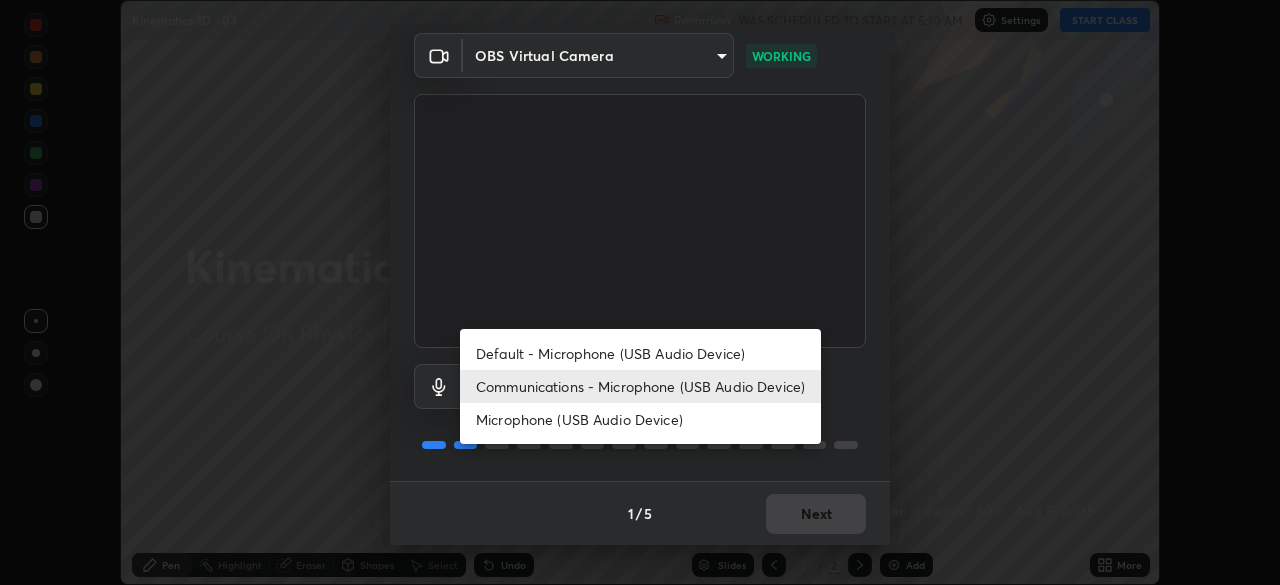 click on "Default - Microphone (USB Audio Device)" at bounding box center (640, 353) 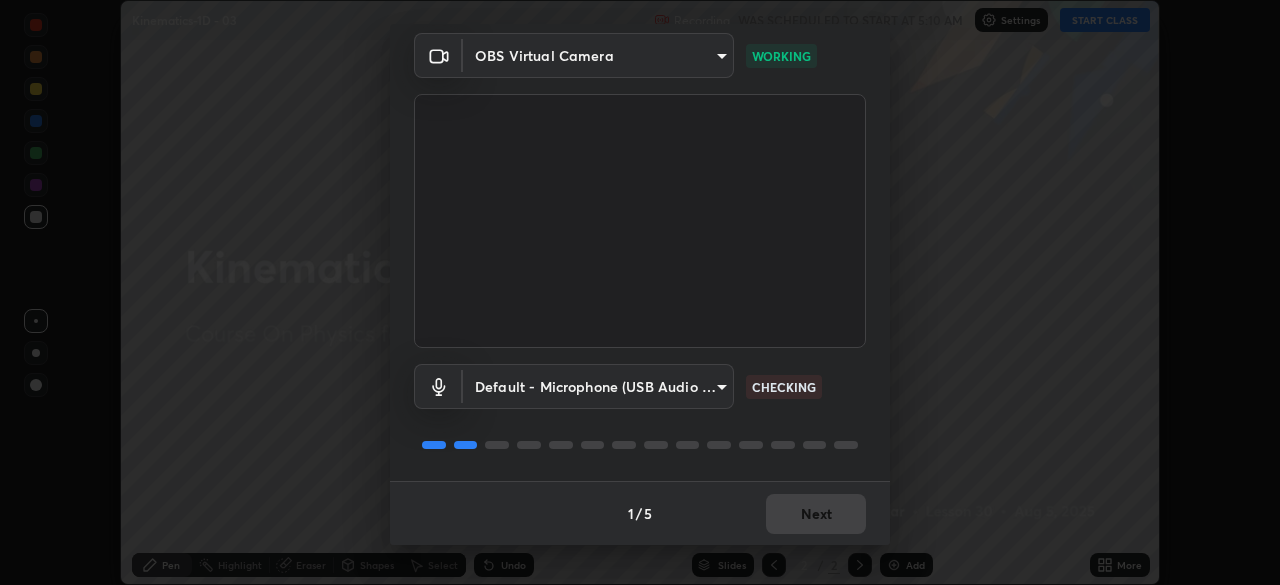 type on "default" 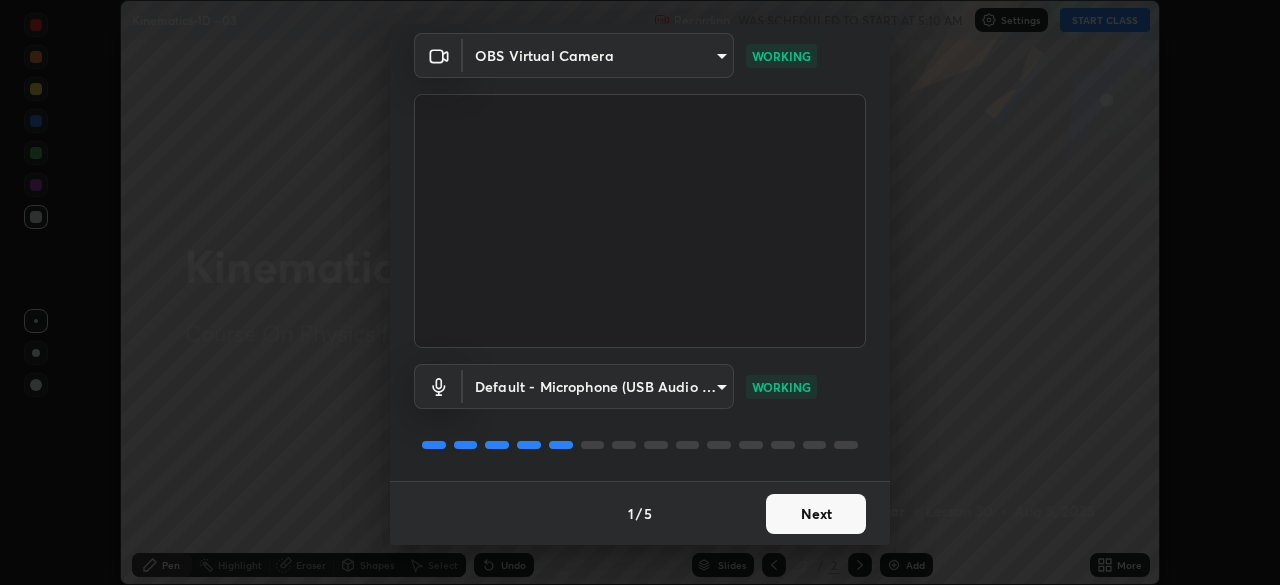 click on "Next" at bounding box center (816, 514) 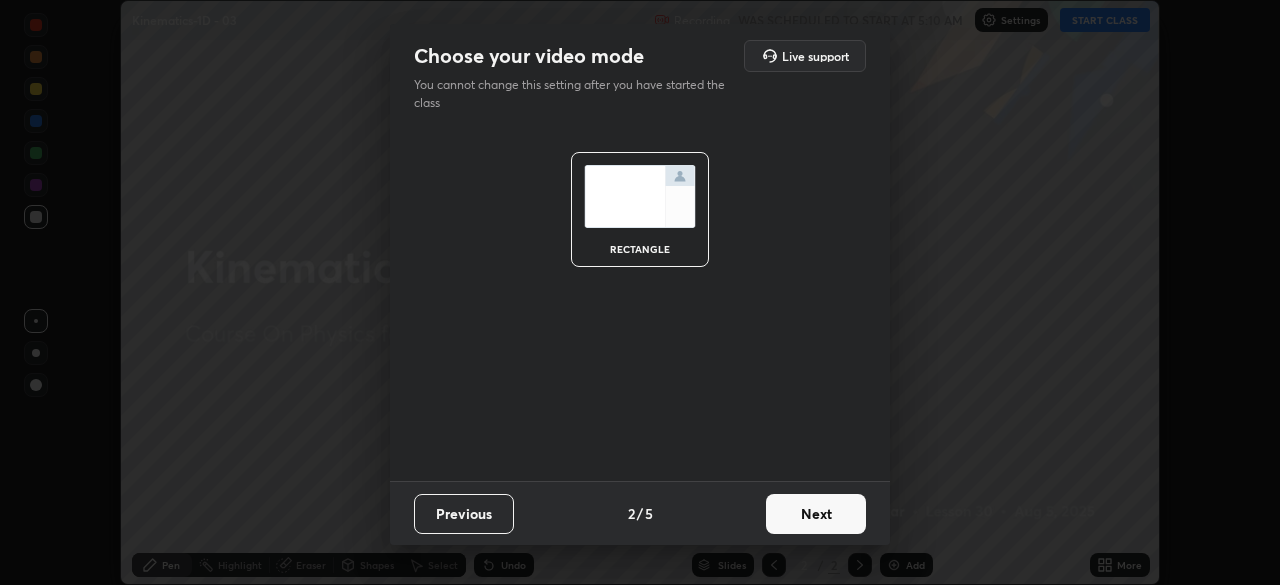 click on "Next" at bounding box center [816, 514] 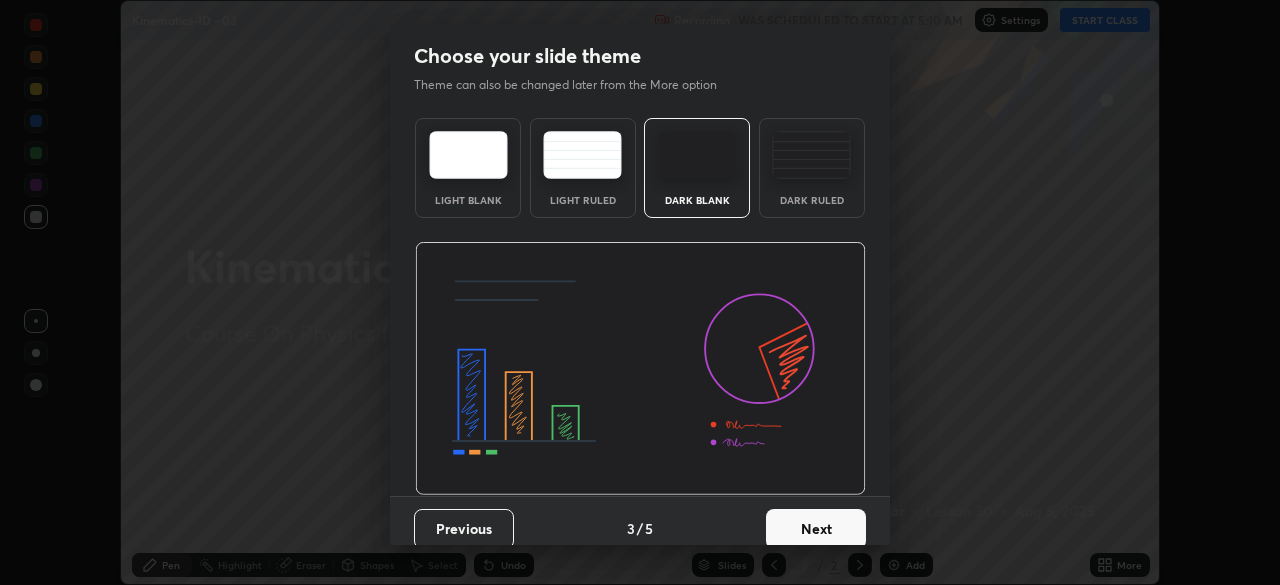 click on "Next" at bounding box center (816, 529) 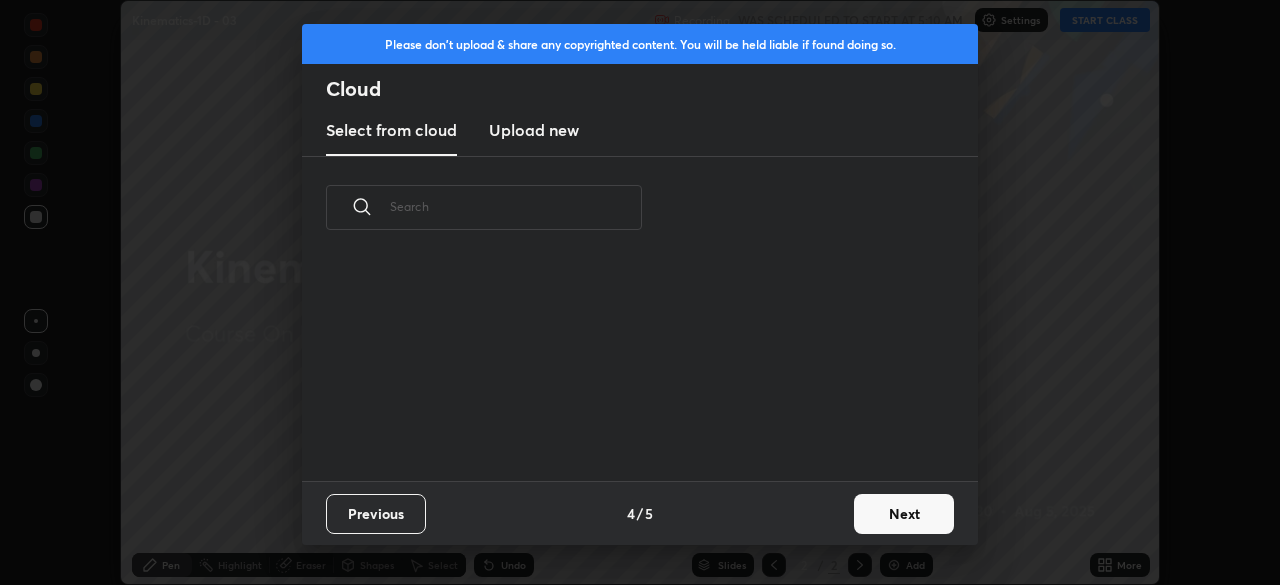 click on "Next" at bounding box center [904, 514] 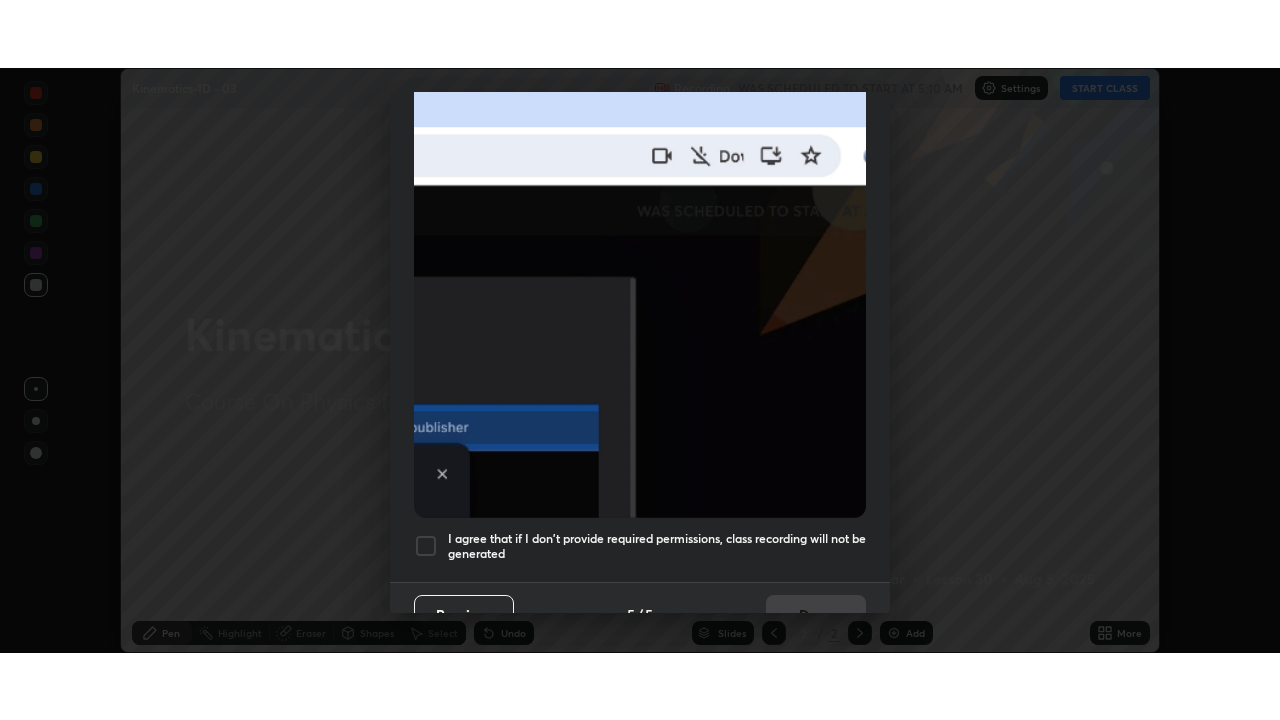 scroll, scrollTop: 479, scrollLeft: 0, axis: vertical 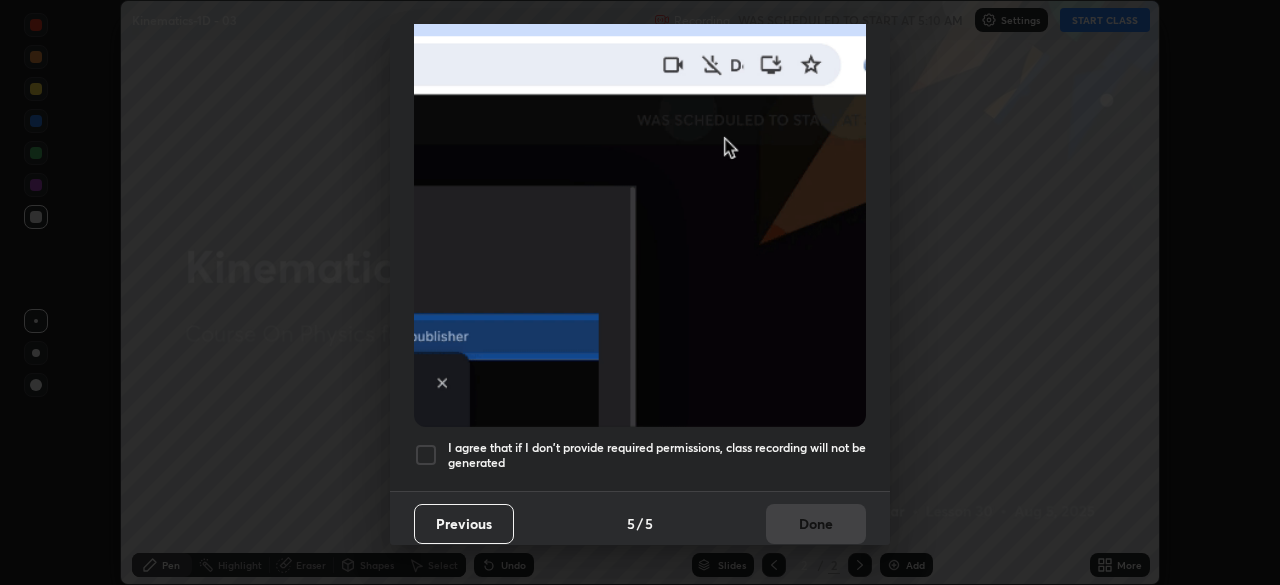 click on "I agree that if I don't provide required permissions, class recording will not be generated" at bounding box center (657, 455) 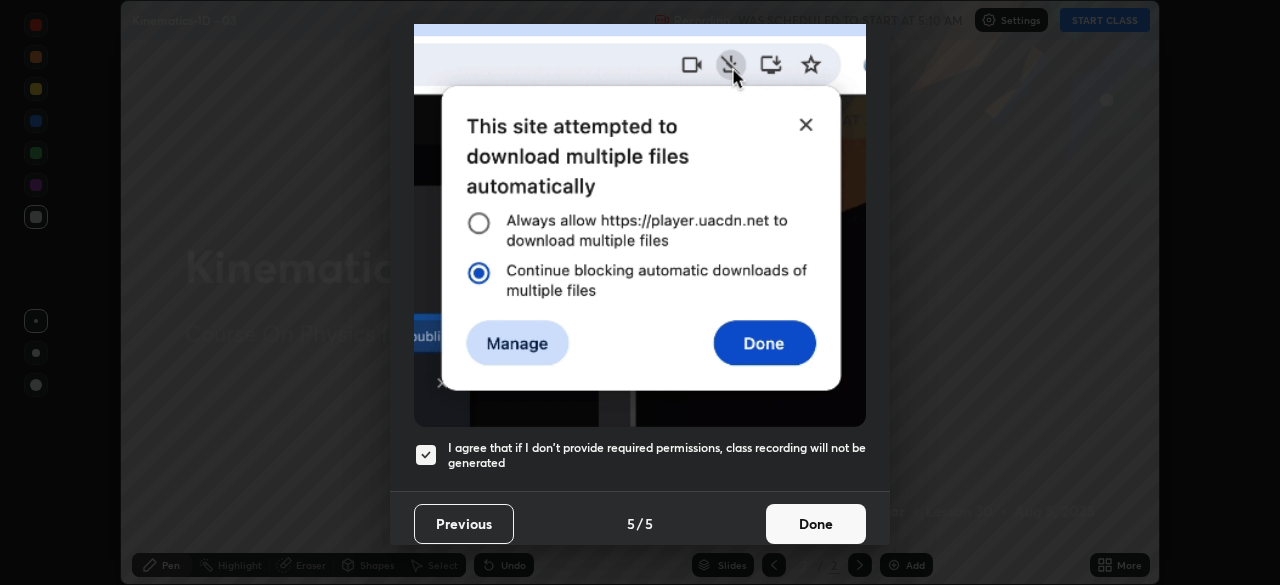 click on "Done" at bounding box center (816, 524) 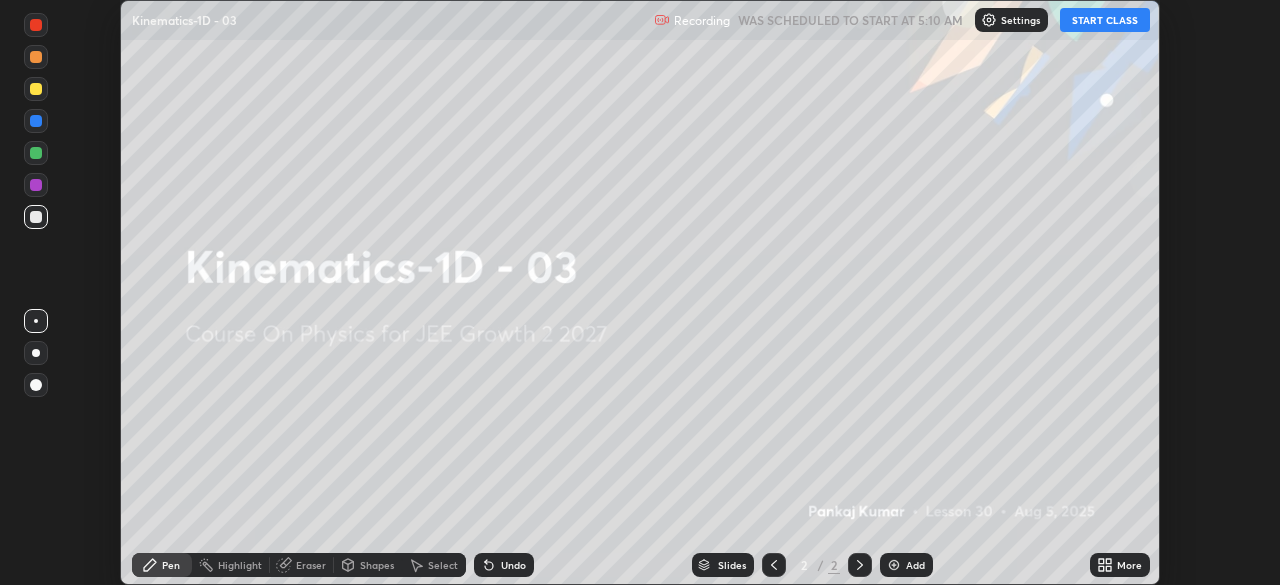 click 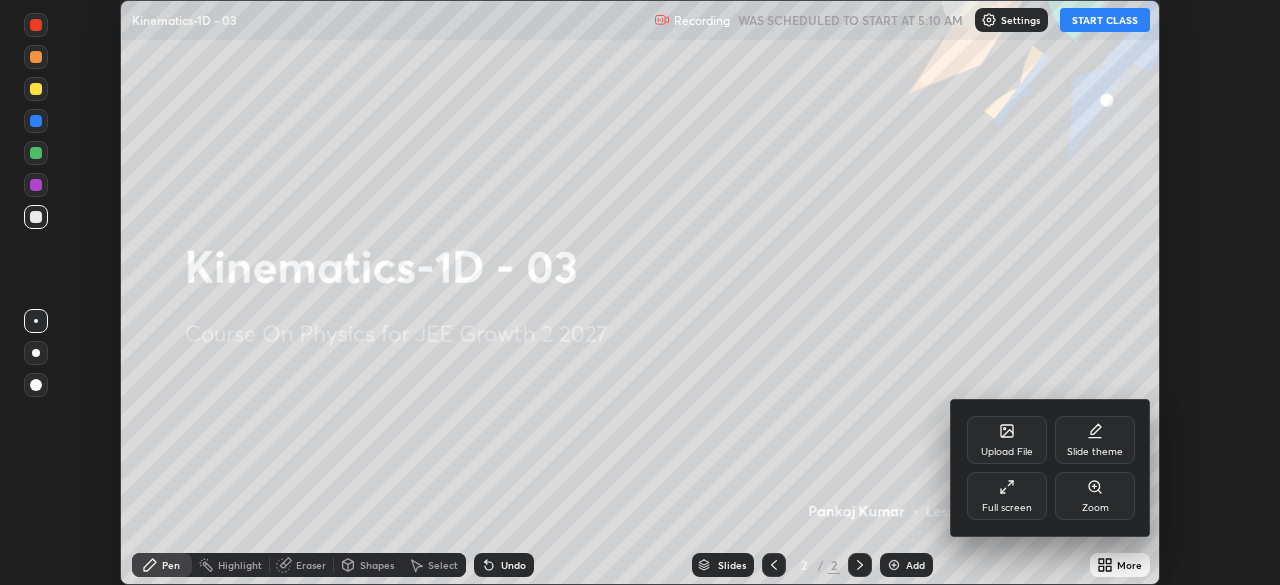 click 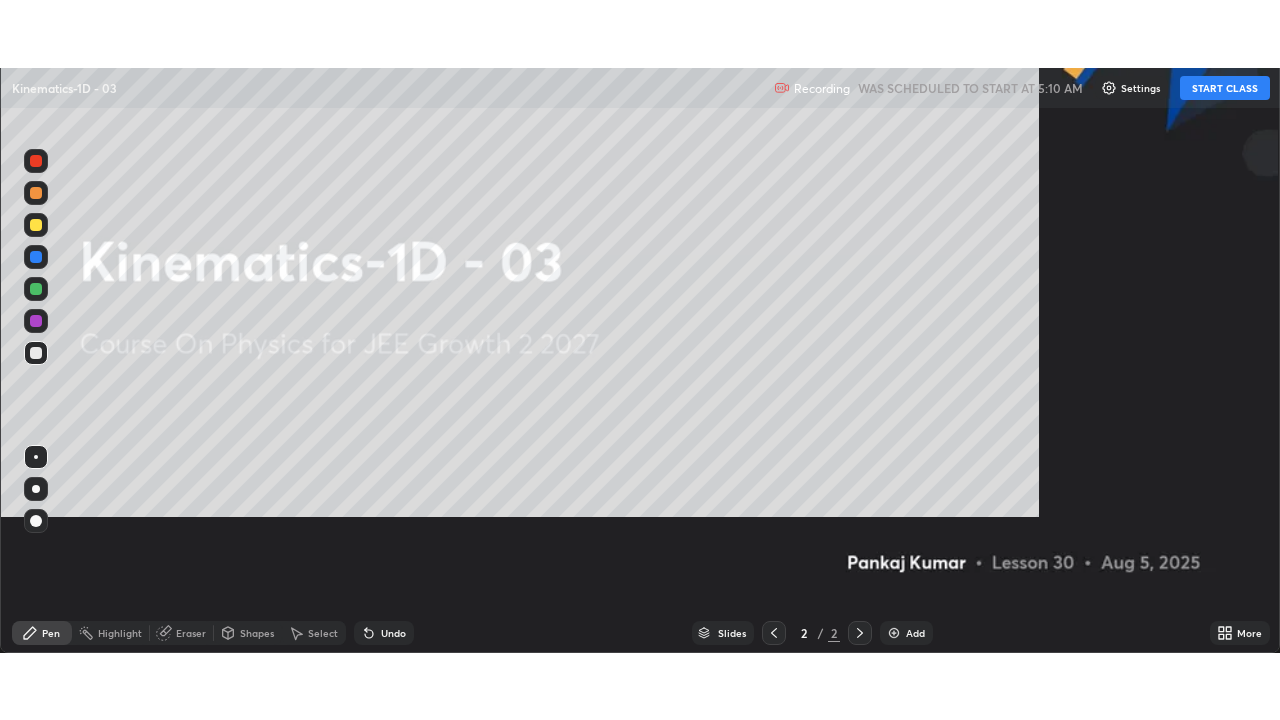 scroll, scrollTop: 99280, scrollLeft: 98720, axis: both 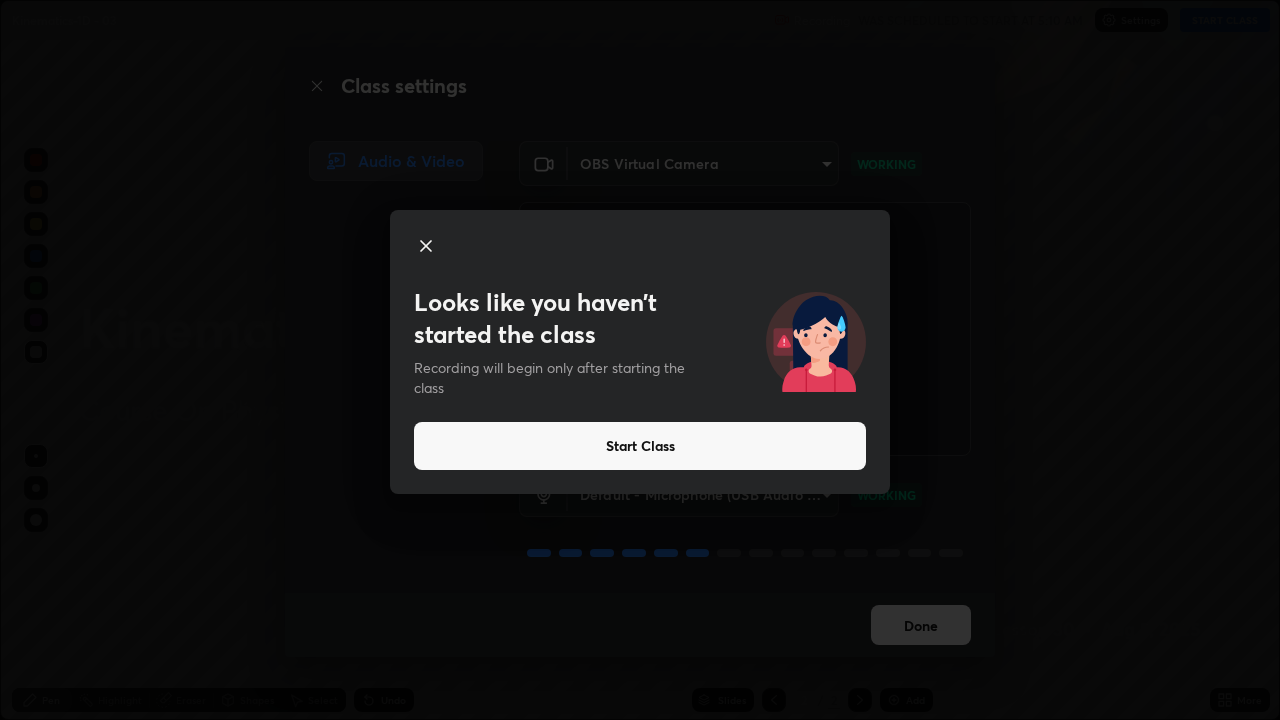 click on "Start Class" at bounding box center (640, 446) 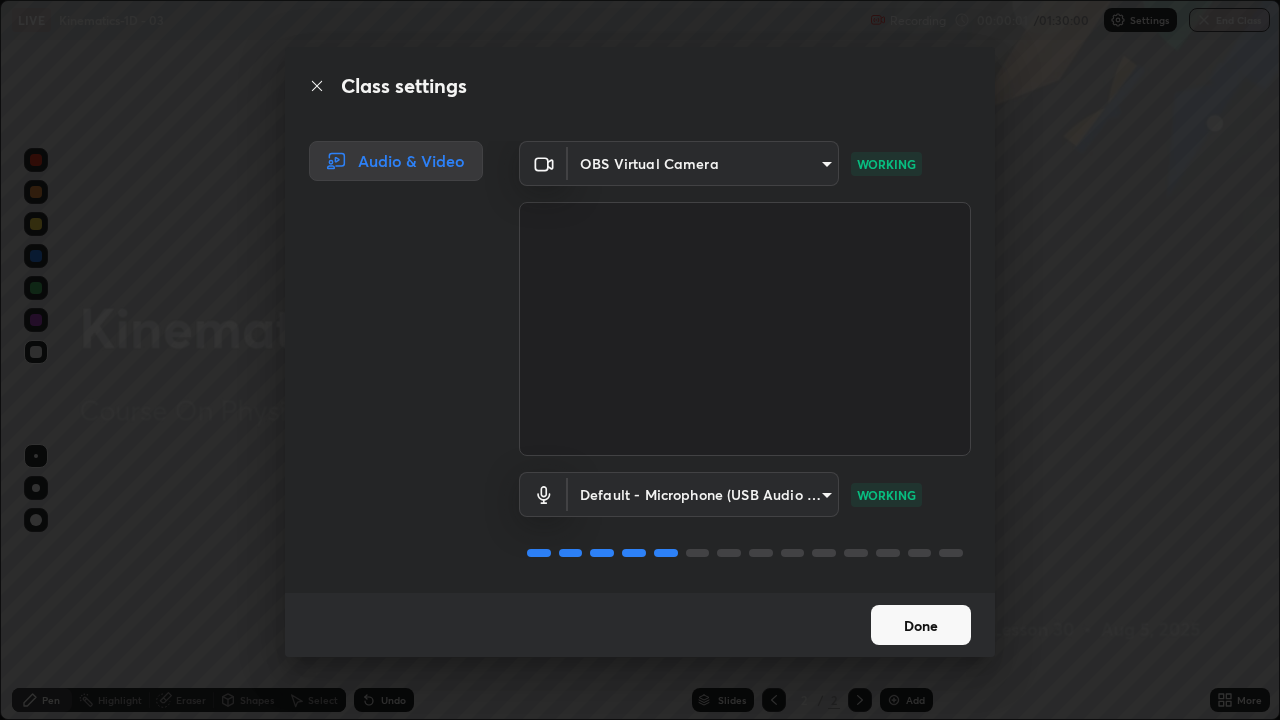 click on "Done" at bounding box center (921, 625) 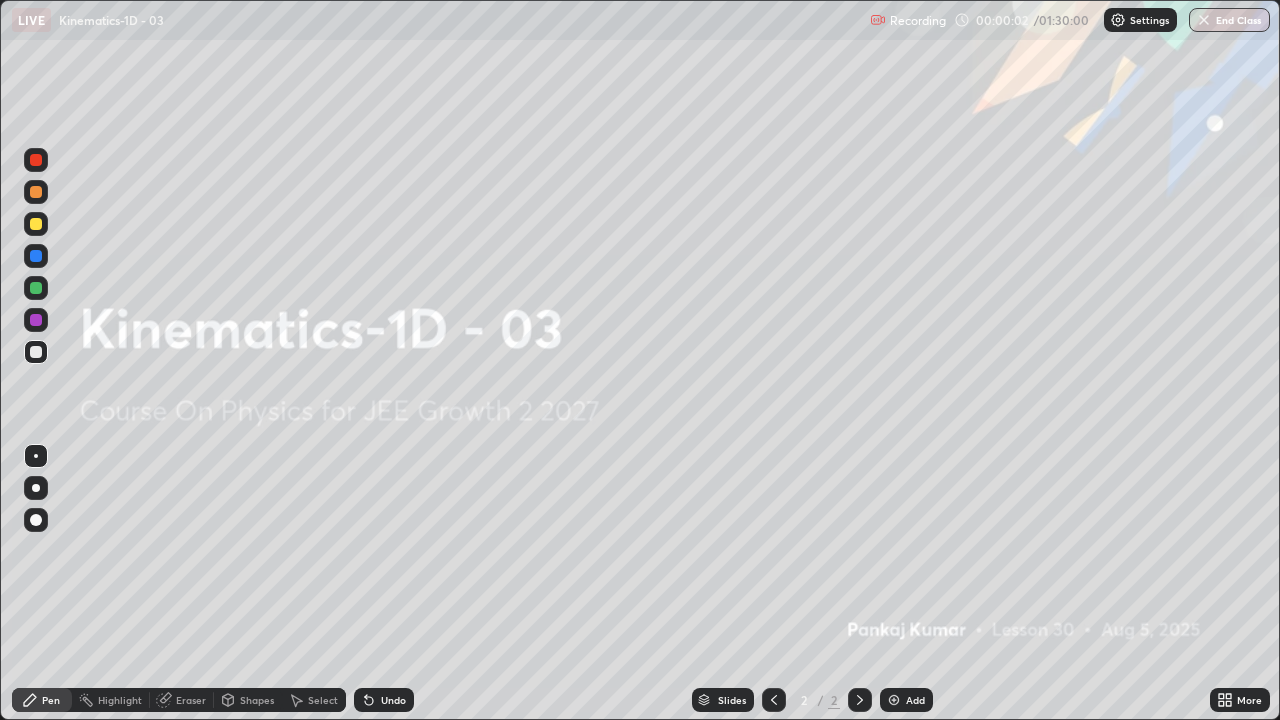 click on "Add" at bounding box center [906, 700] 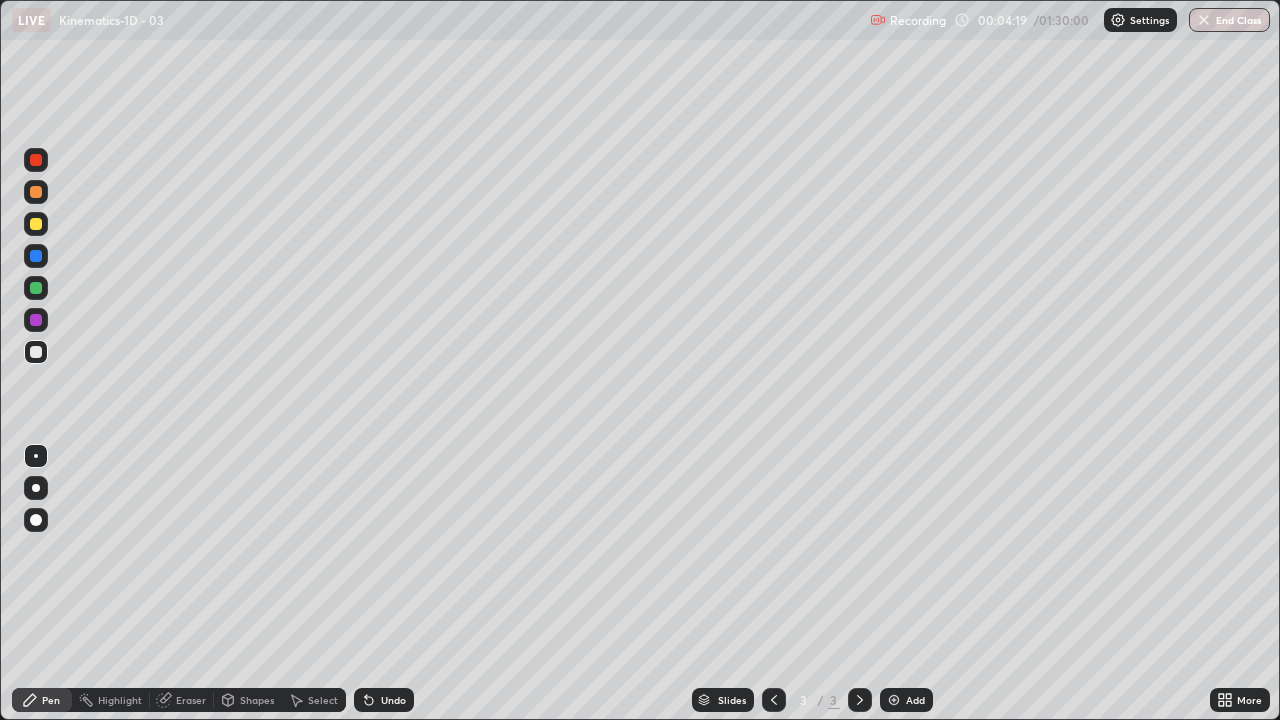 click on "Shapes" at bounding box center [257, 700] 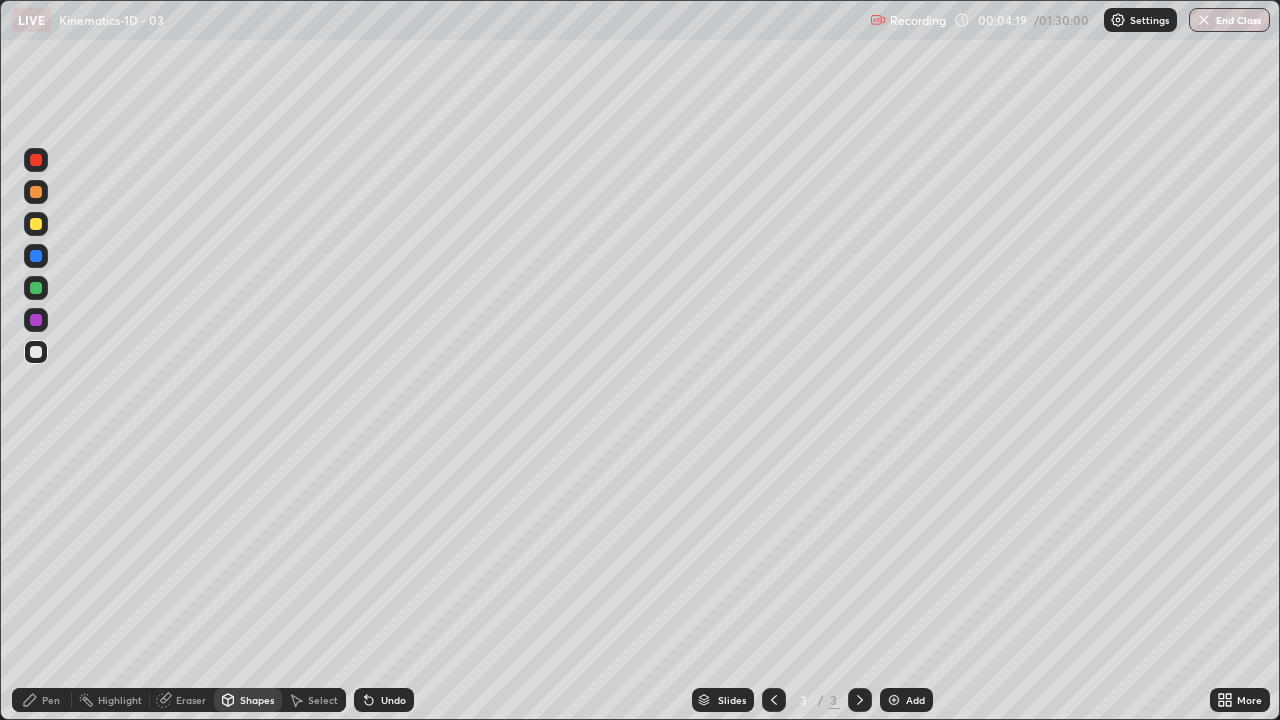 click 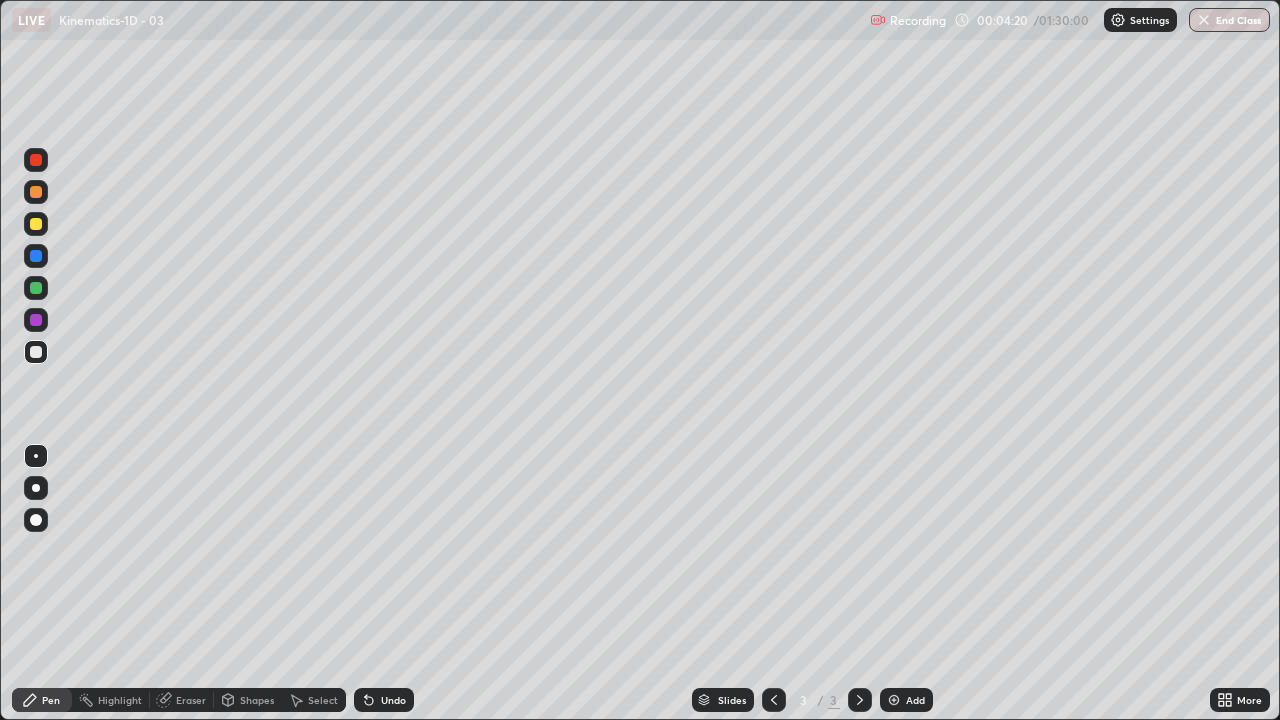 click at bounding box center (36, 352) 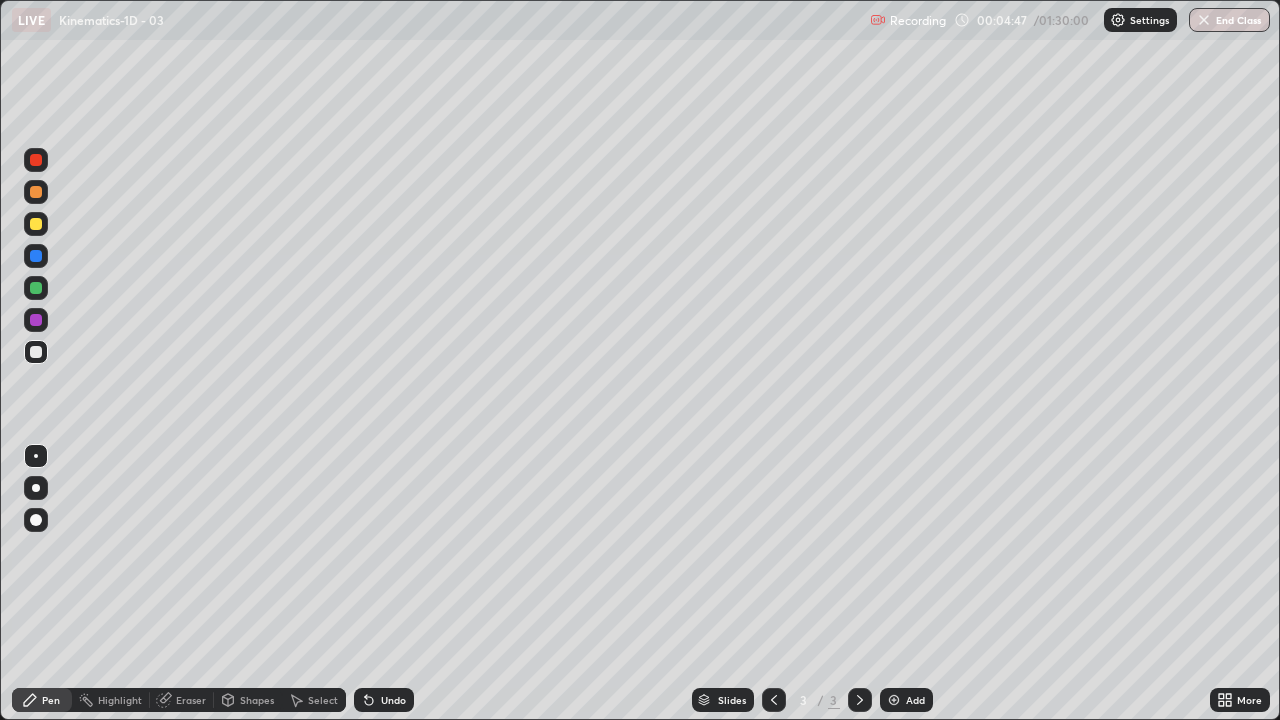 click on "Pen" at bounding box center (42, 700) 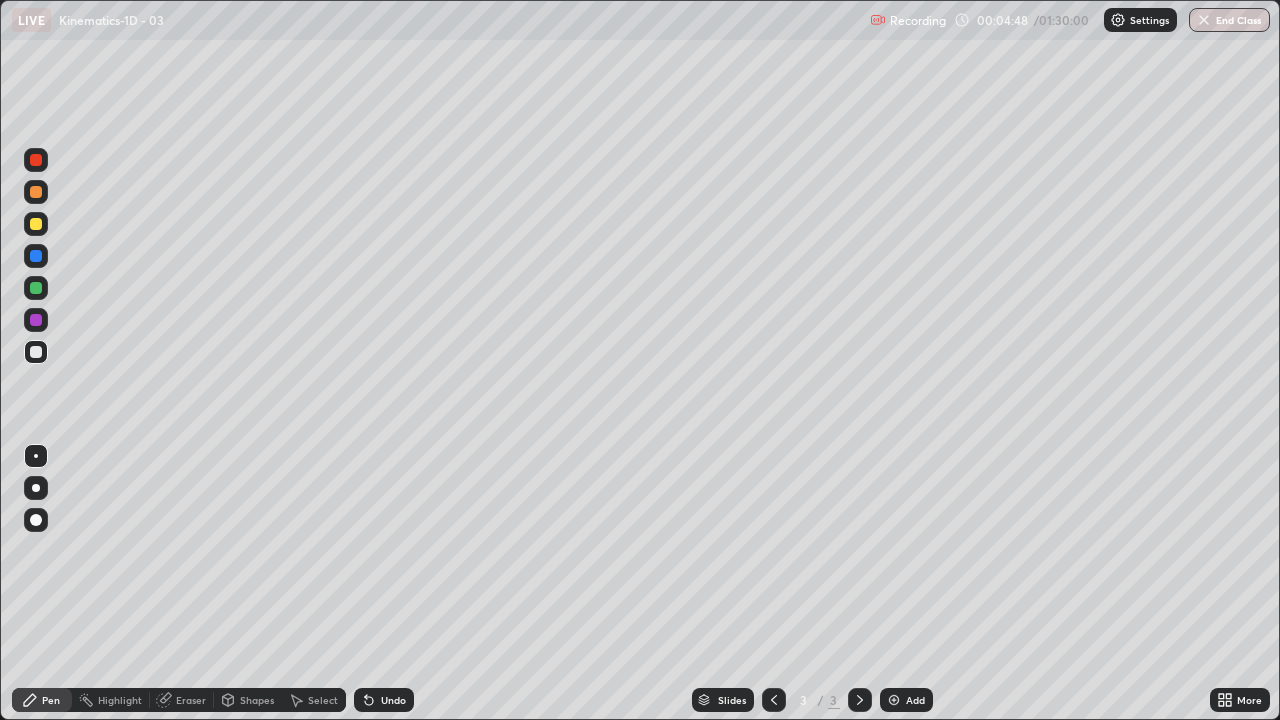 click on "Shapes" at bounding box center (248, 700) 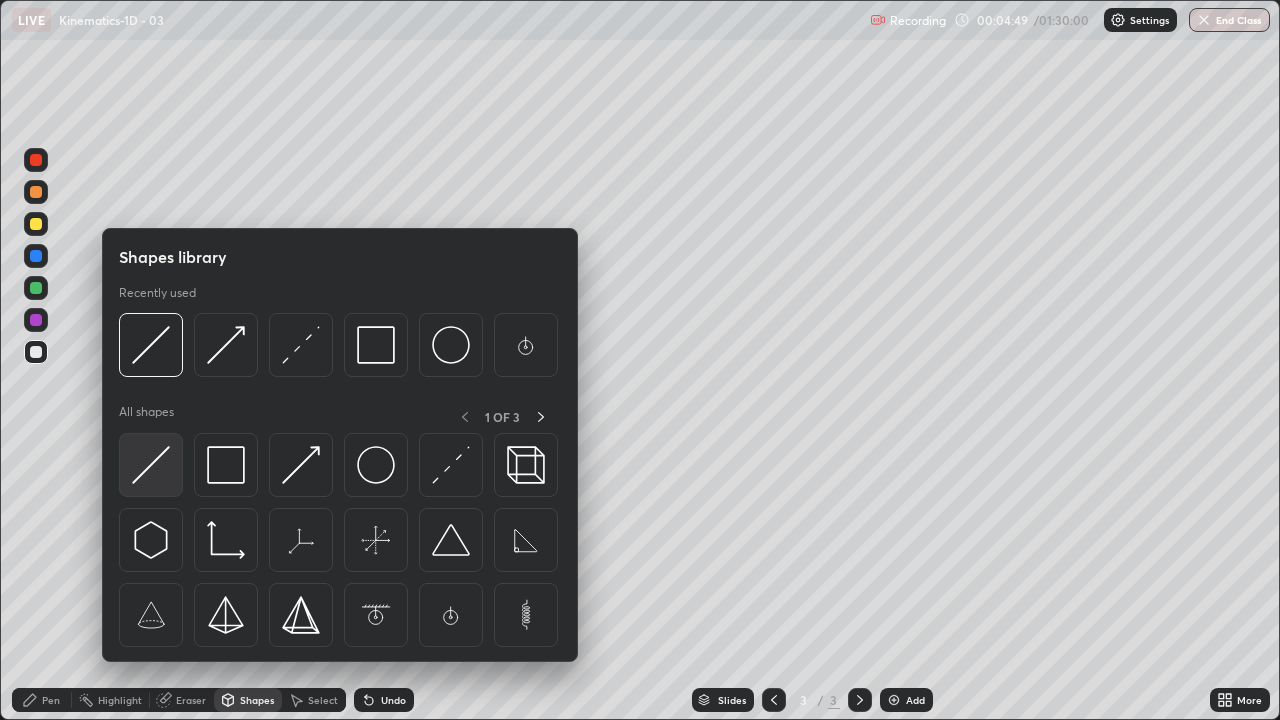 click at bounding box center (151, 465) 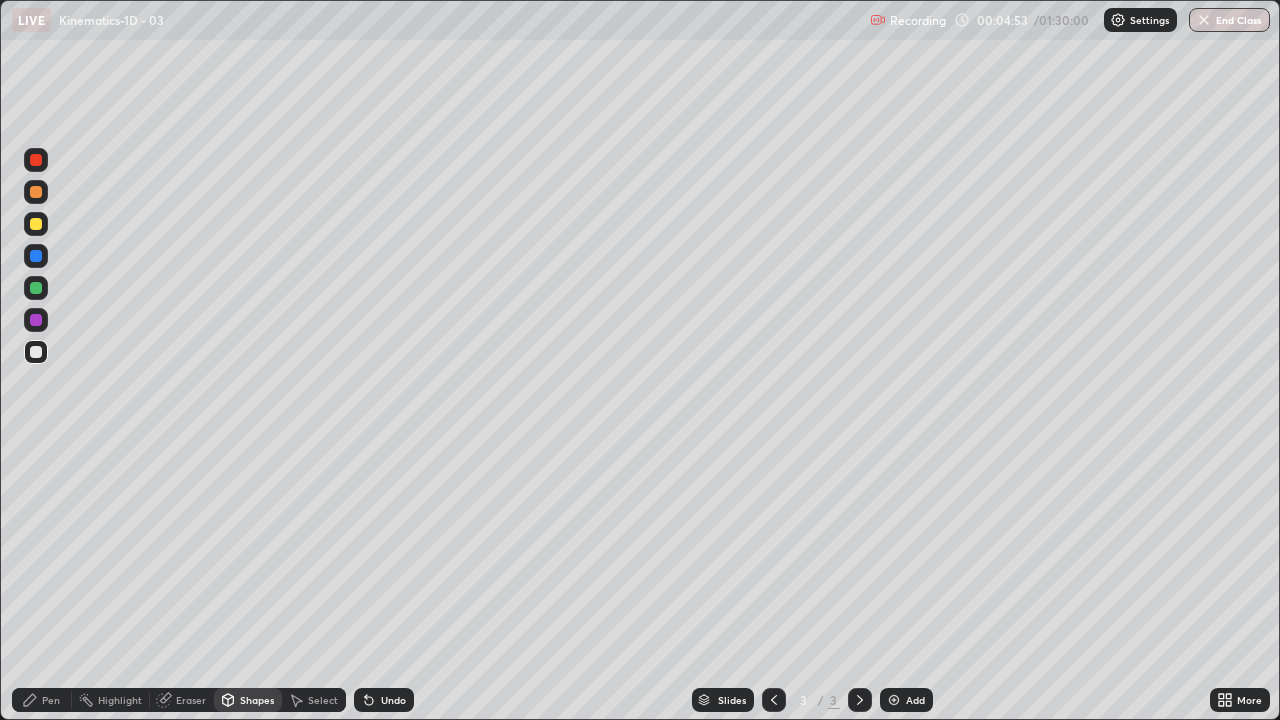 click on "Undo" at bounding box center (393, 700) 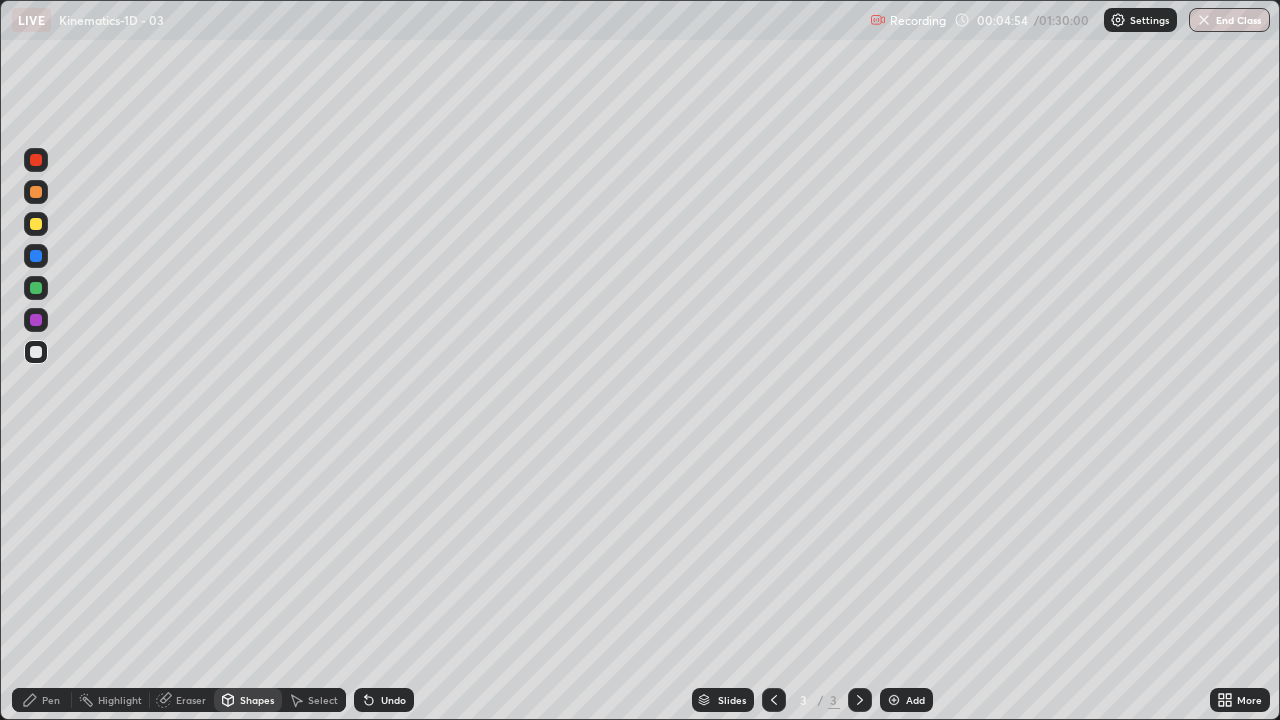 click on "Pen" at bounding box center (42, 700) 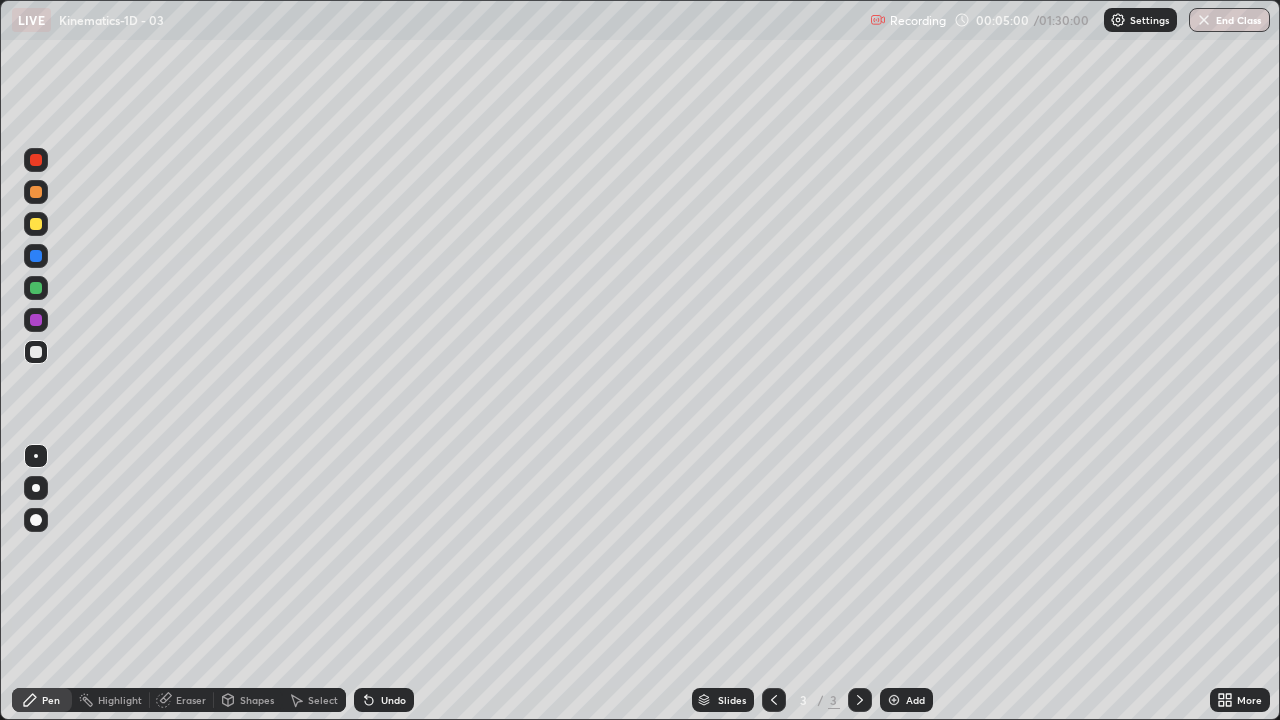 click on "Shapes" at bounding box center [257, 700] 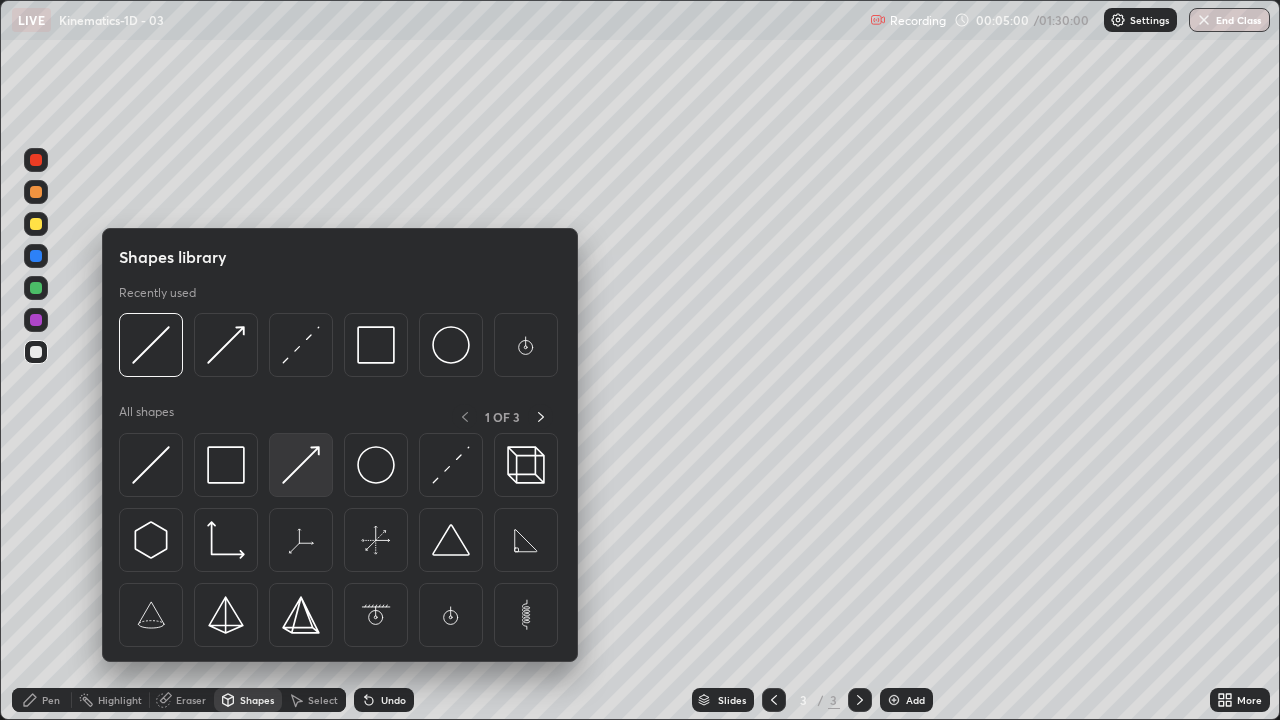 click at bounding box center [301, 465] 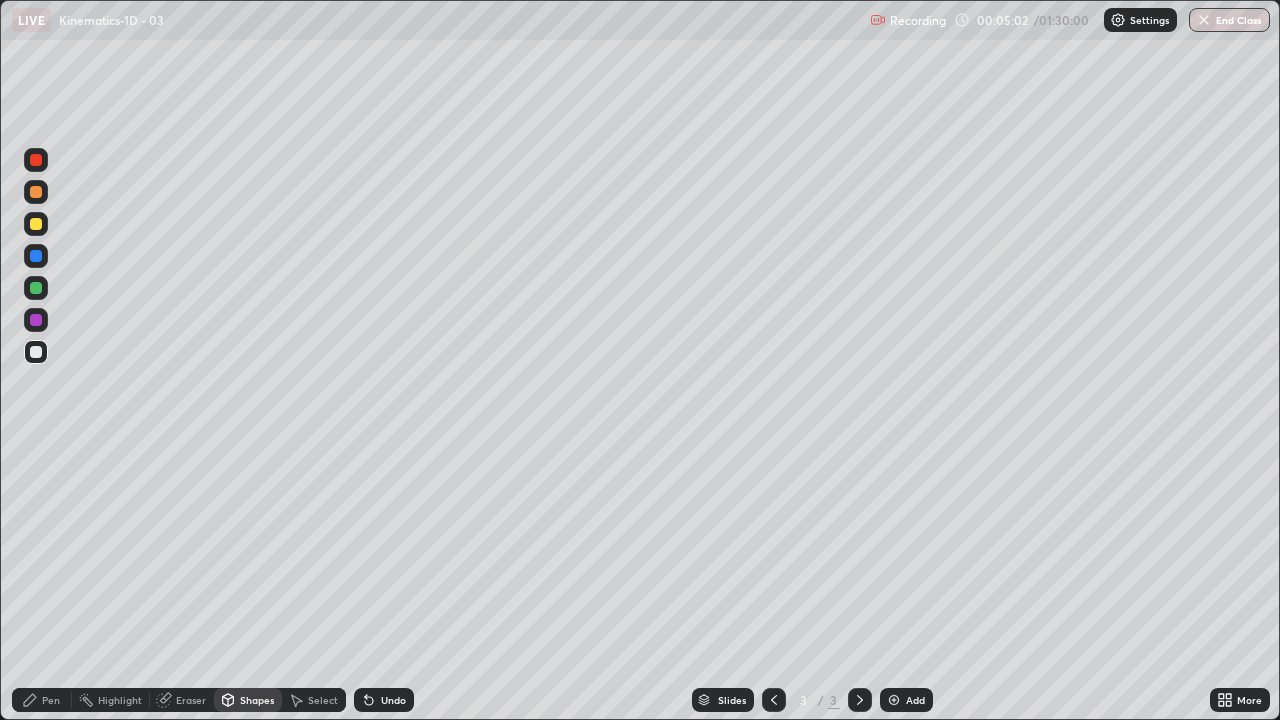 click on "Pen" at bounding box center (51, 700) 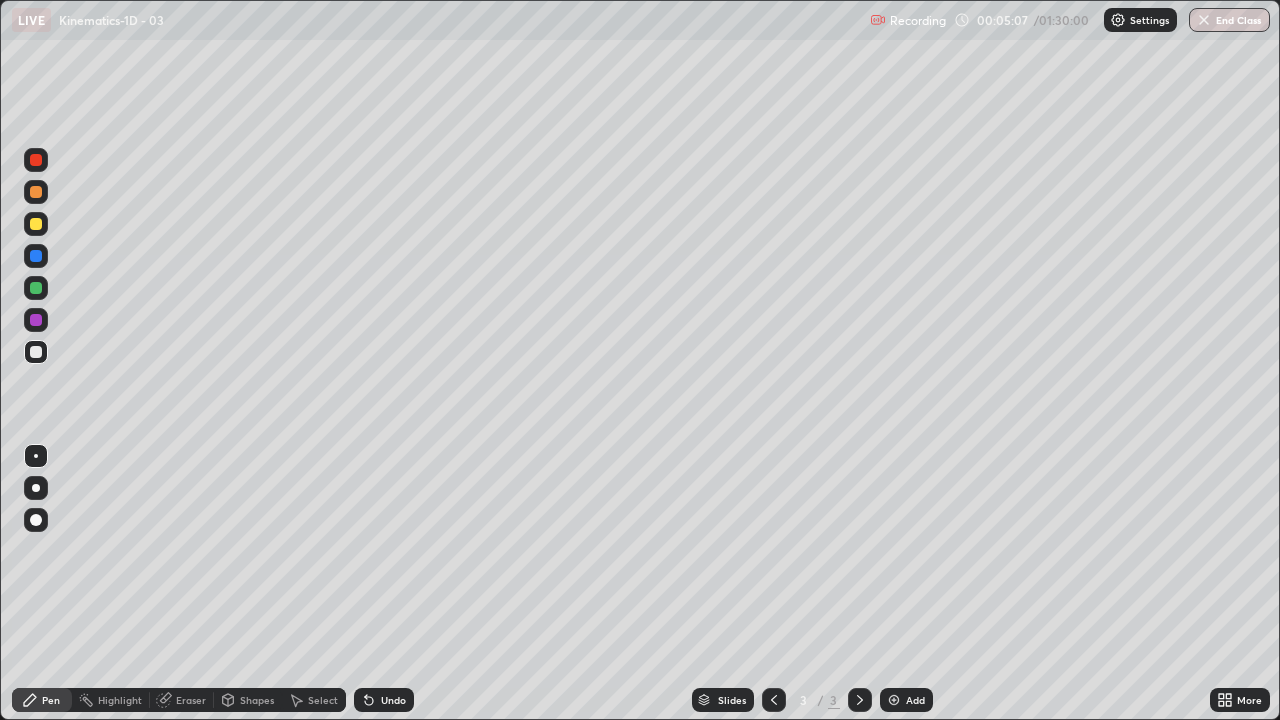 click on "Shapes" at bounding box center [257, 700] 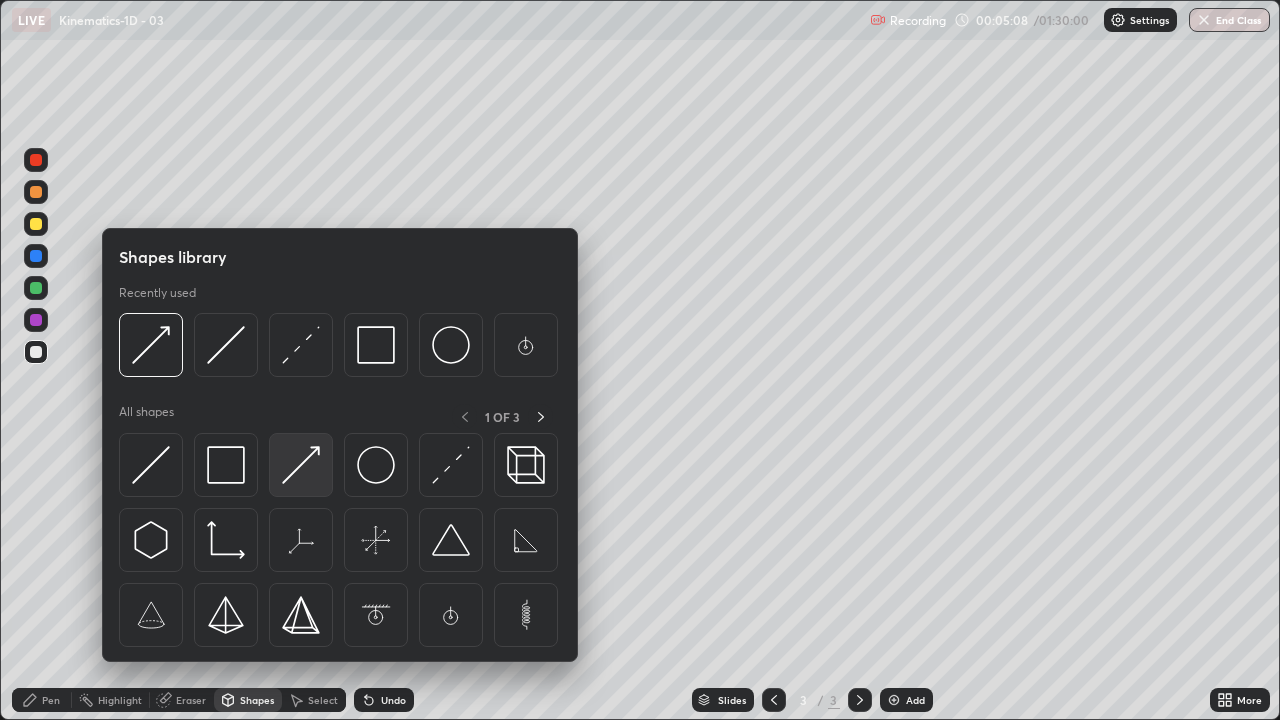 click at bounding box center [301, 465] 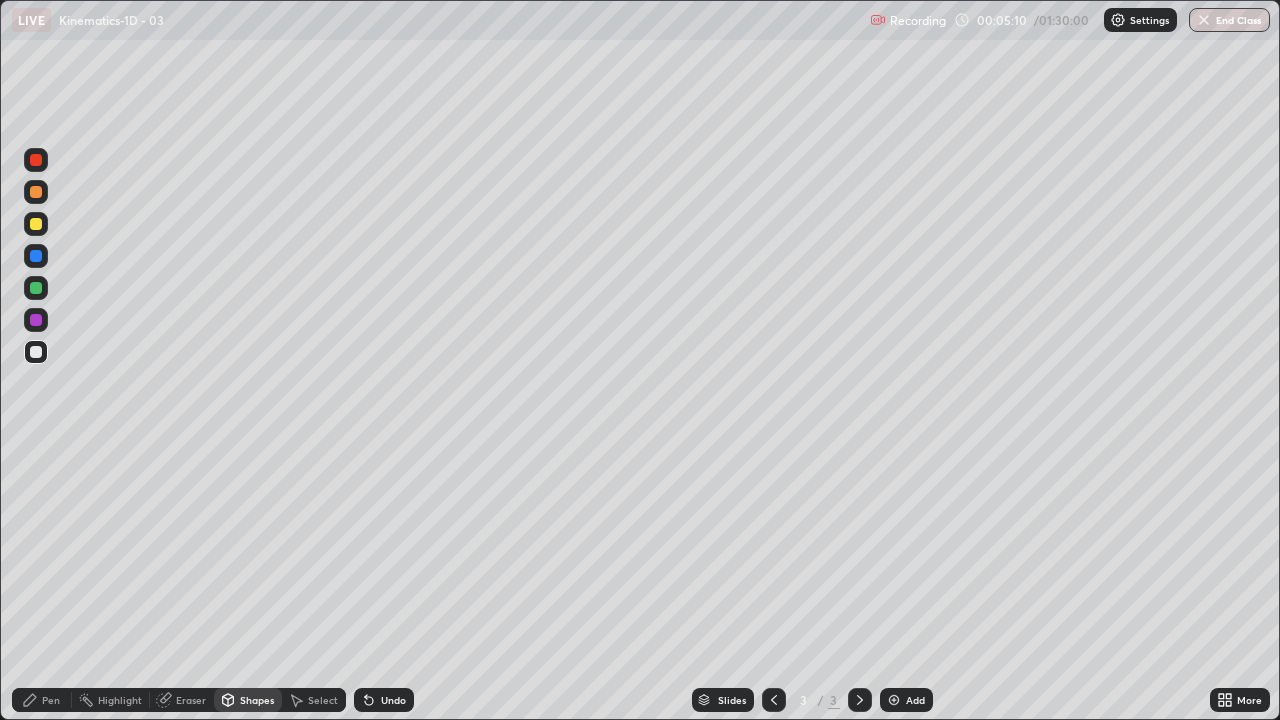 click on "Pen" at bounding box center [42, 700] 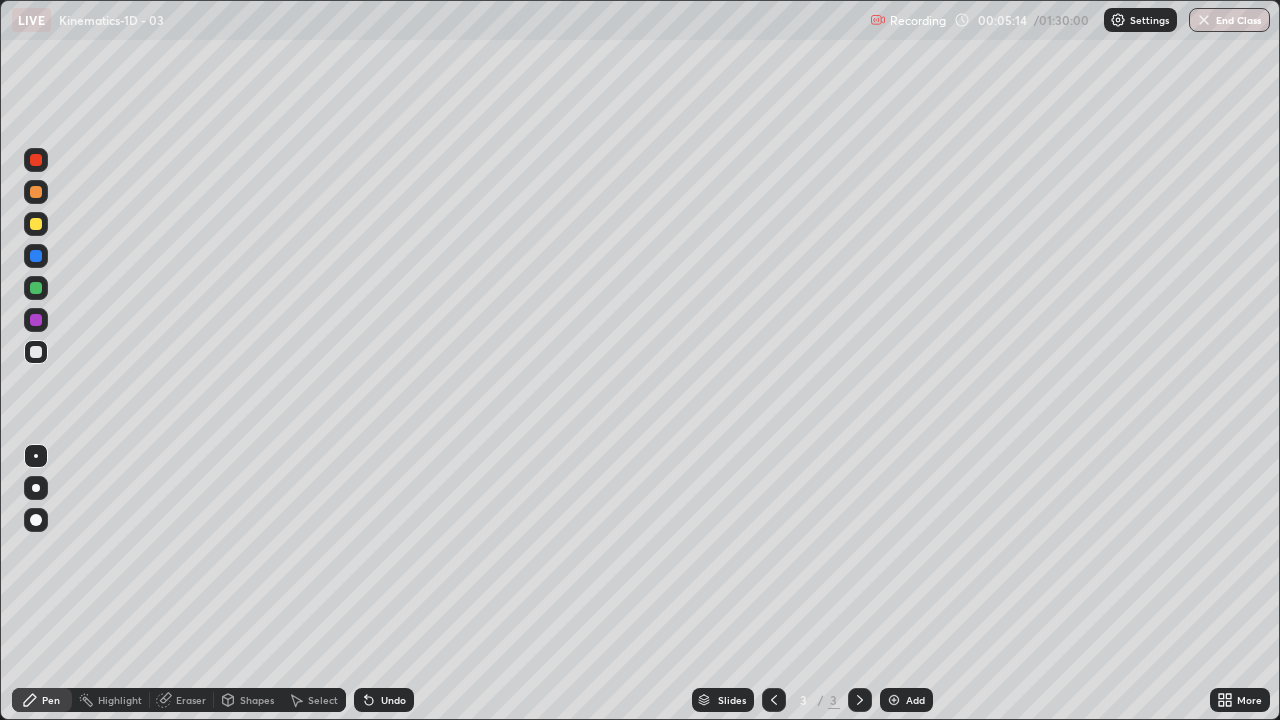 click on "Shapes" at bounding box center (257, 700) 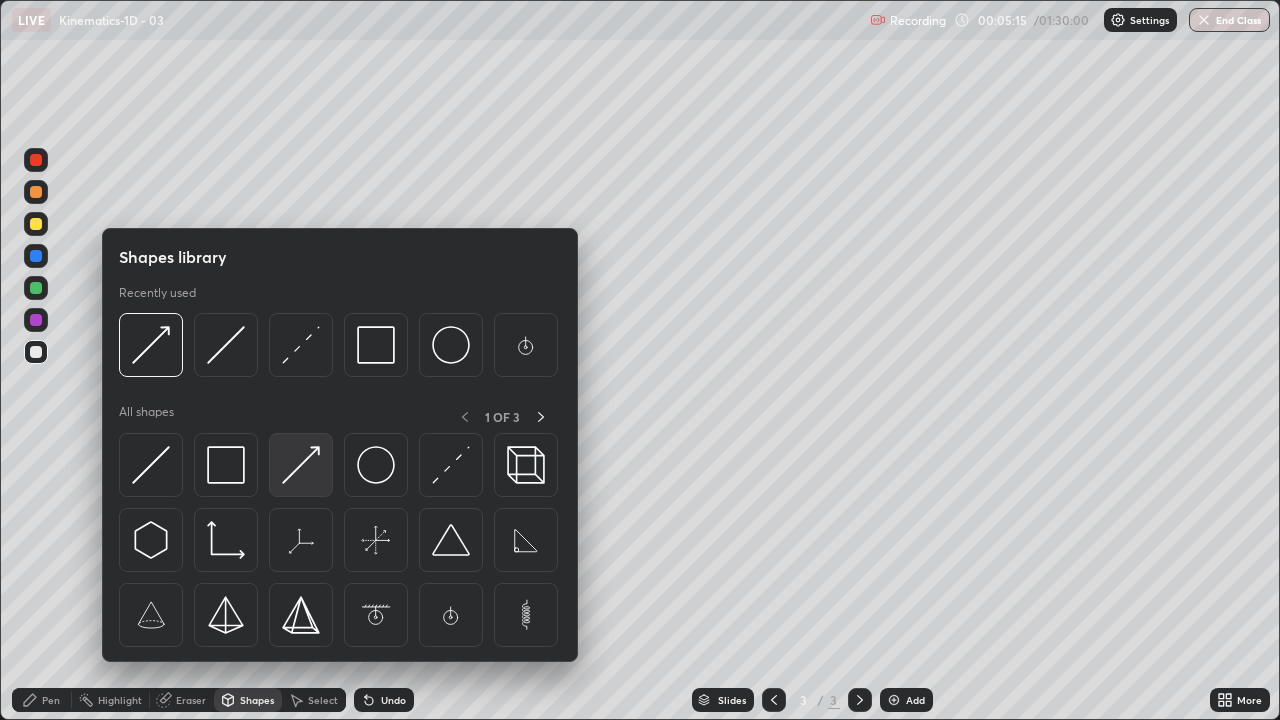 click at bounding box center [301, 465] 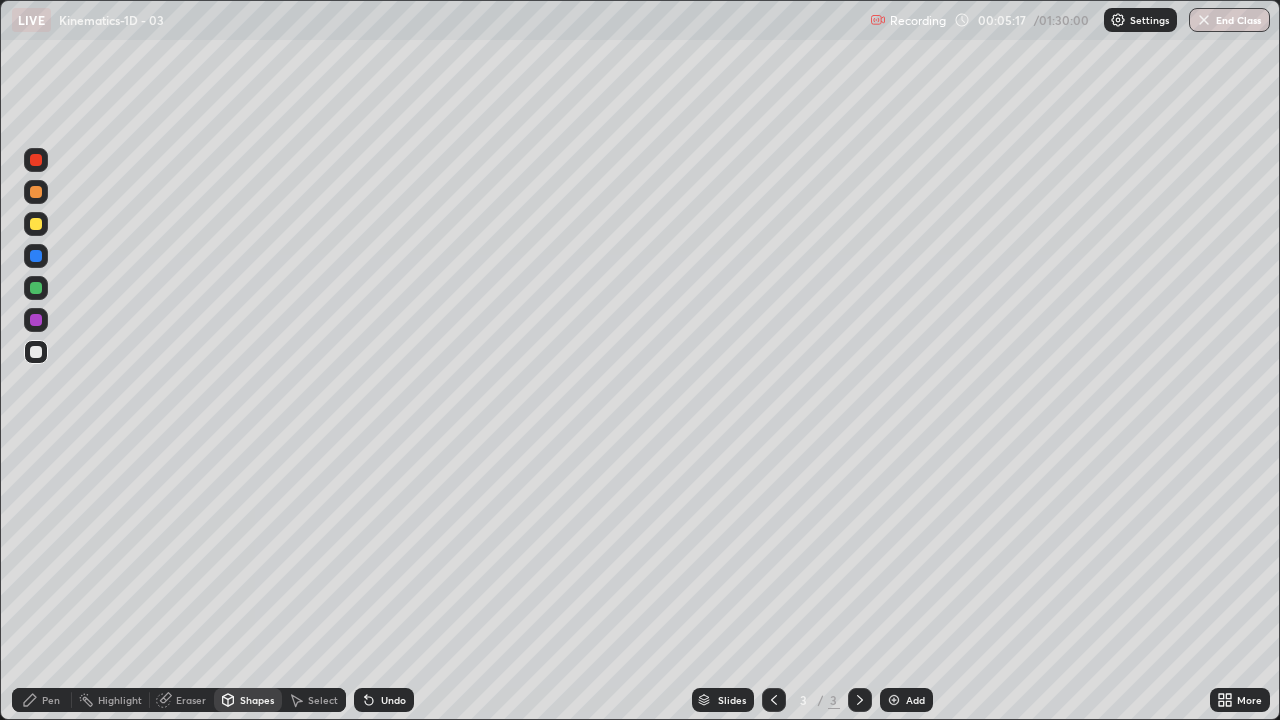 click on "Undo" at bounding box center [384, 700] 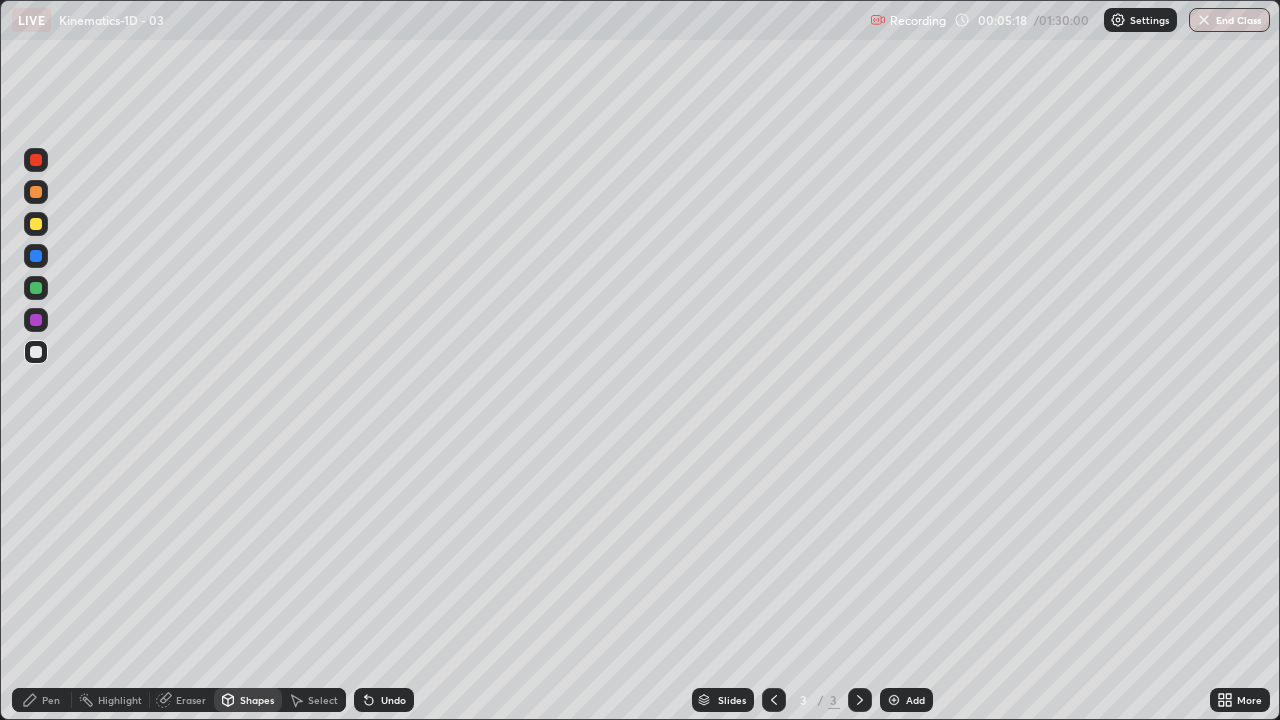 click 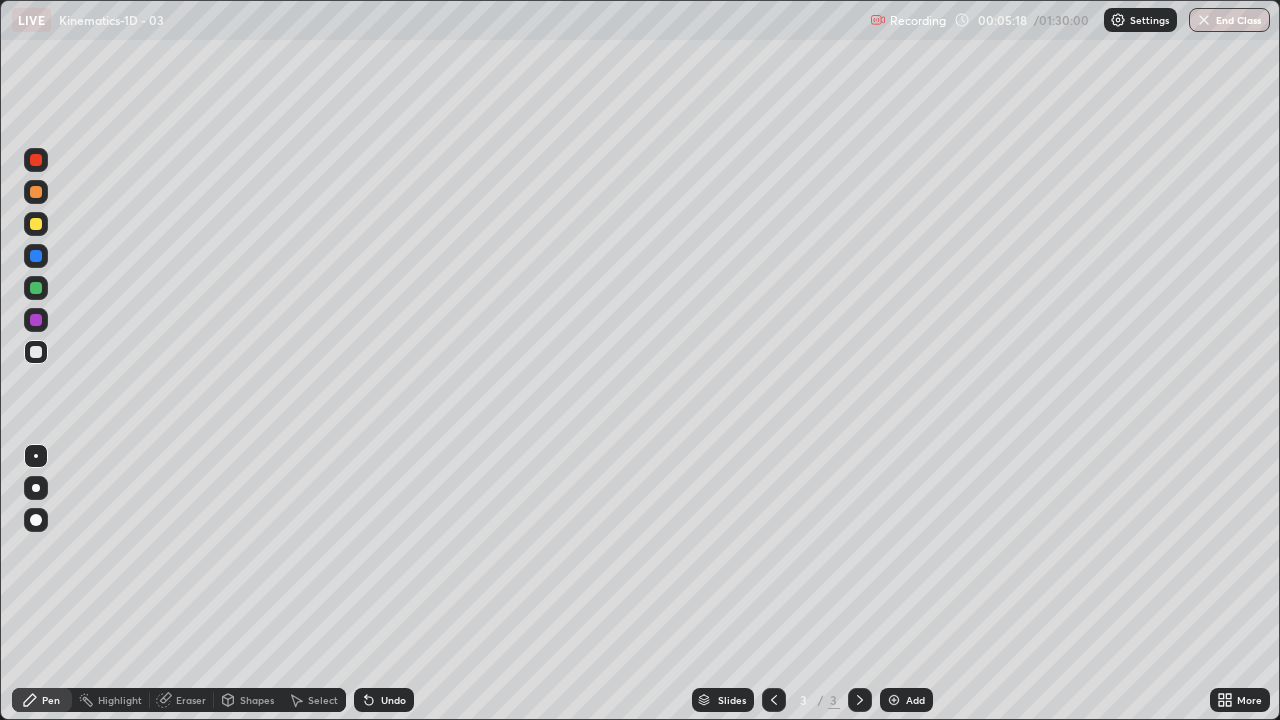 click on "Shapes" at bounding box center (257, 700) 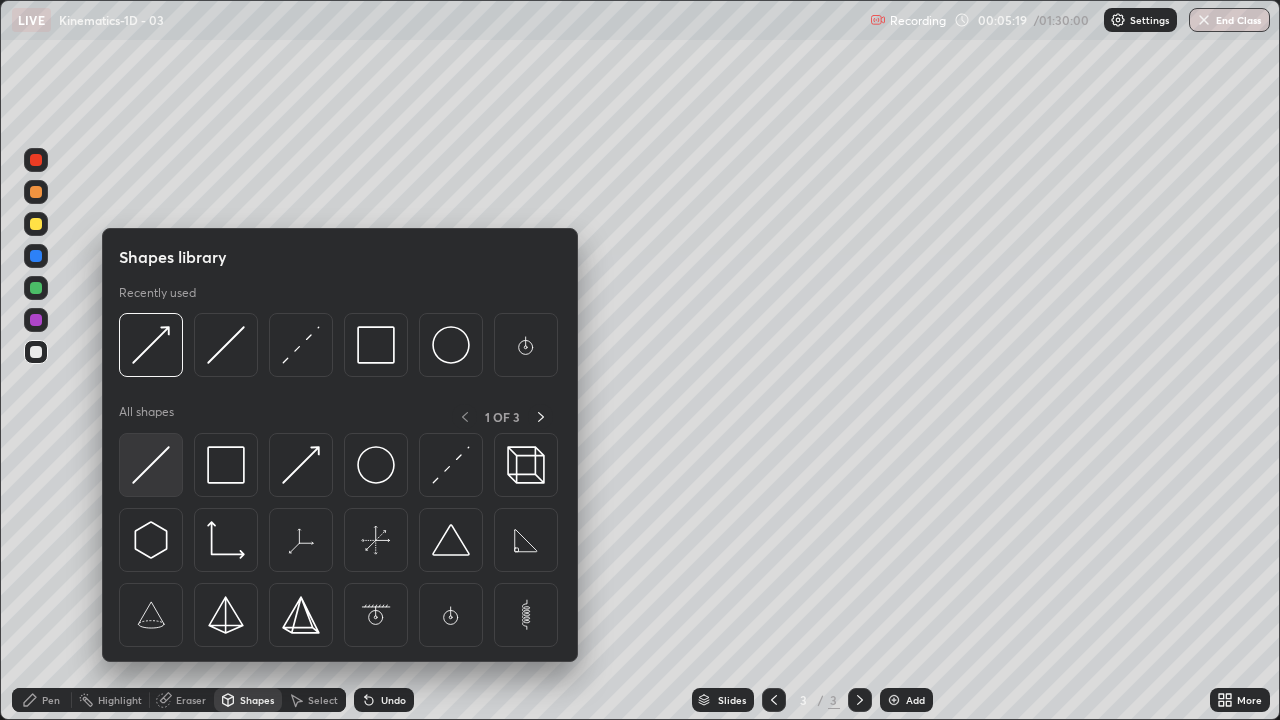 click at bounding box center [151, 465] 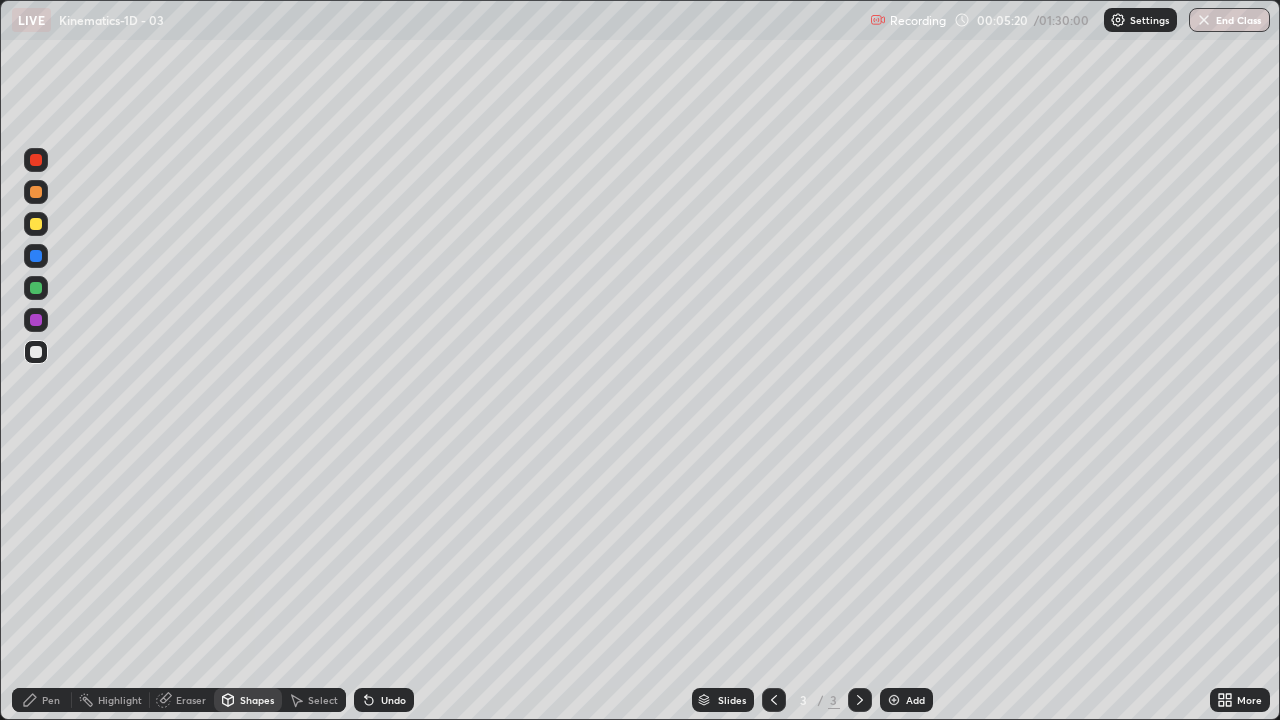 click 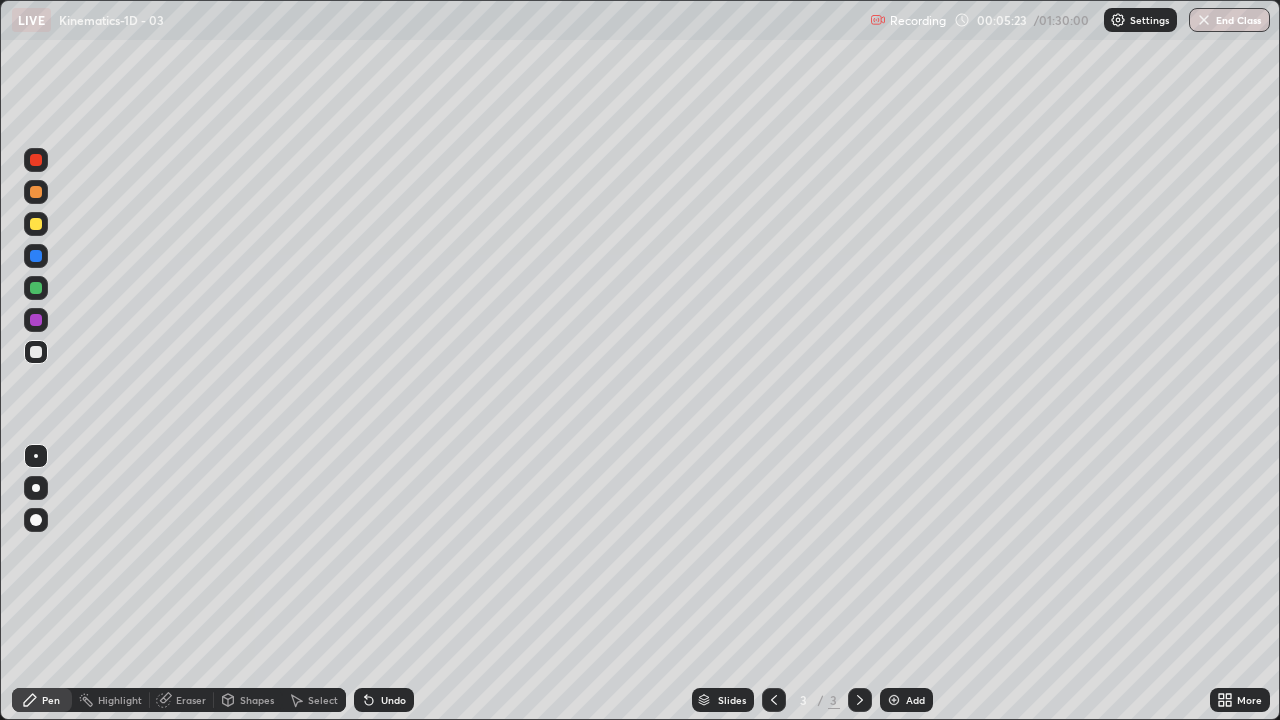click on "Shapes" at bounding box center [248, 700] 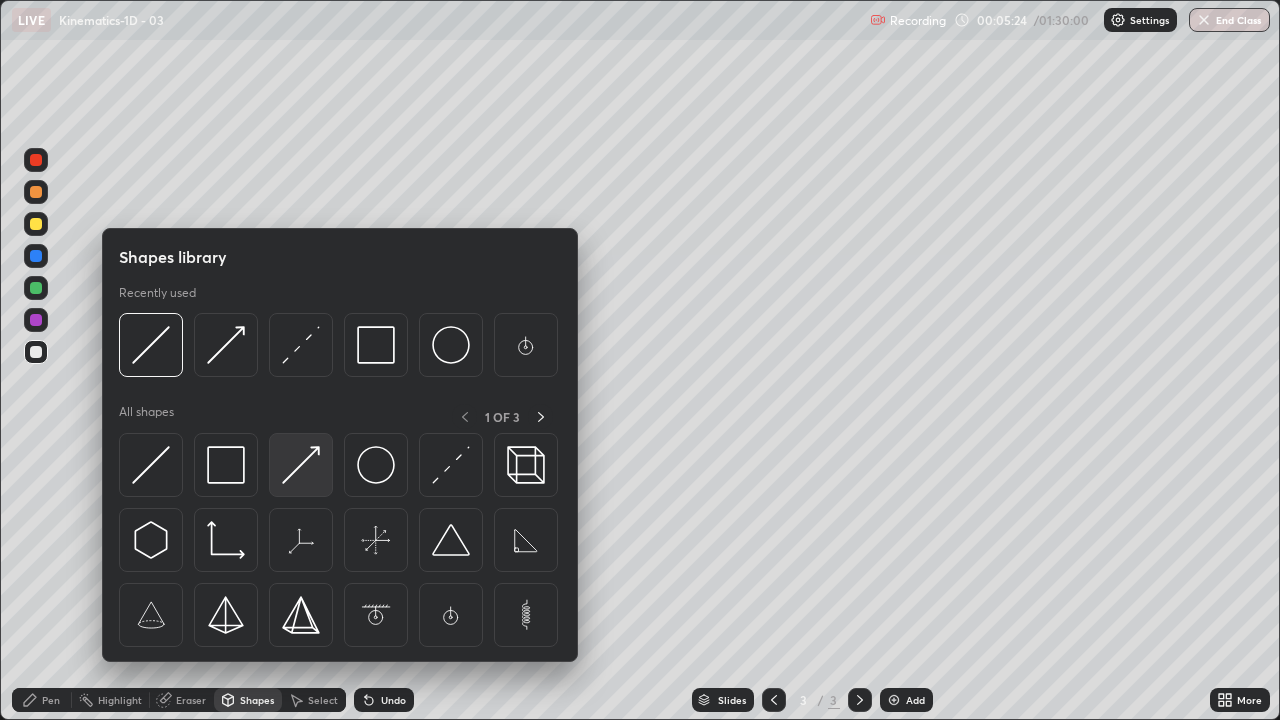 click at bounding box center (301, 465) 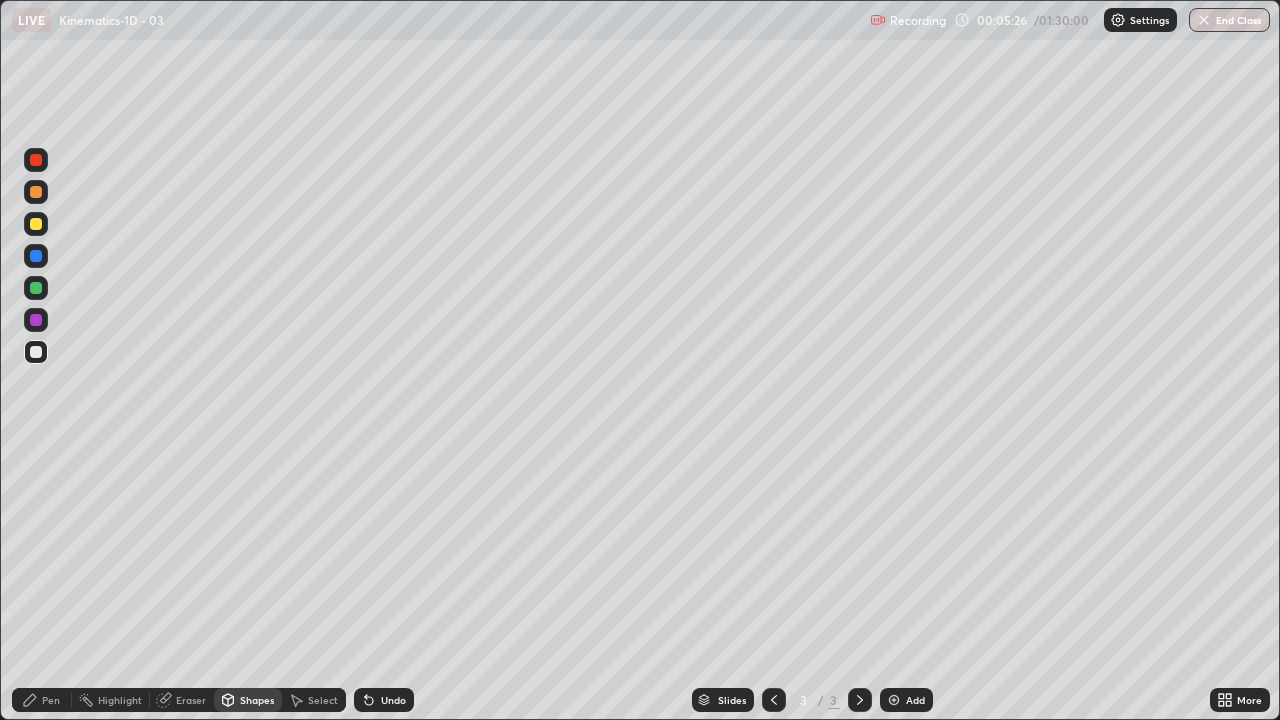 click 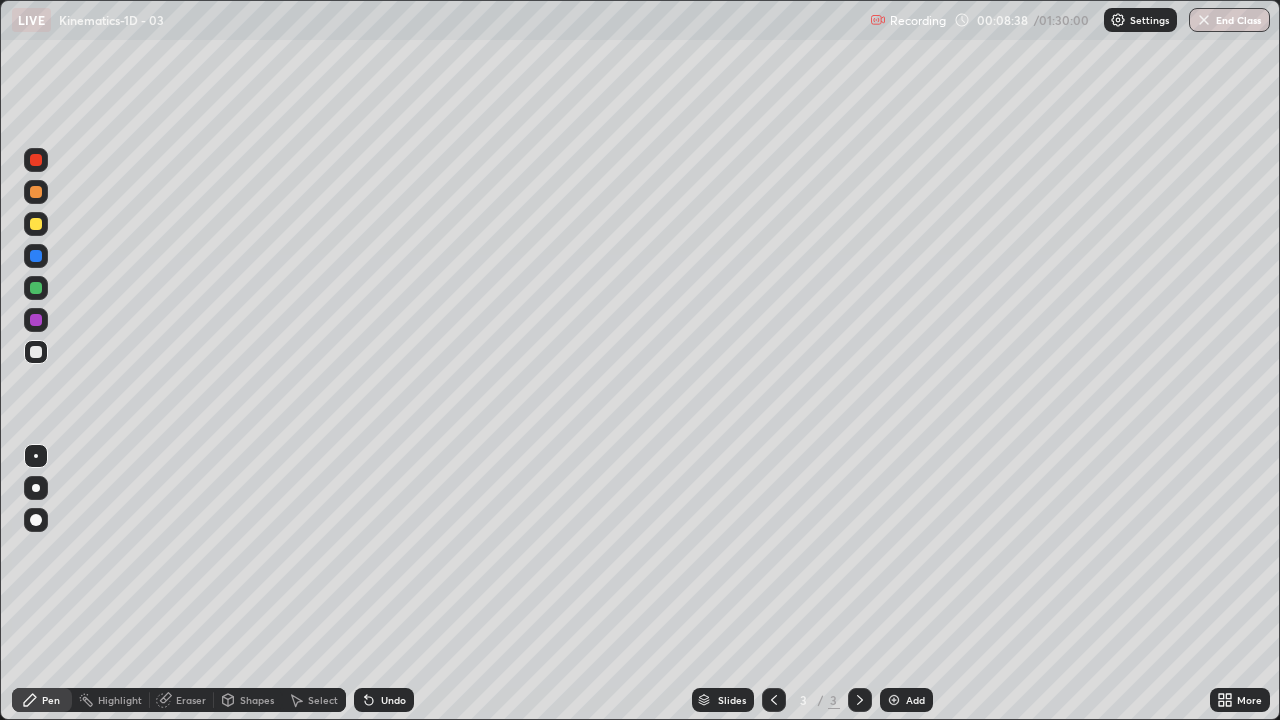 click on "Pen" at bounding box center (51, 700) 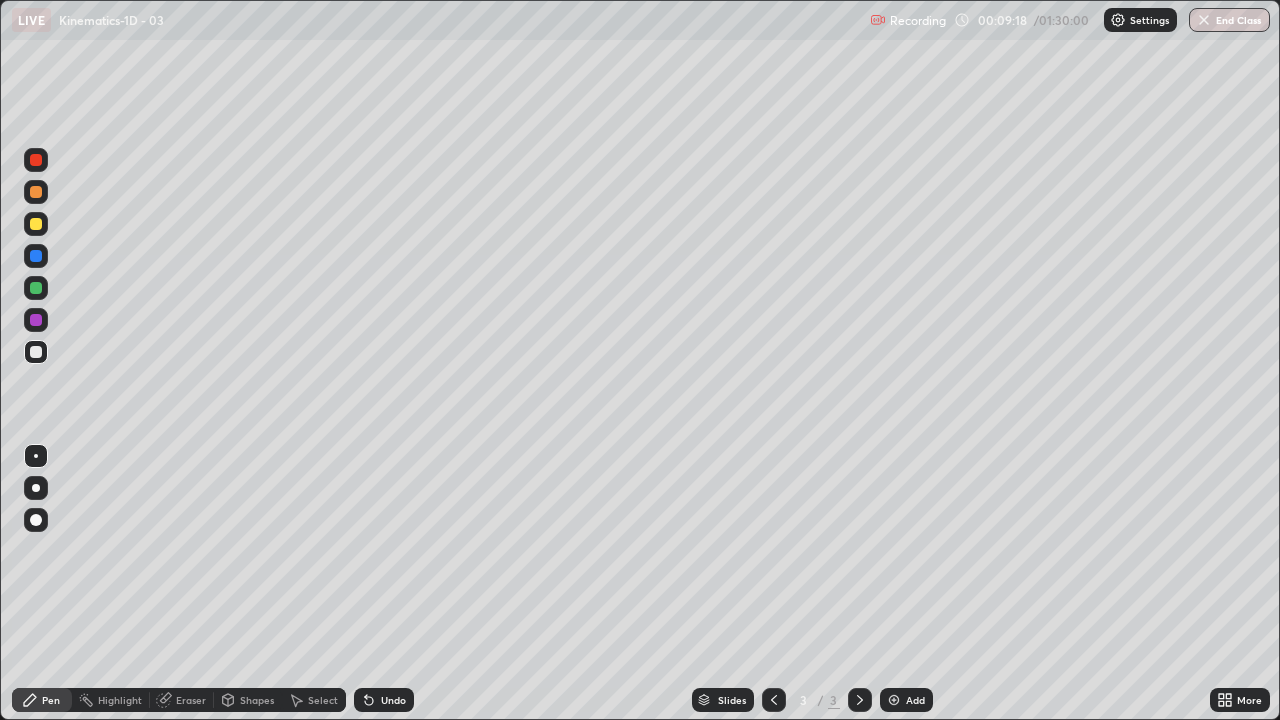 click on "Undo" at bounding box center (393, 700) 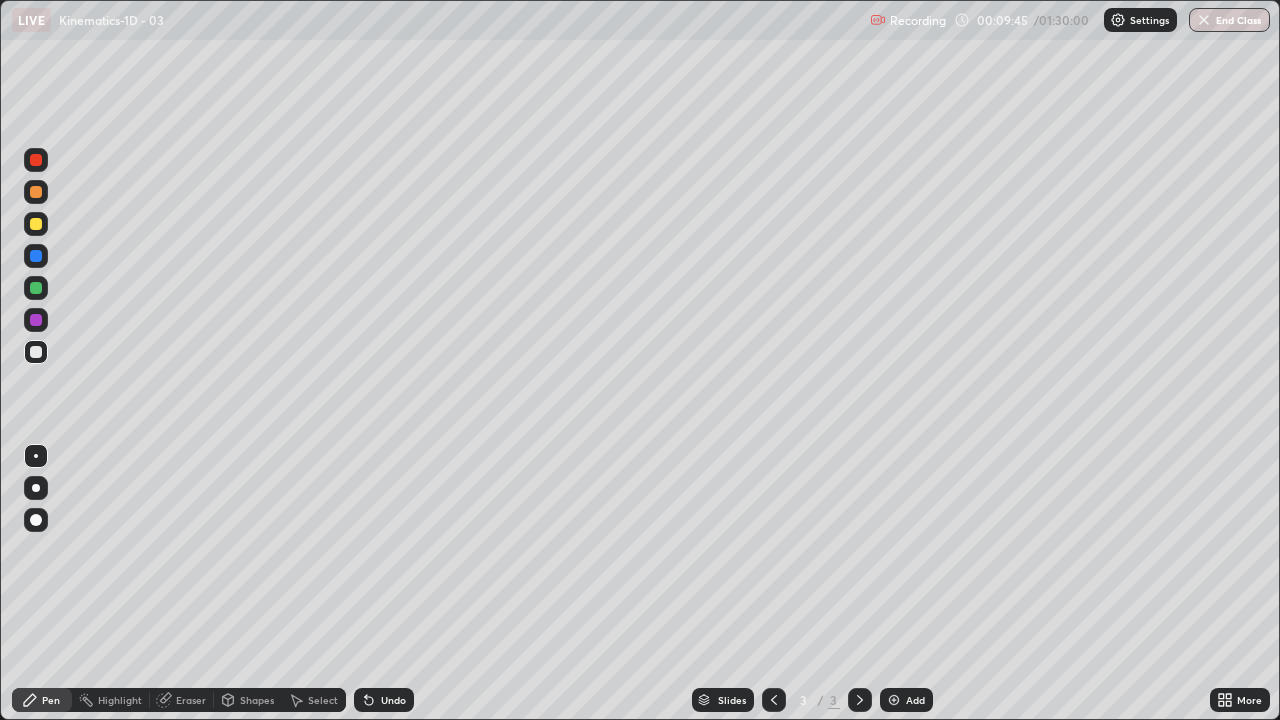 click 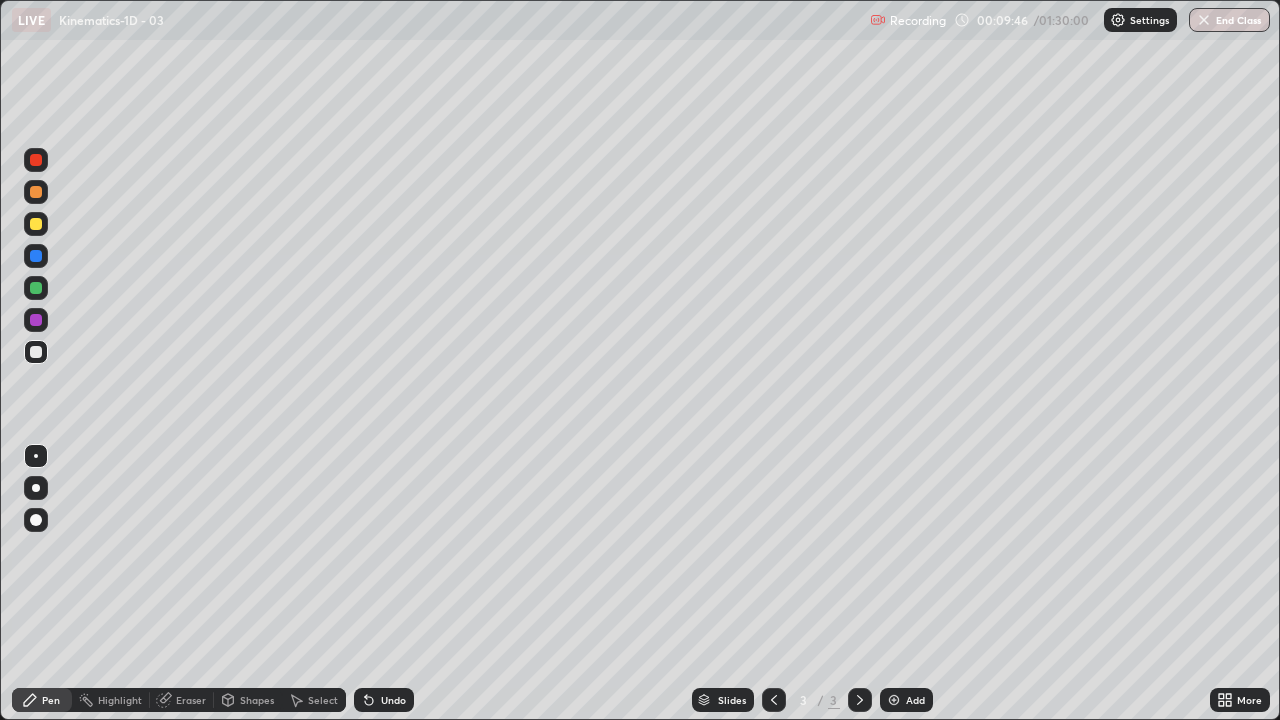 click at bounding box center (36, 352) 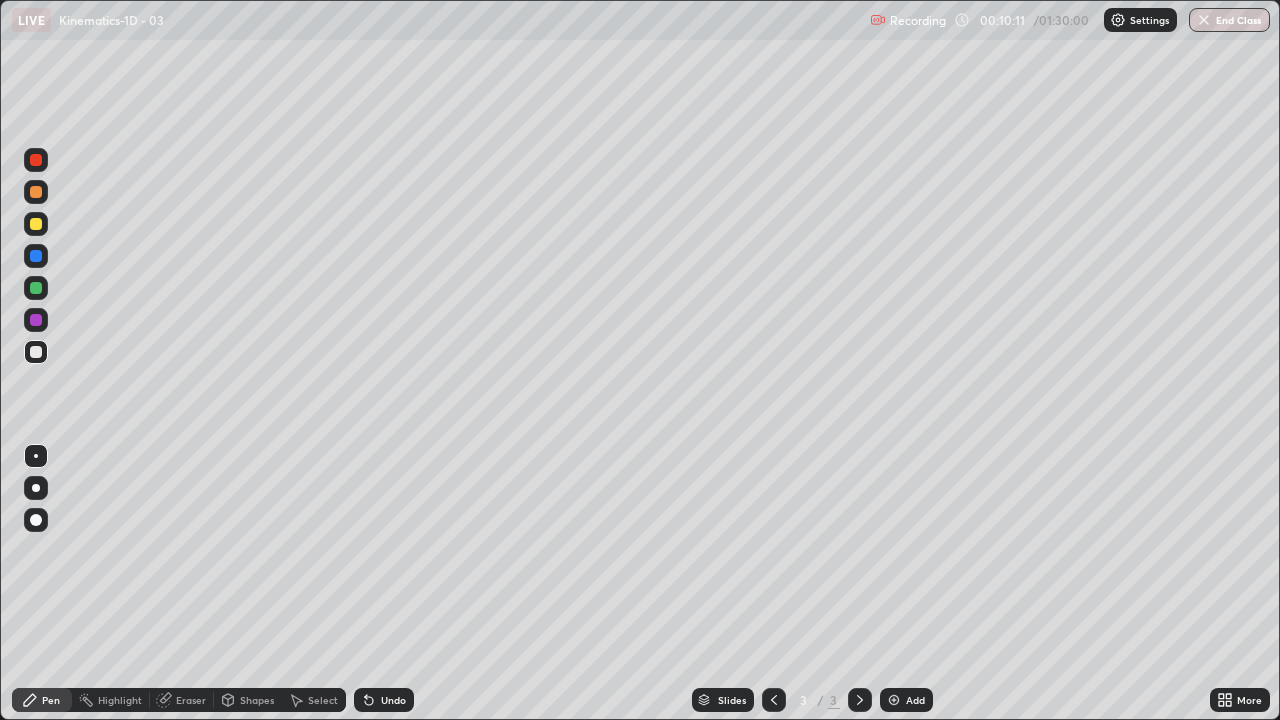 click 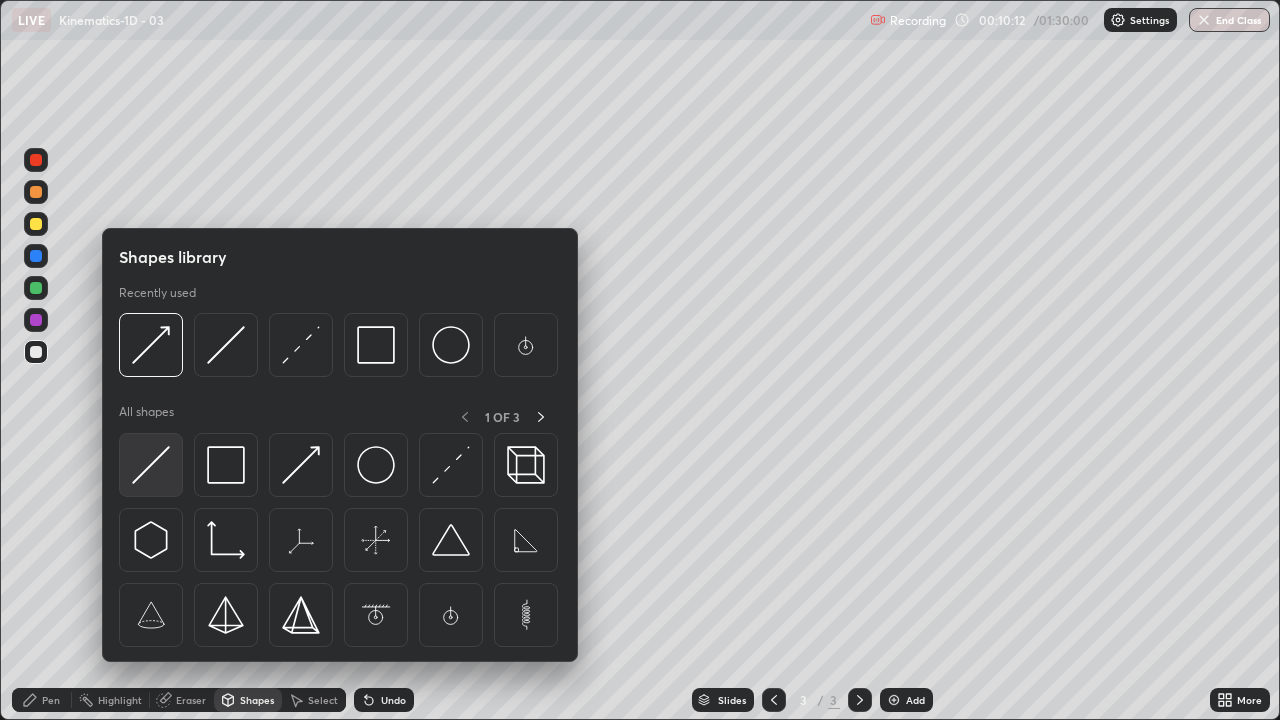 click at bounding box center (151, 465) 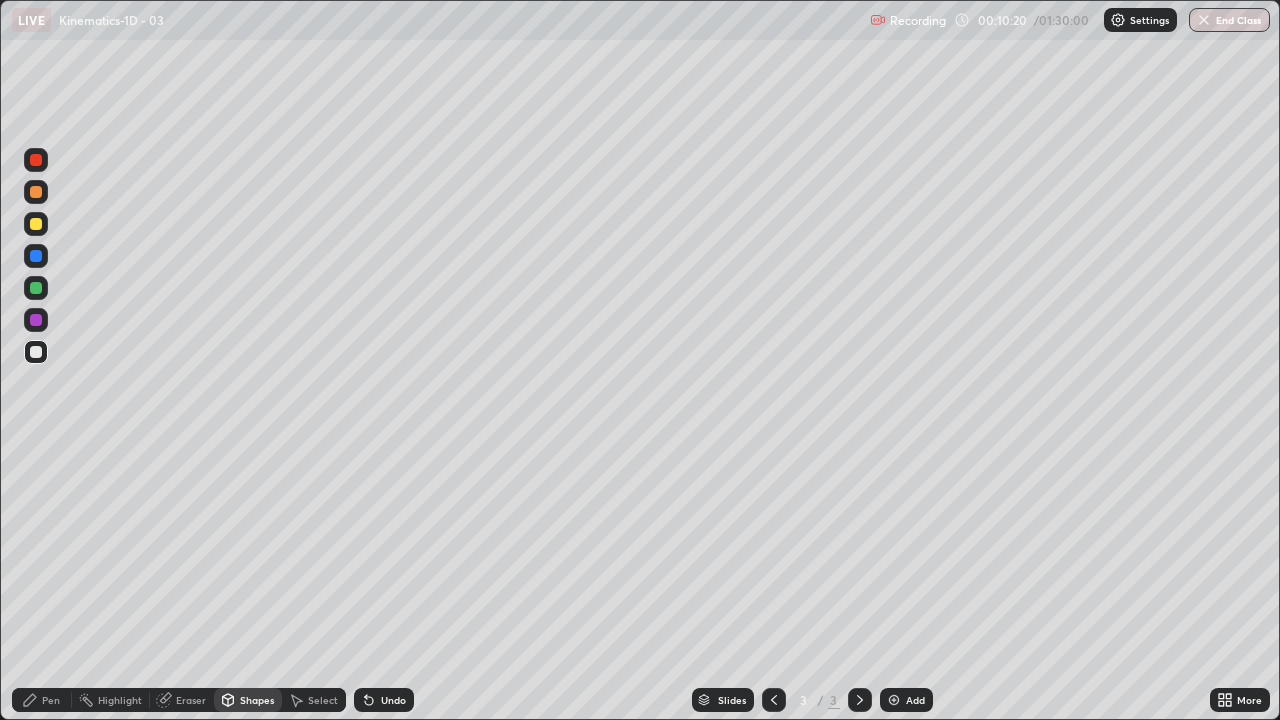 click on "Shapes" at bounding box center [248, 700] 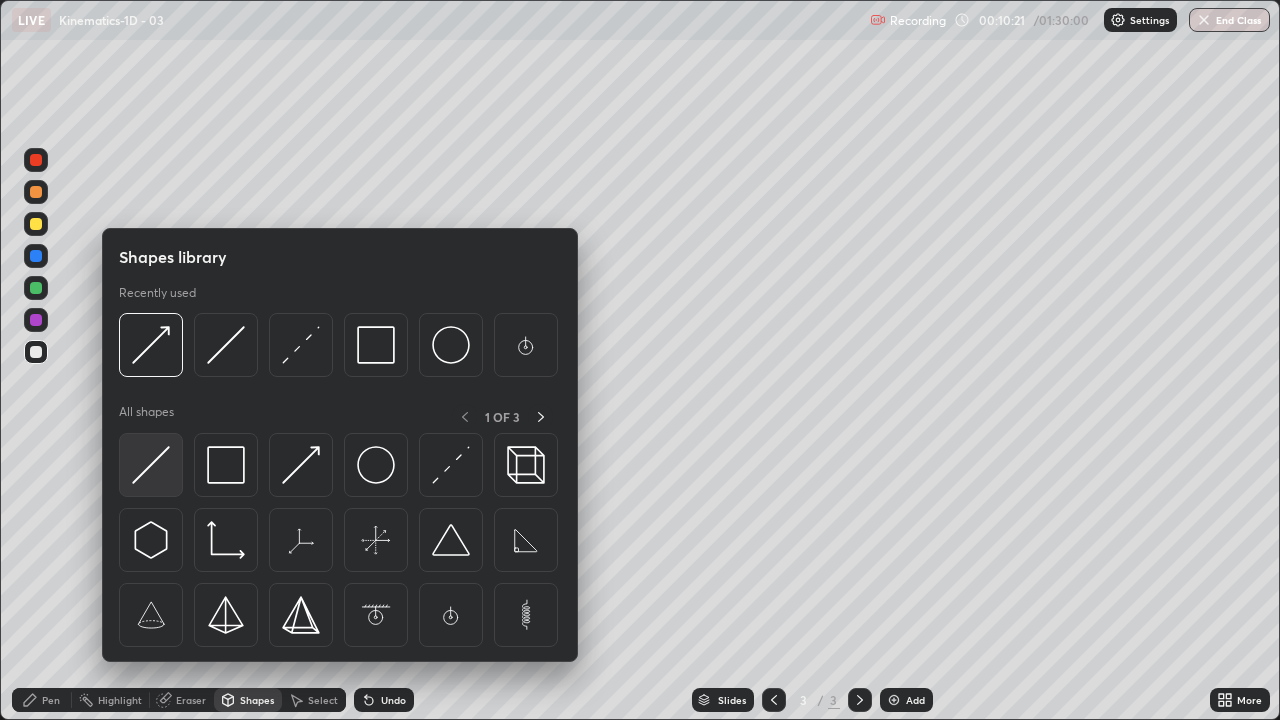 click at bounding box center [151, 465] 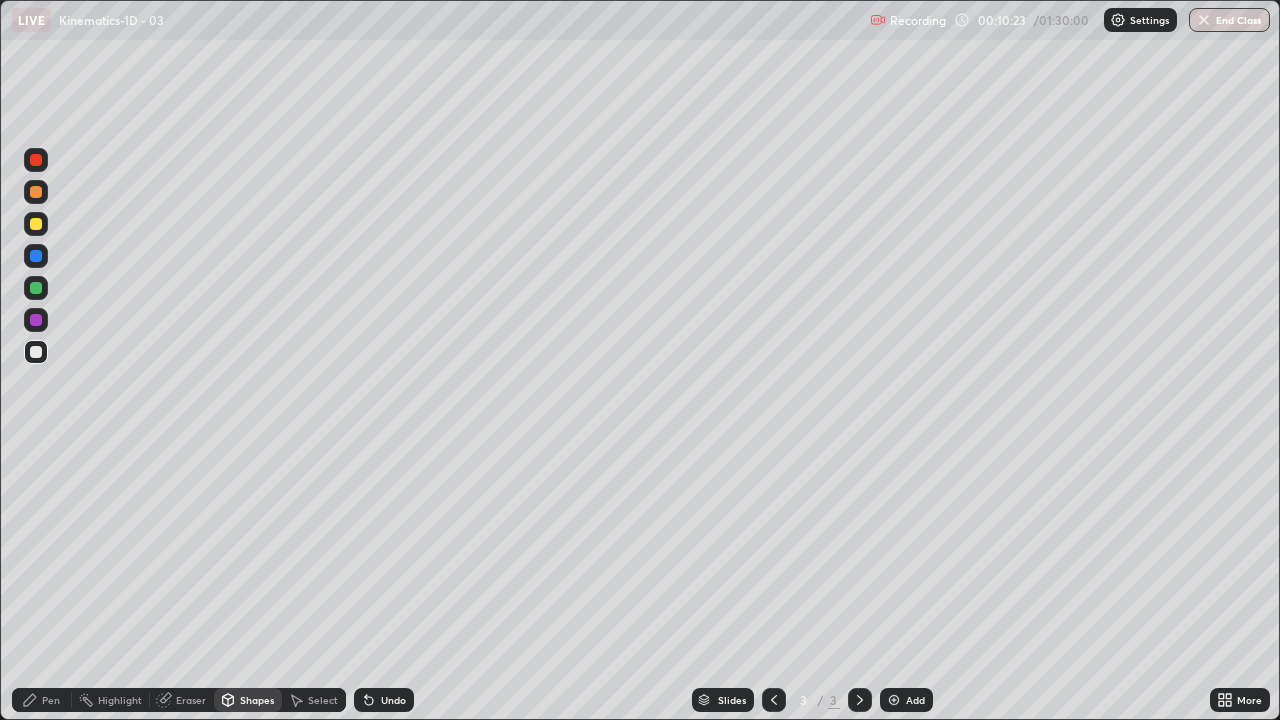 click 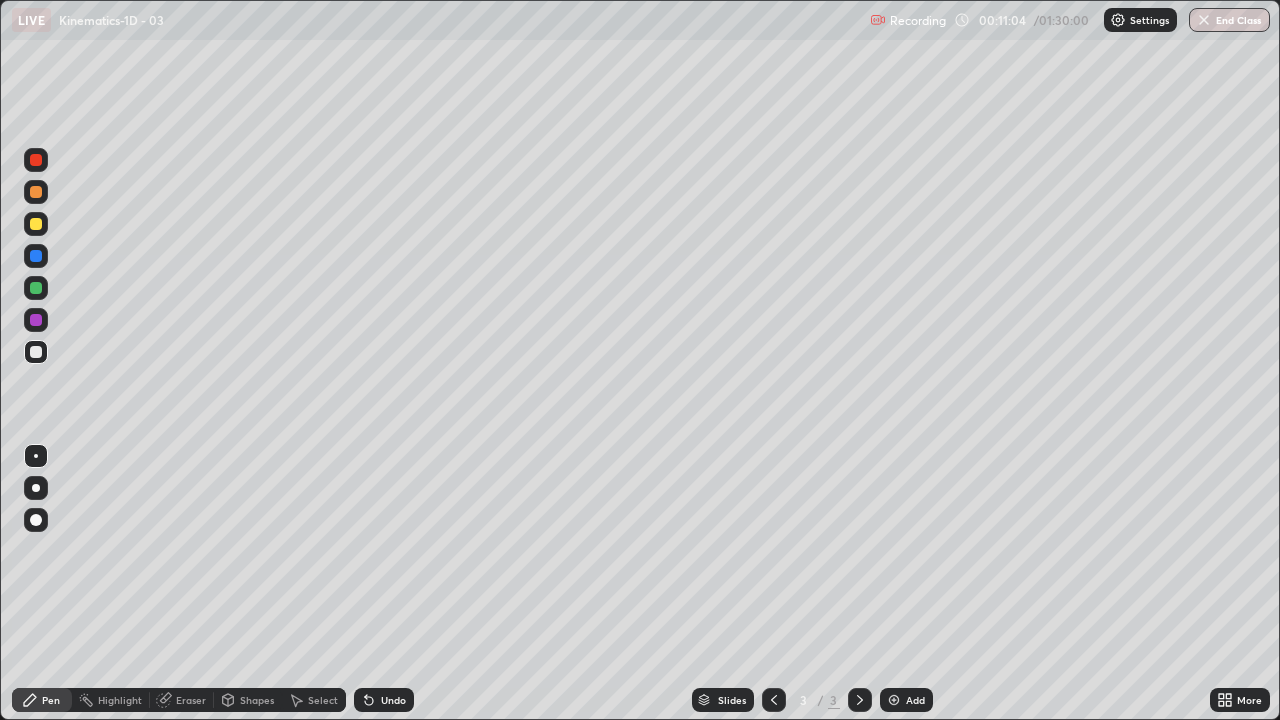 click on "Shapes" at bounding box center (257, 700) 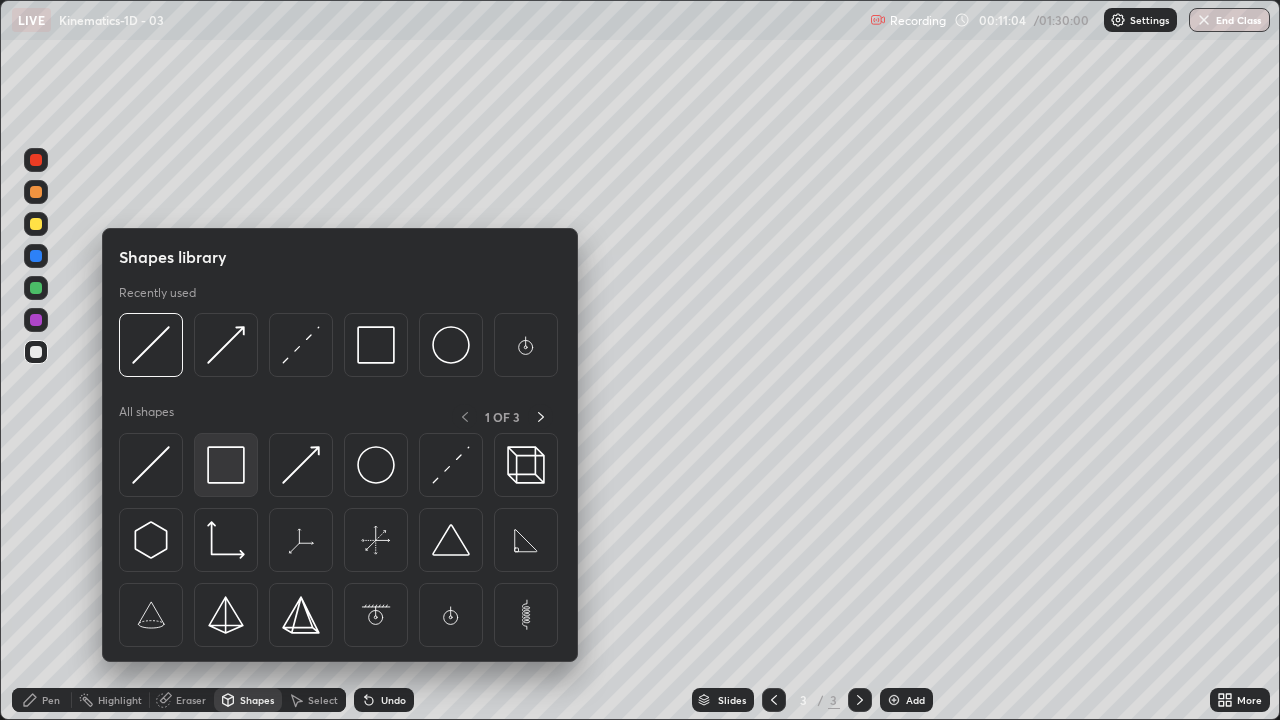 click at bounding box center (226, 465) 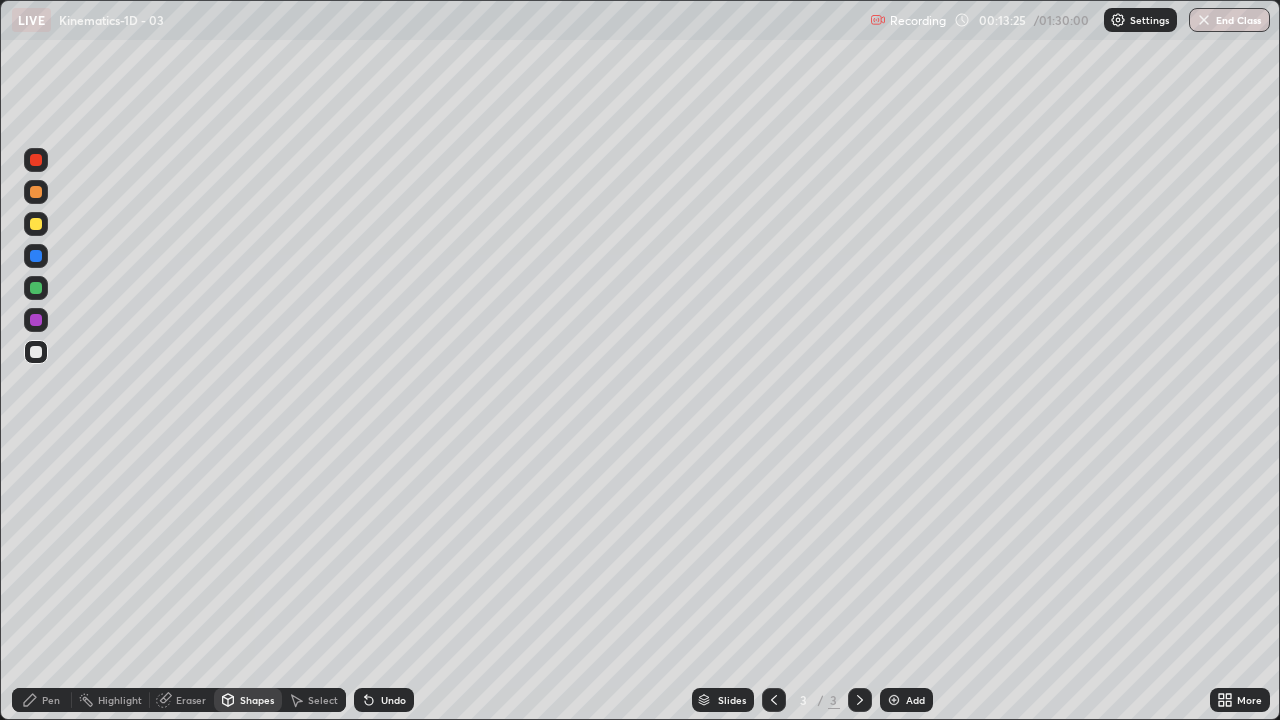 click on "Add" at bounding box center (906, 700) 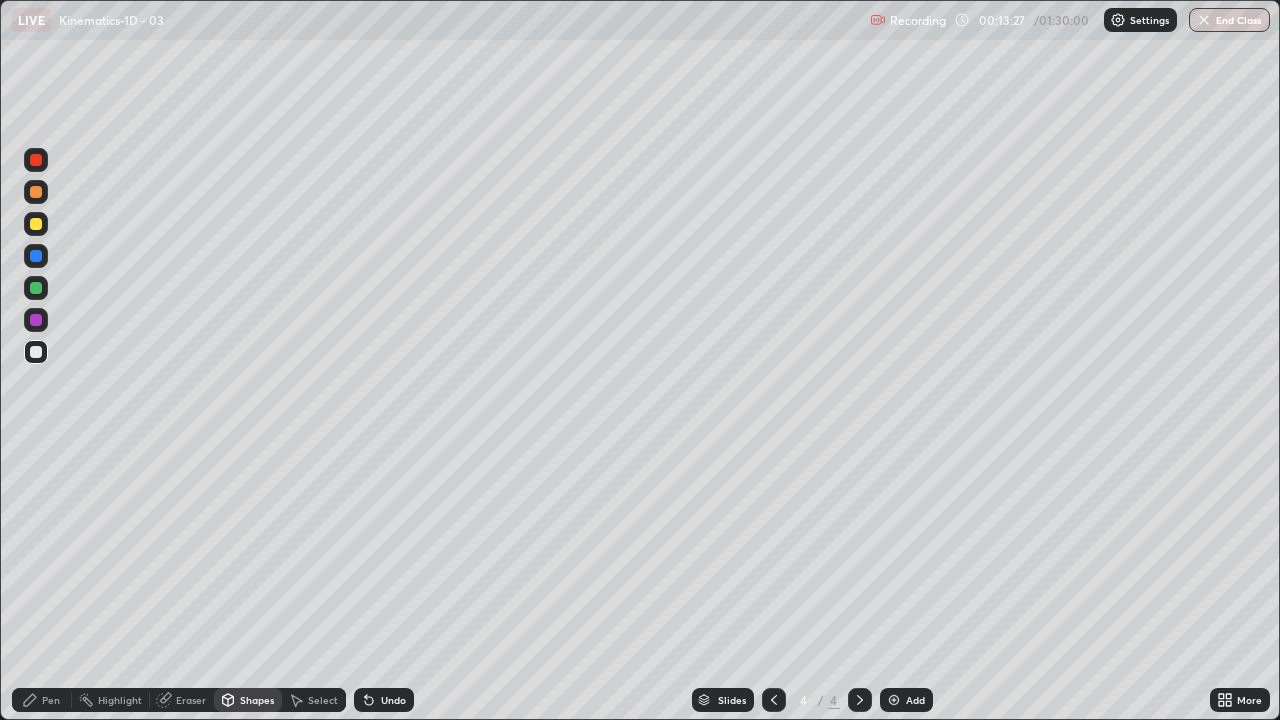 click on "Shapes" at bounding box center [257, 700] 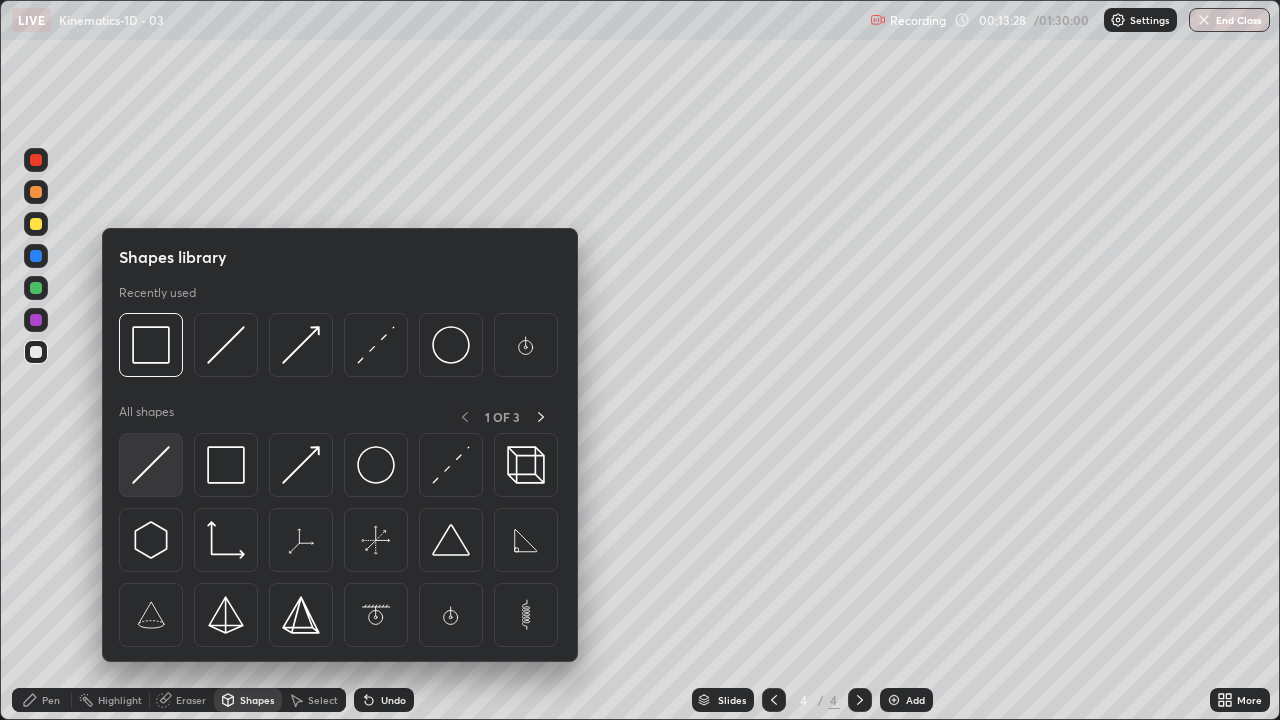 click at bounding box center [151, 465] 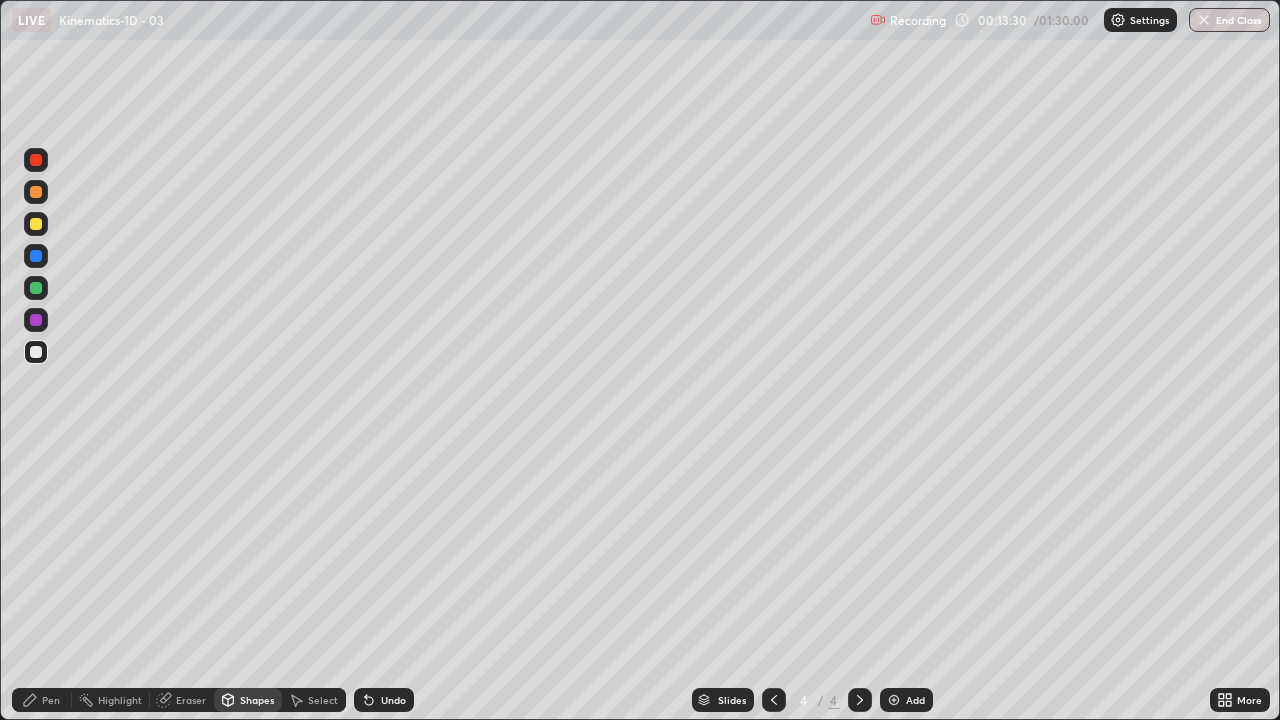 click on "Shapes" at bounding box center (248, 700) 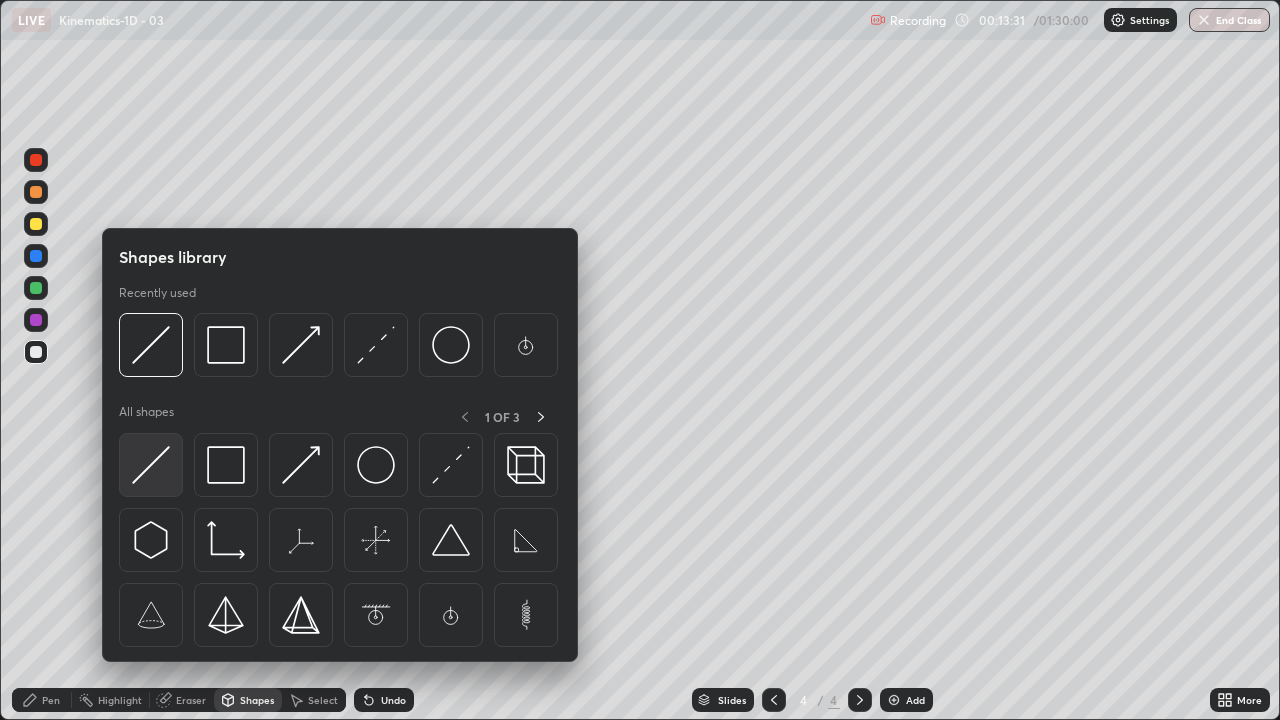 click at bounding box center [151, 465] 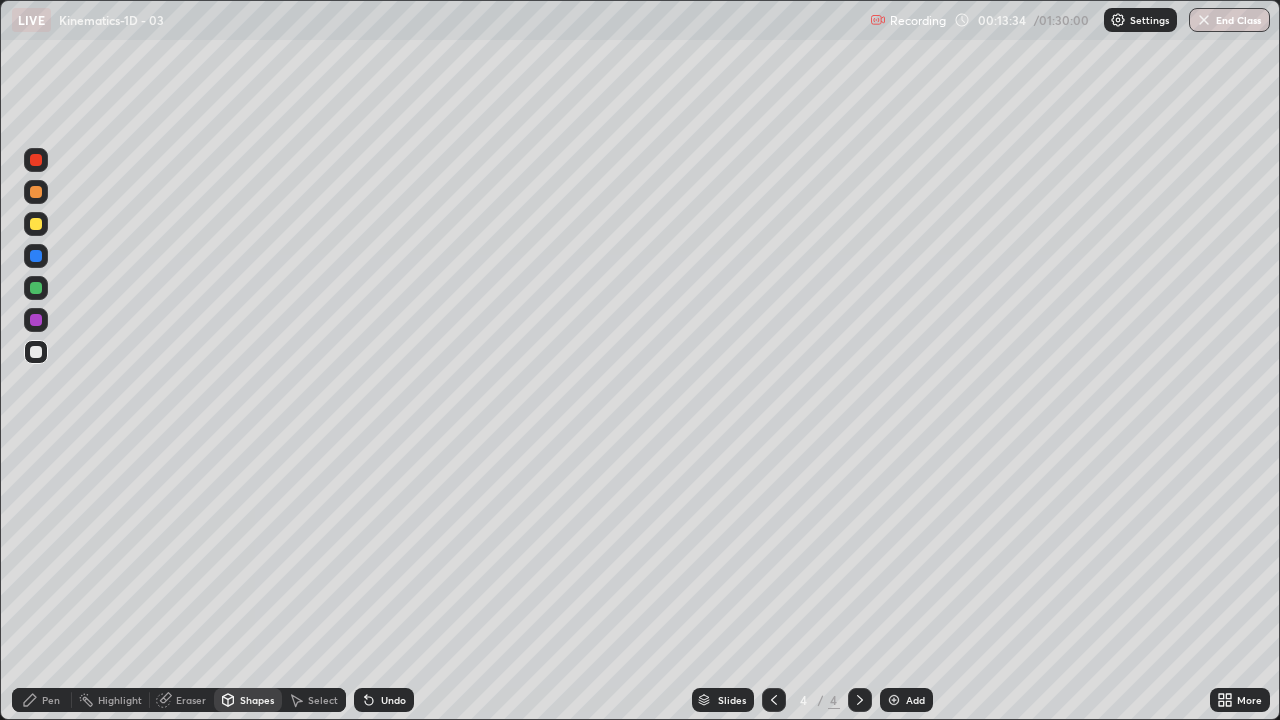 click 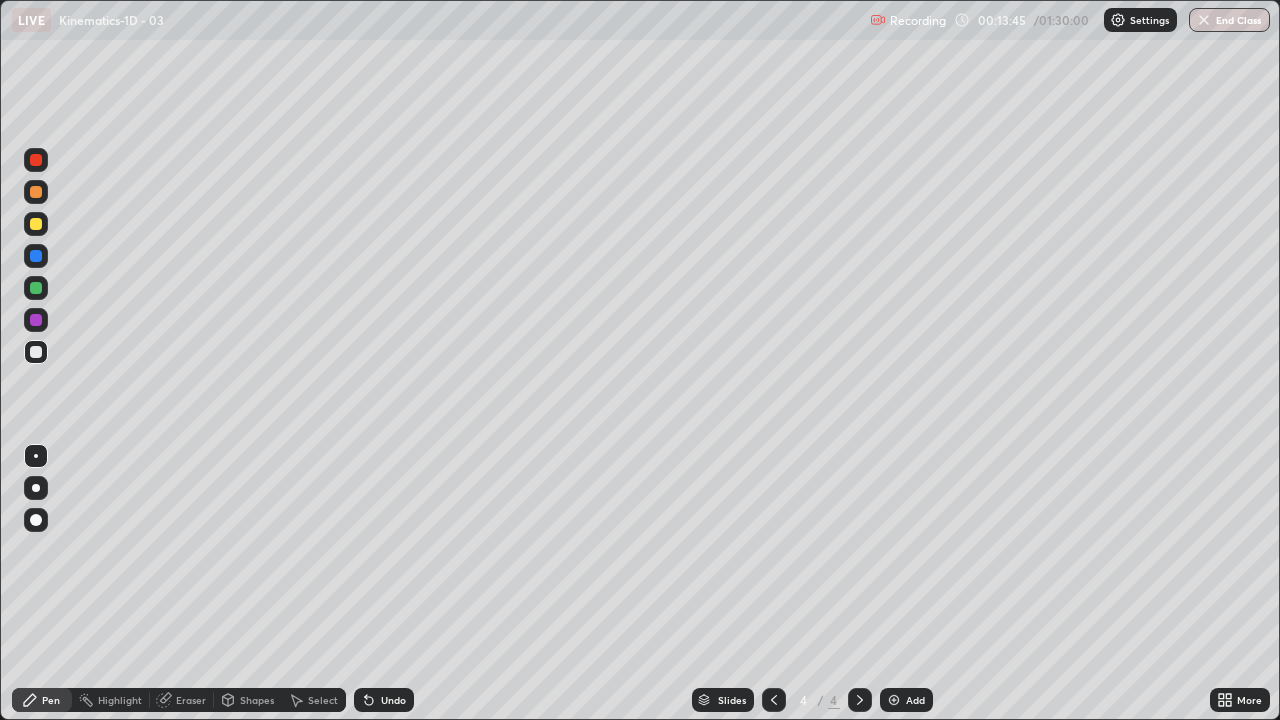 click on "Shapes" at bounding box center (248, 700) 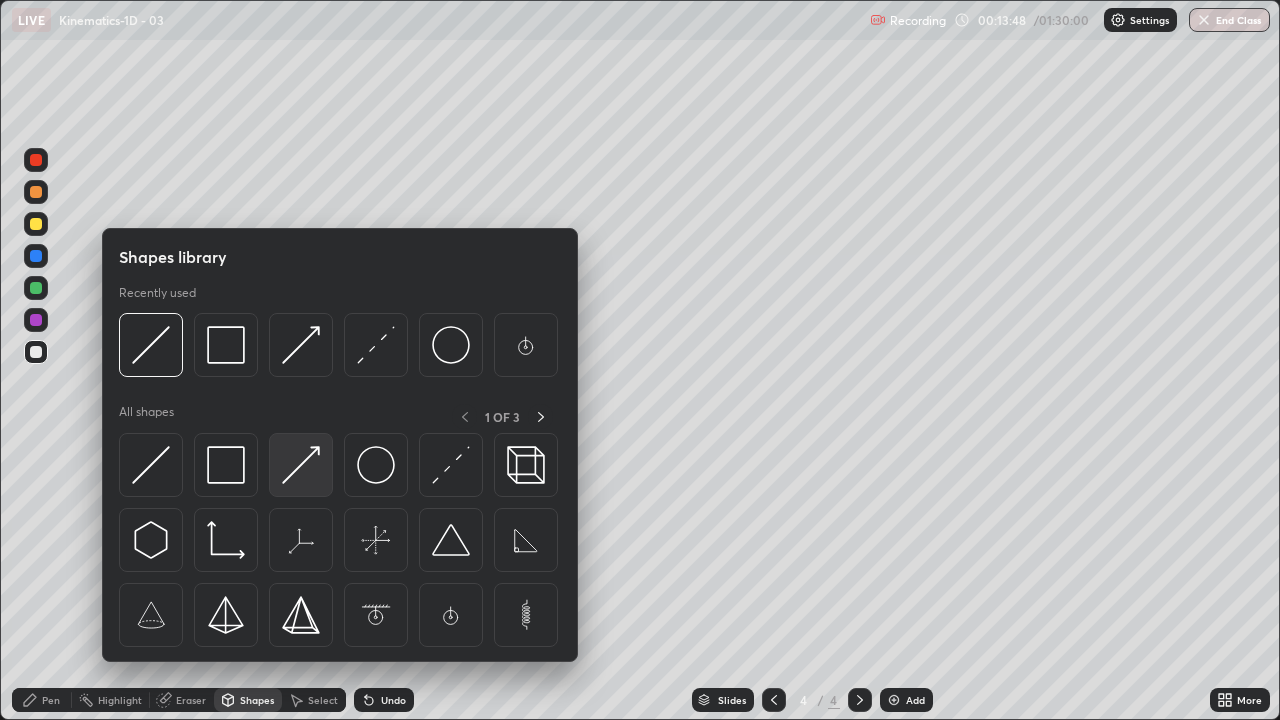 click at bounding box center [301, 465] 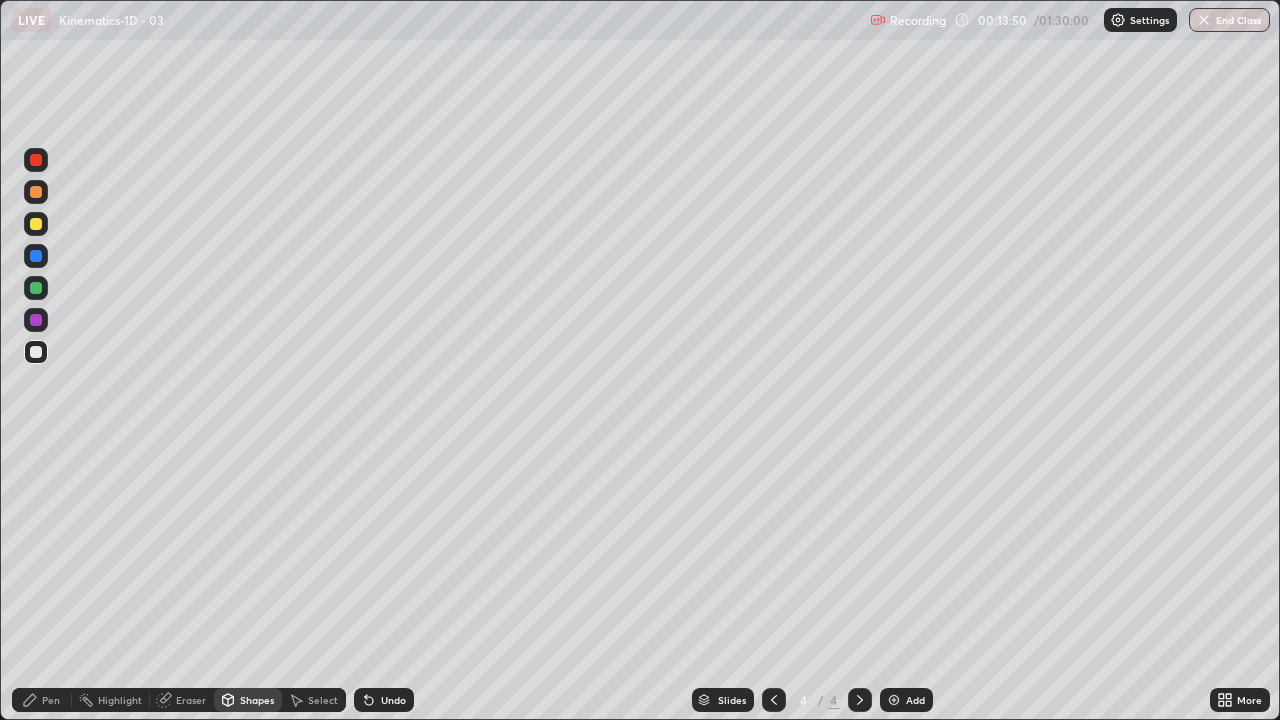 click on "Pen" at bounding box center [42, 700] 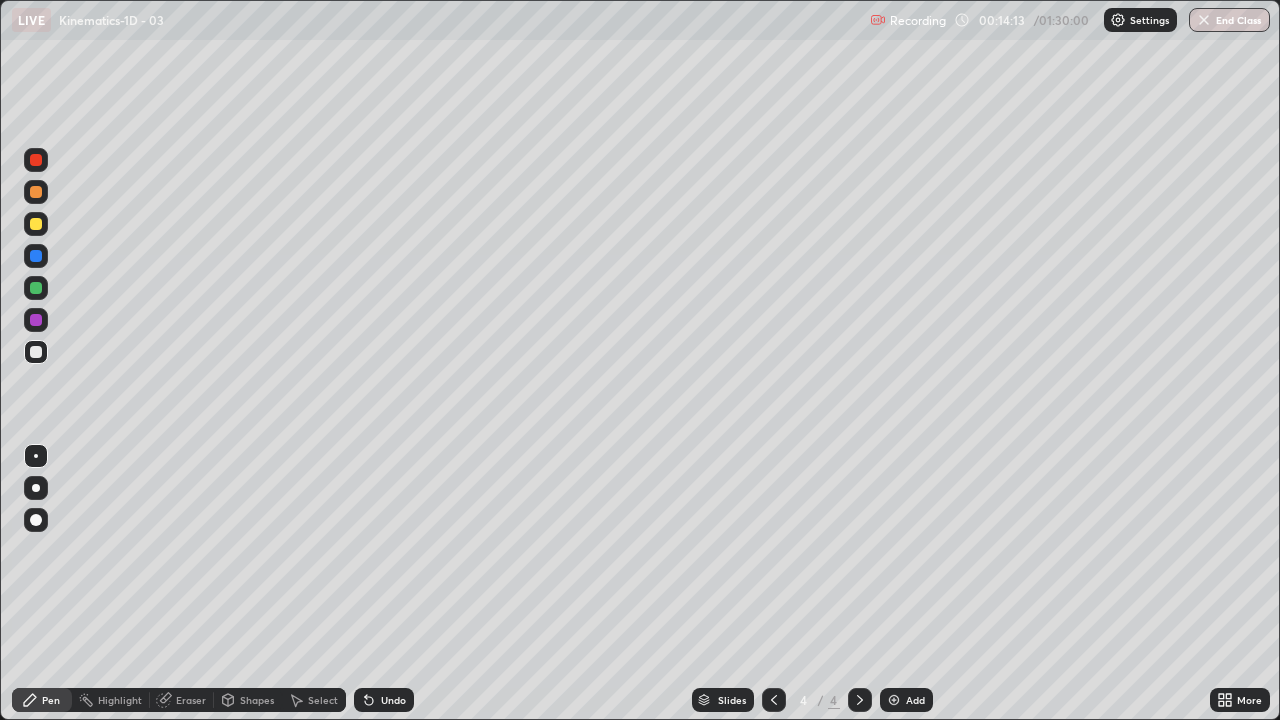 click on "Shapes" at bounding box center [257, 700] 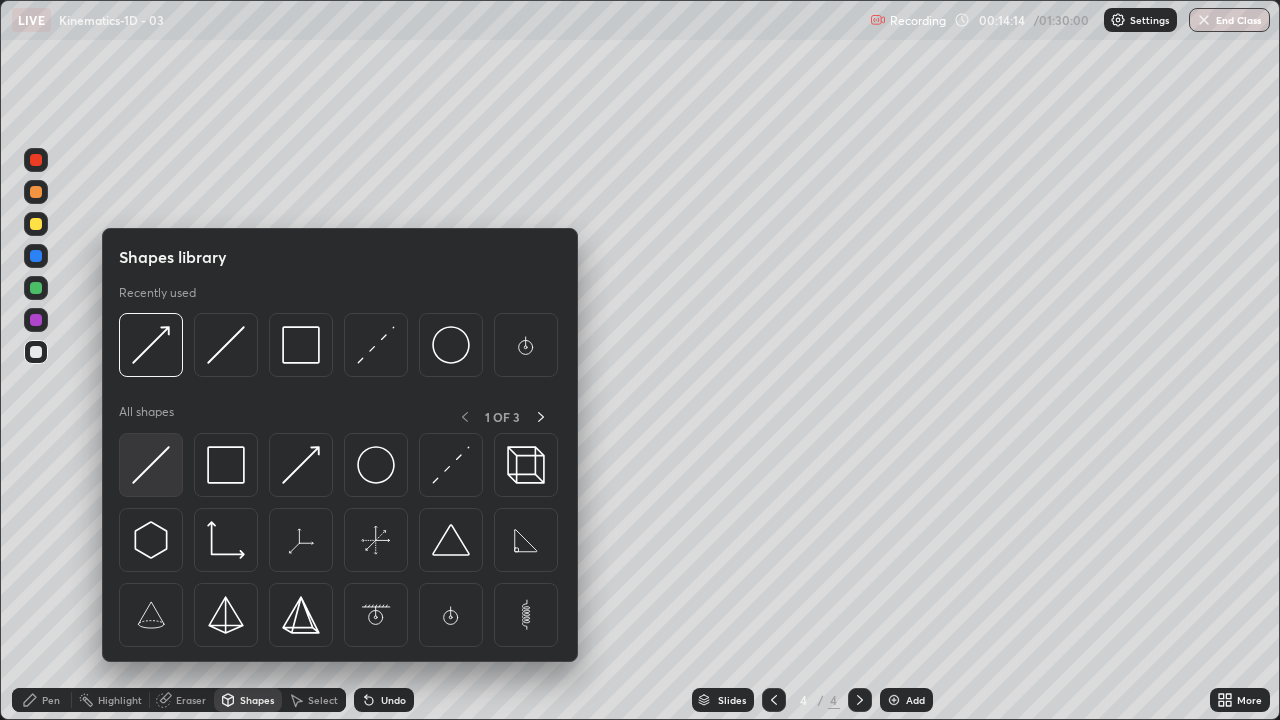 click at bounding box center (151, 465) 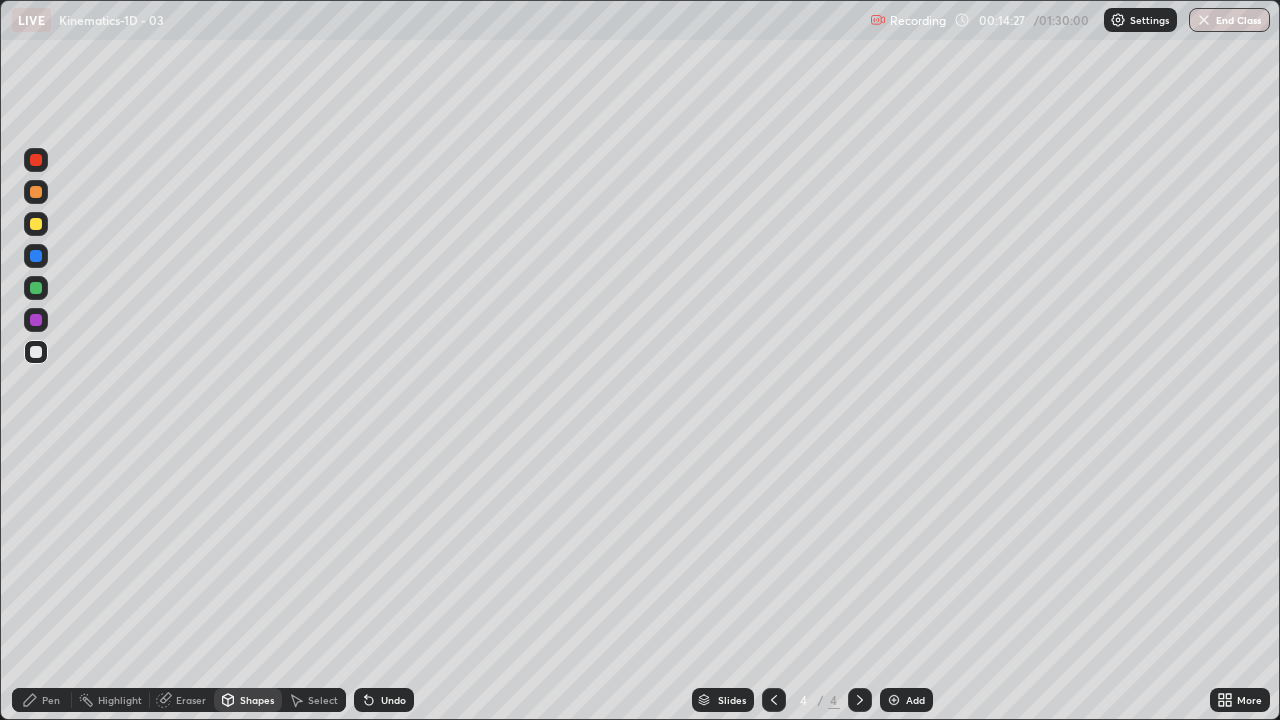 click on "Pen" at bounding box center (51, 700) 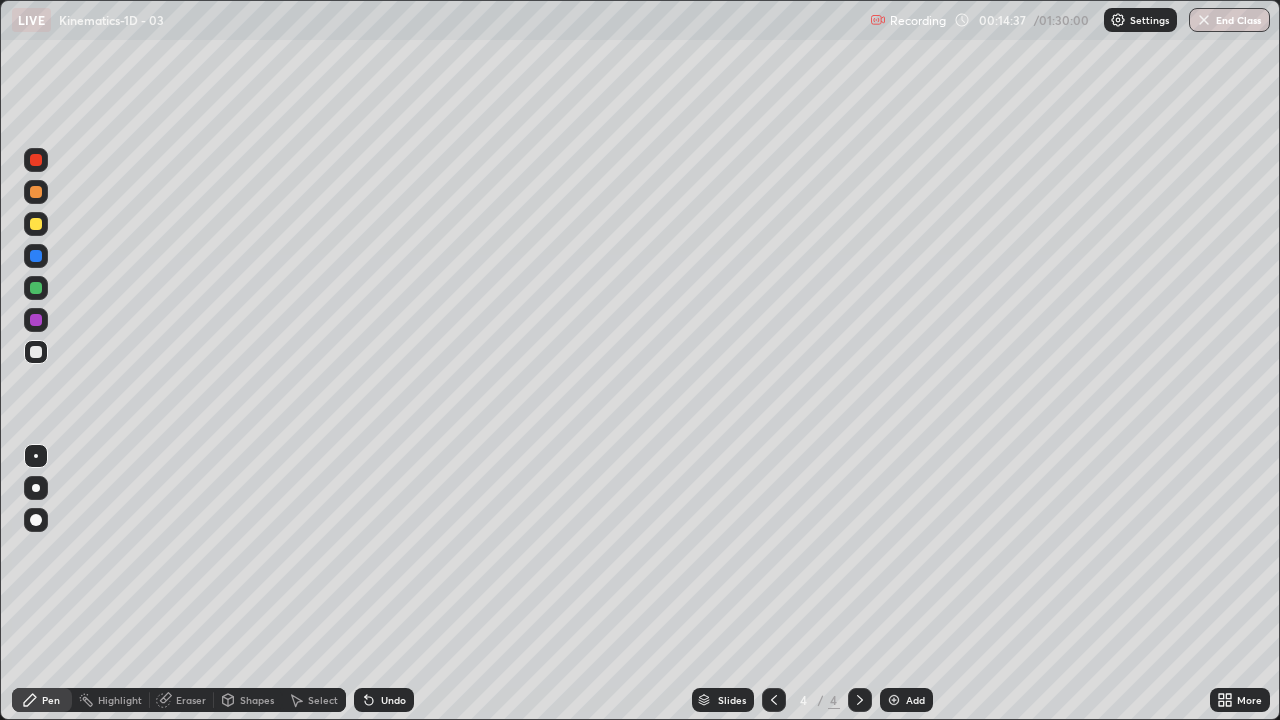 click 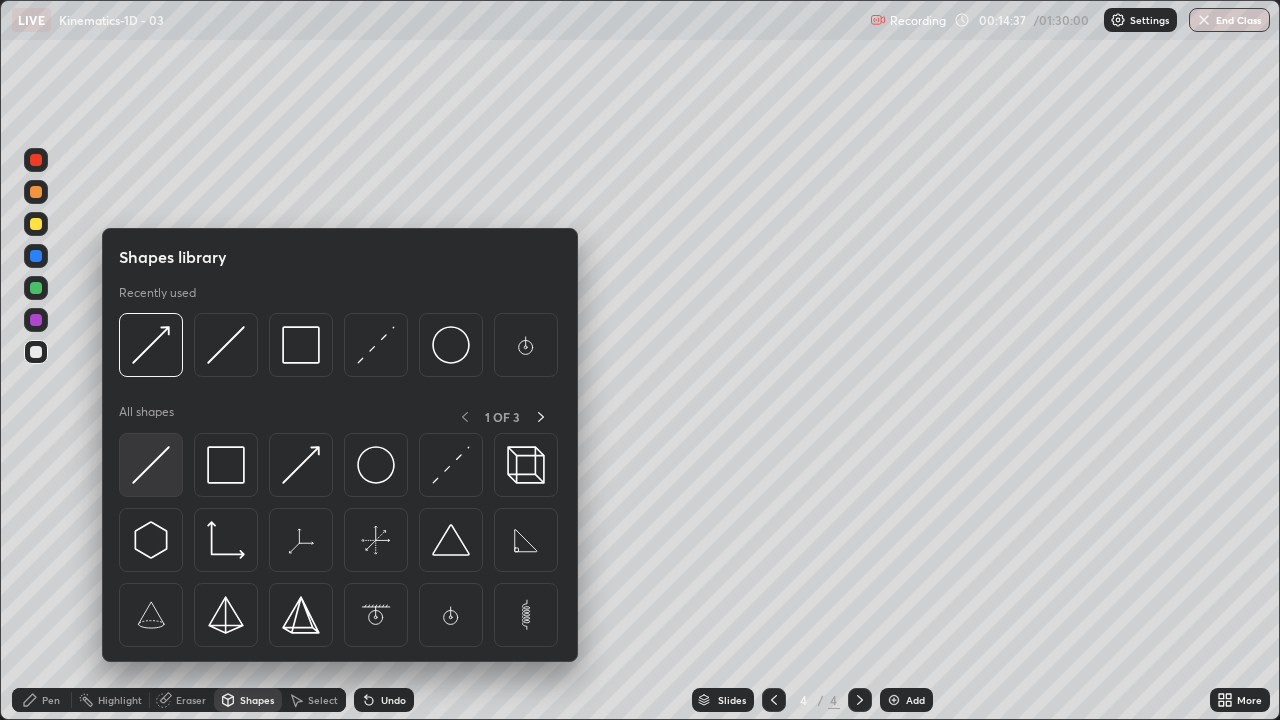 click at bounding box center [151, 465] 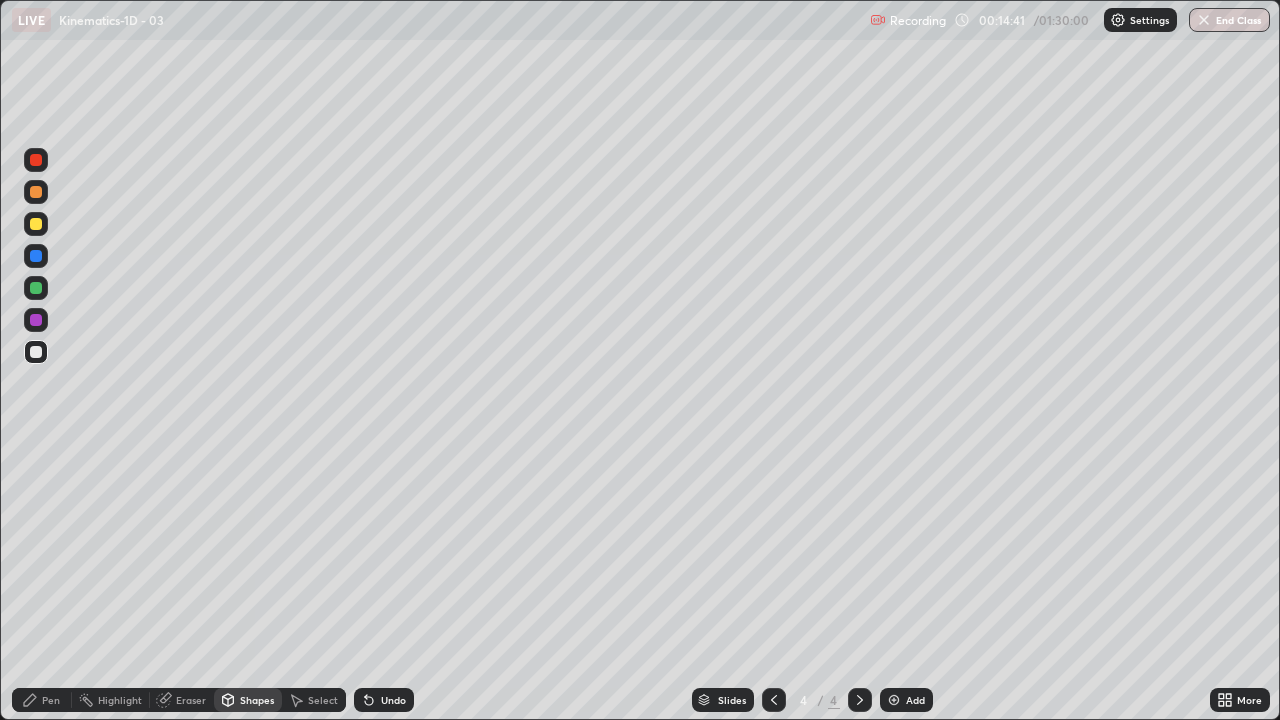 click on "Shapes" at bounding box center [257, 700] 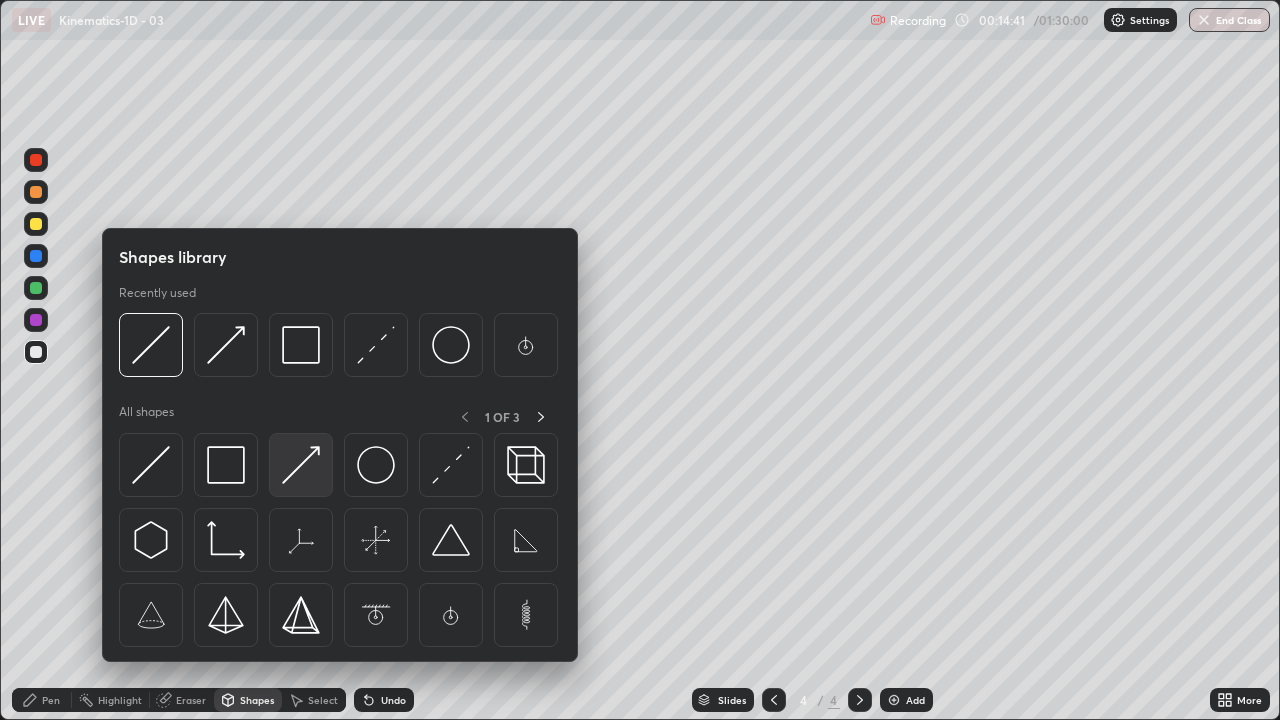 click at bounding box center [301, 465] 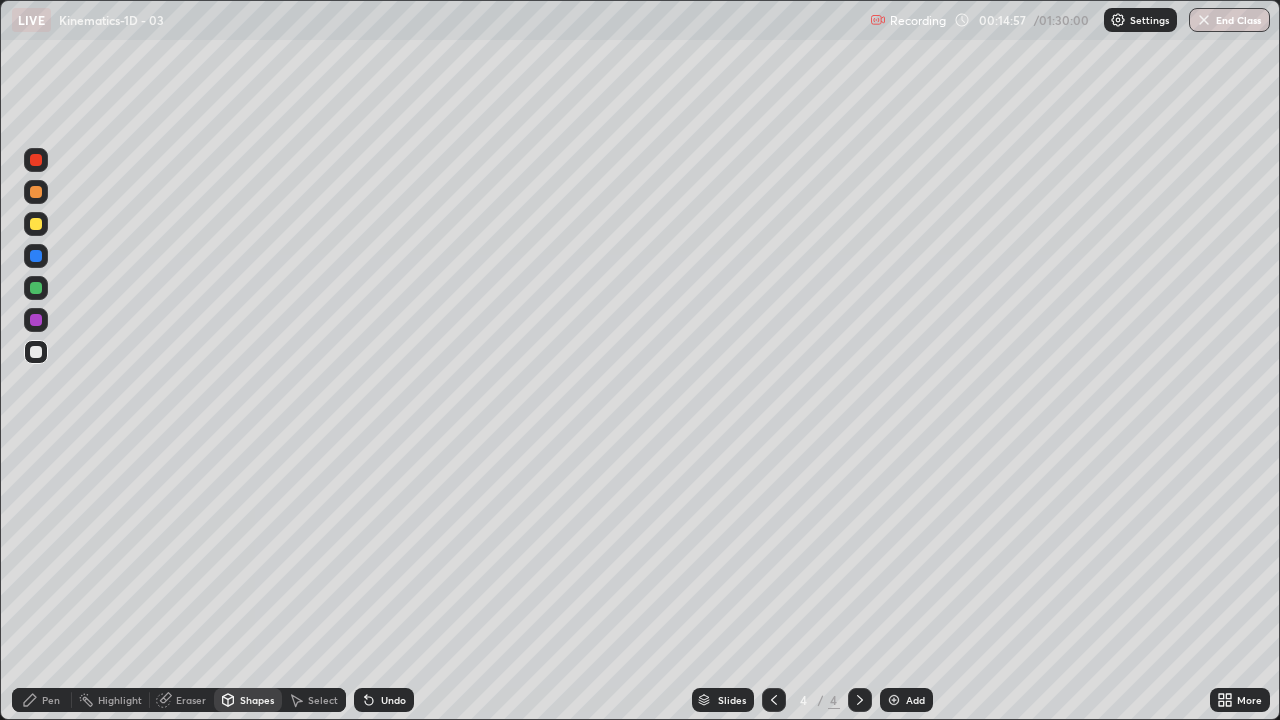 click on "Shapes" at bounding box center (257, 700) 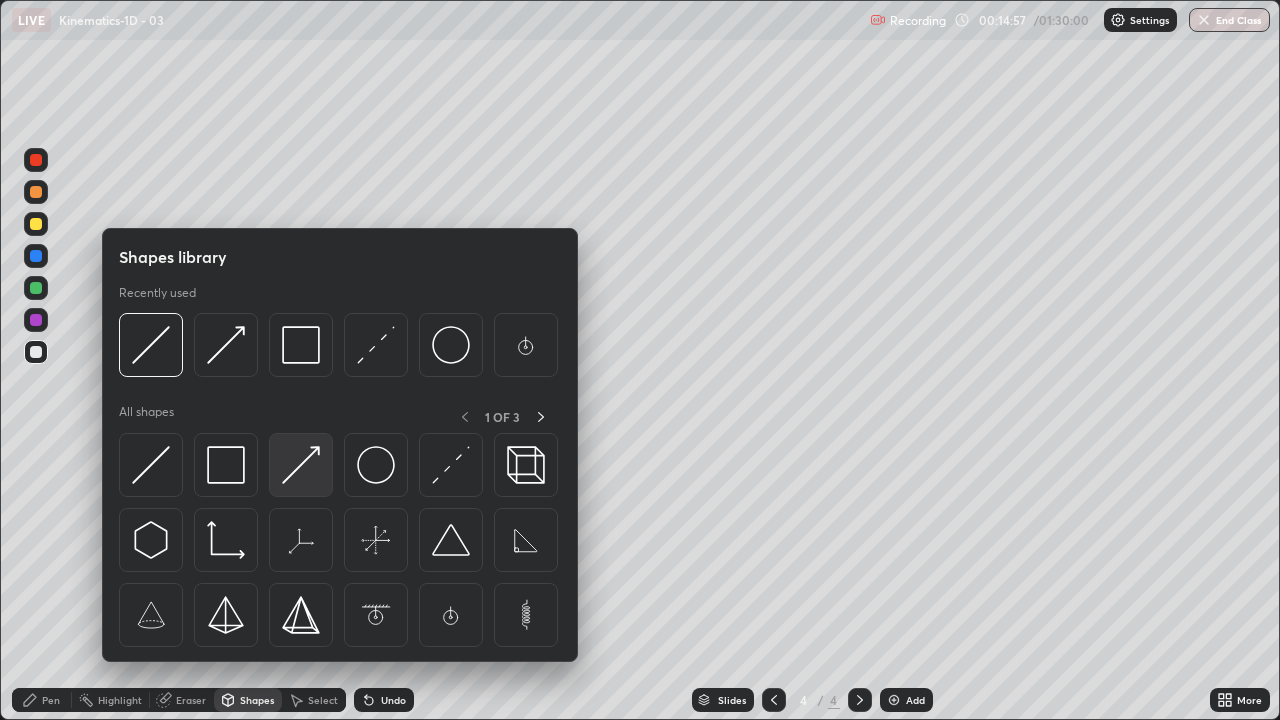 click at bounding box center [301, 465] 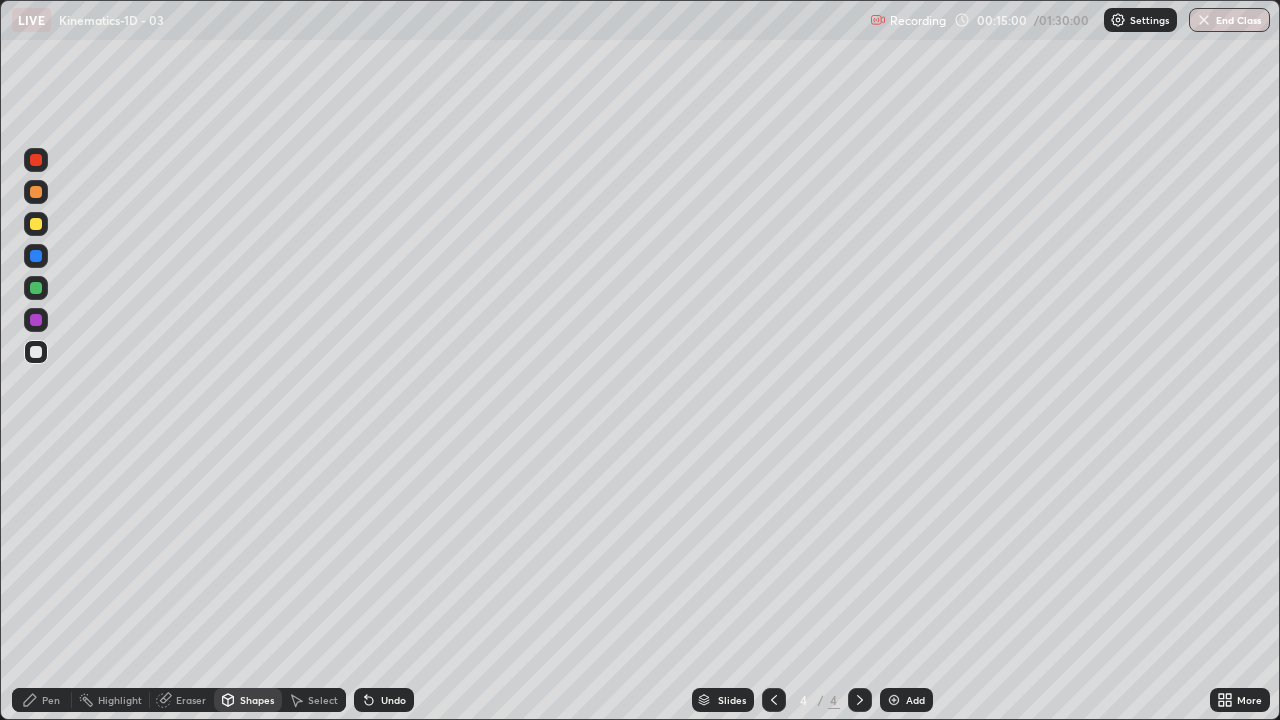 click on "Eraser" at bounding box center [191, 700] 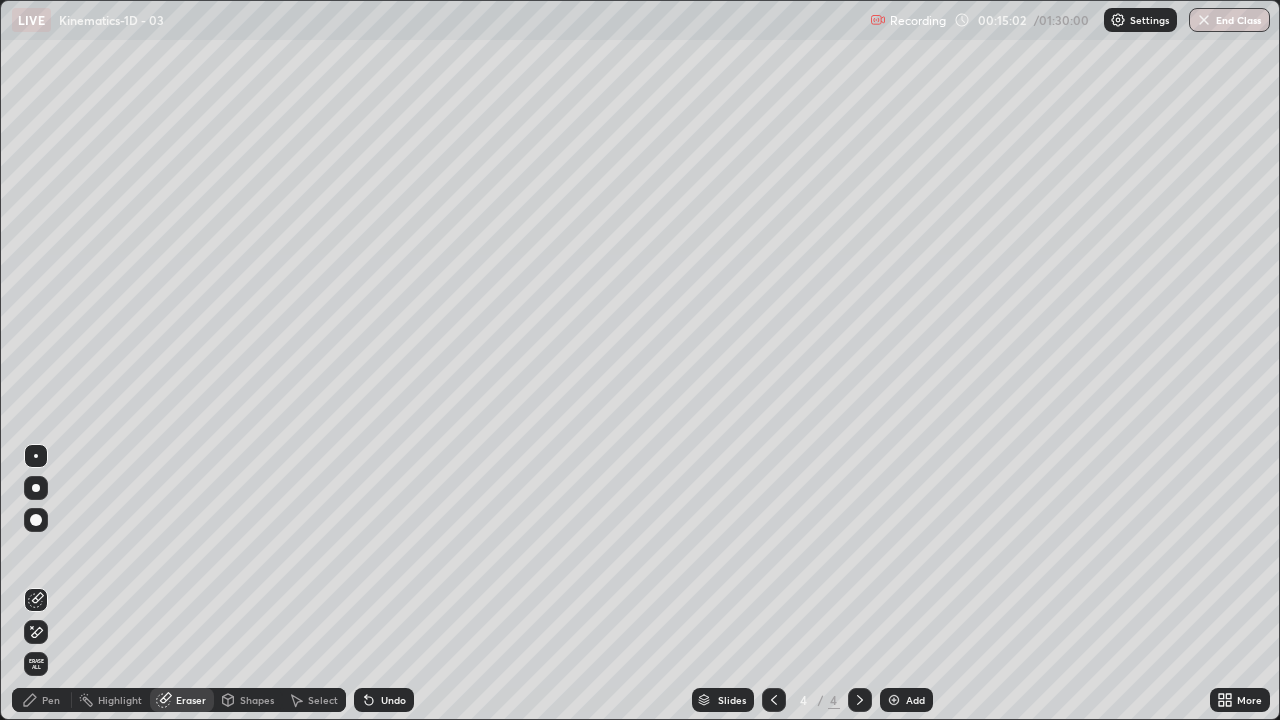 click on "Pen" at bounding box center [51, 700] 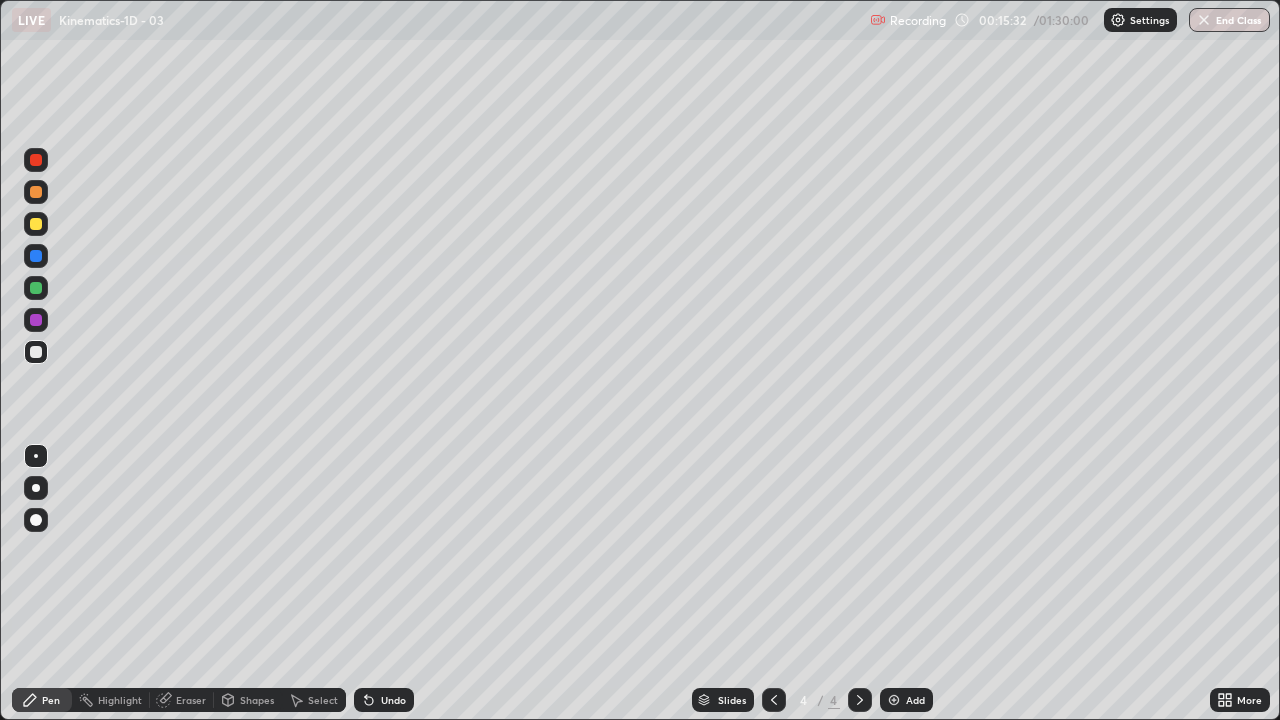 click at bounding box center [36, 352] 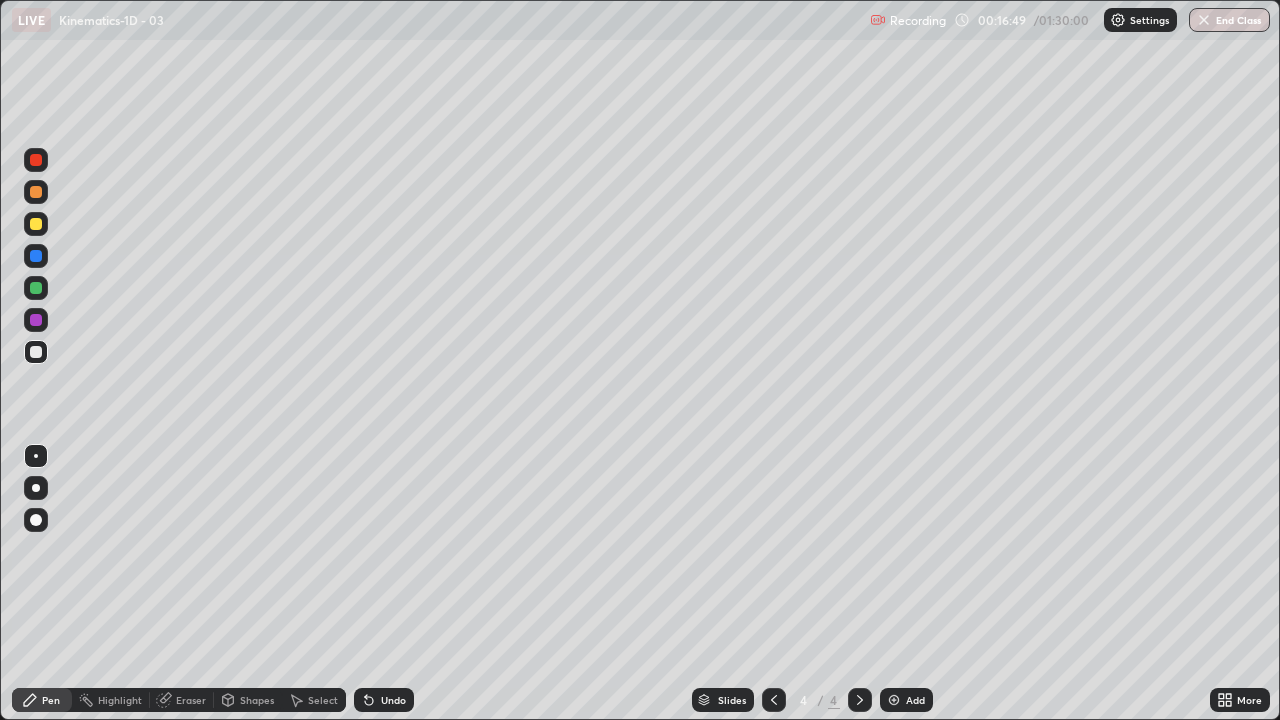click at bounding box center (36, 224) 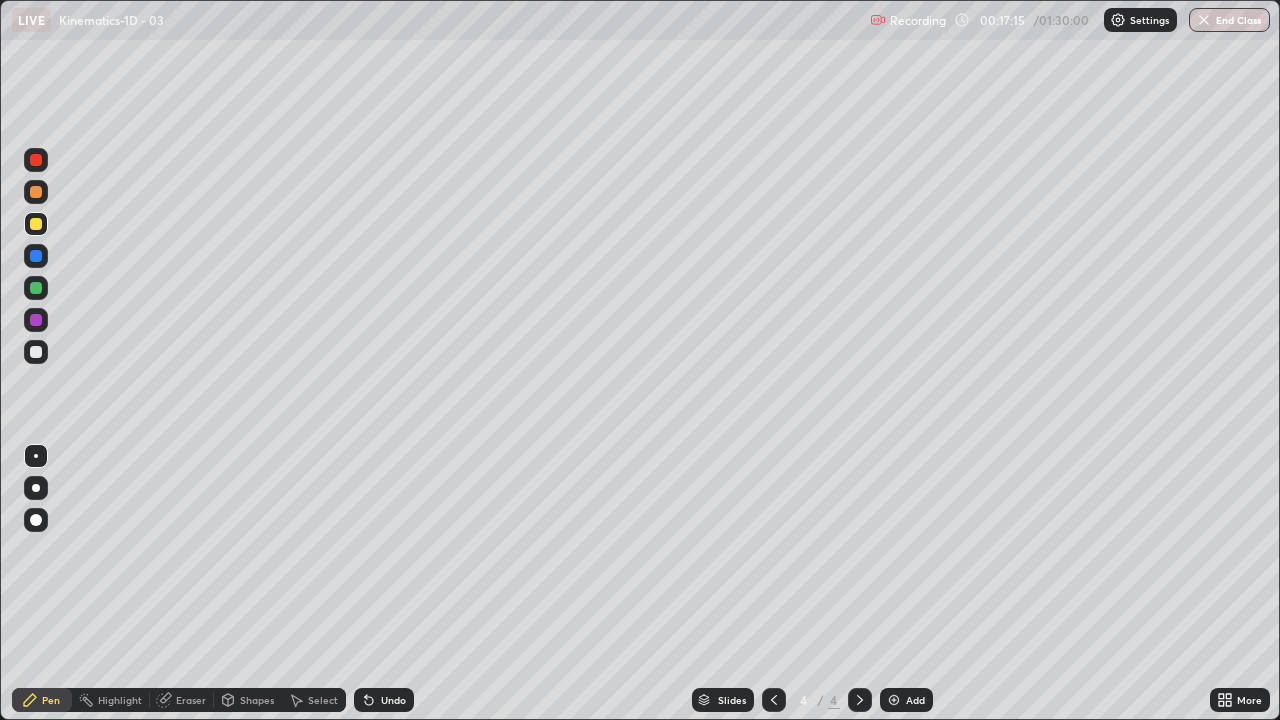 click at bounding box center [36, 352] 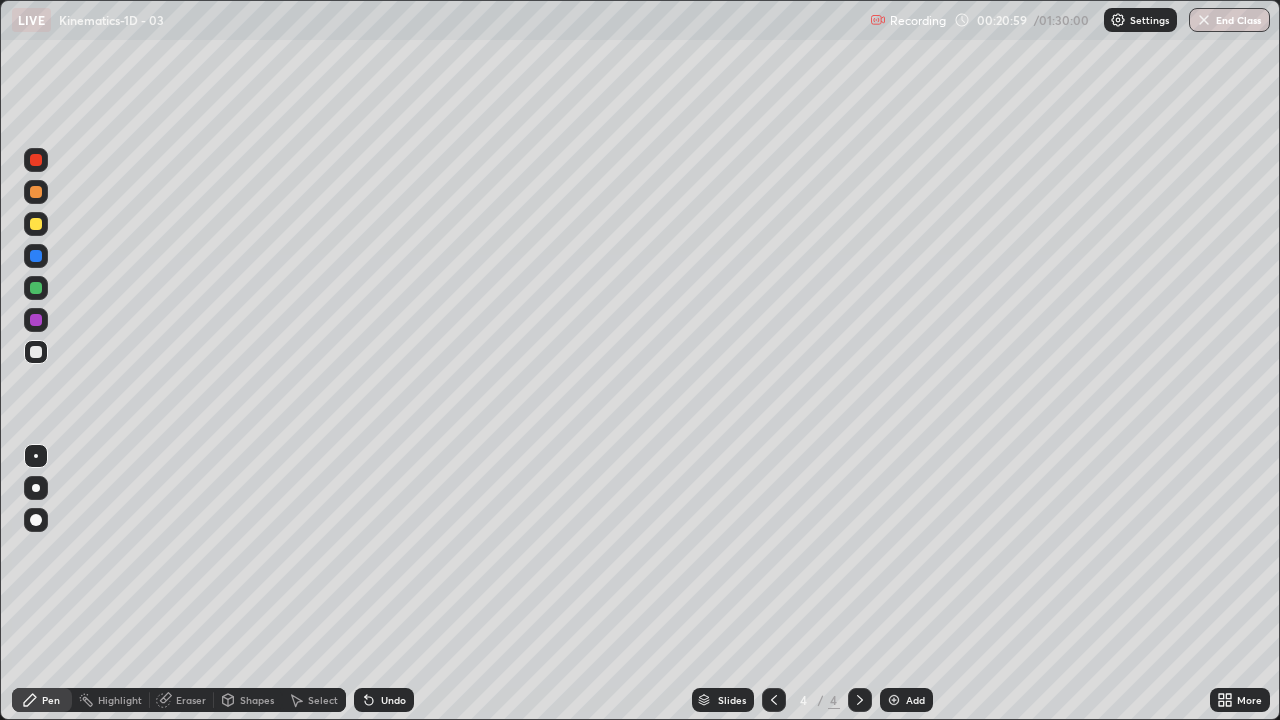 click on "Add" at bounding box center (915, 700) 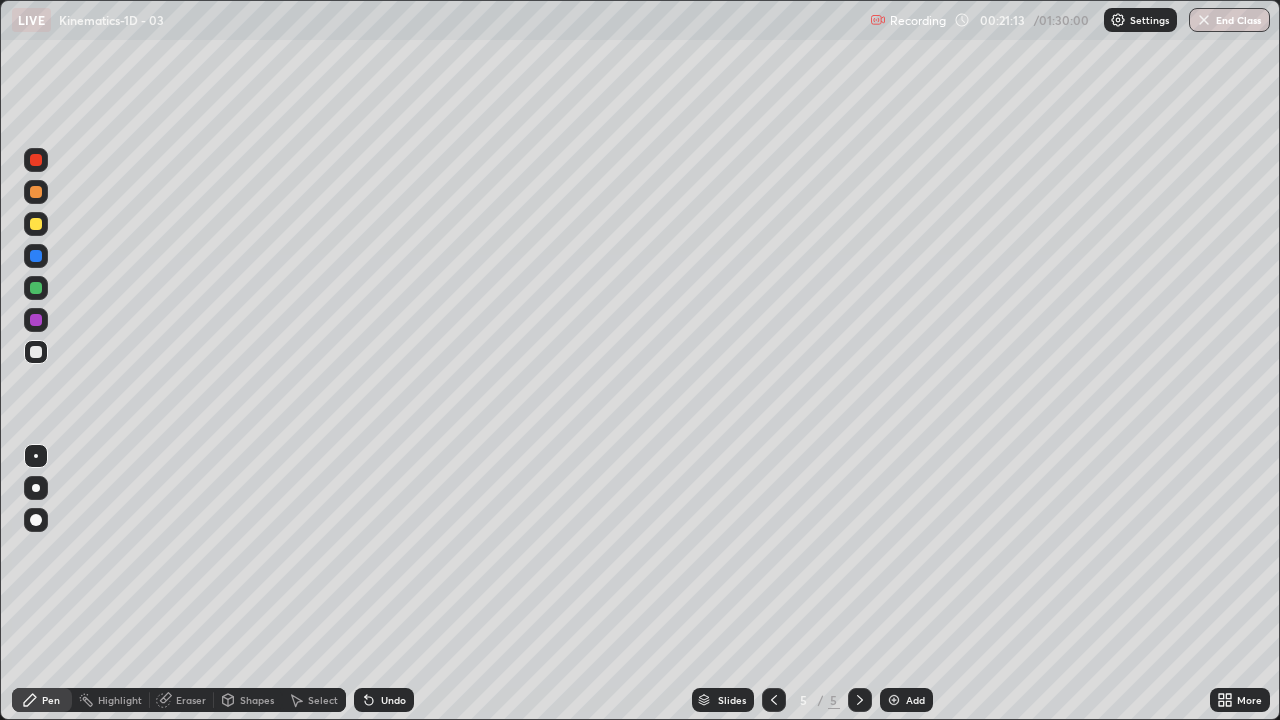 click at bounding box center (36, 224) 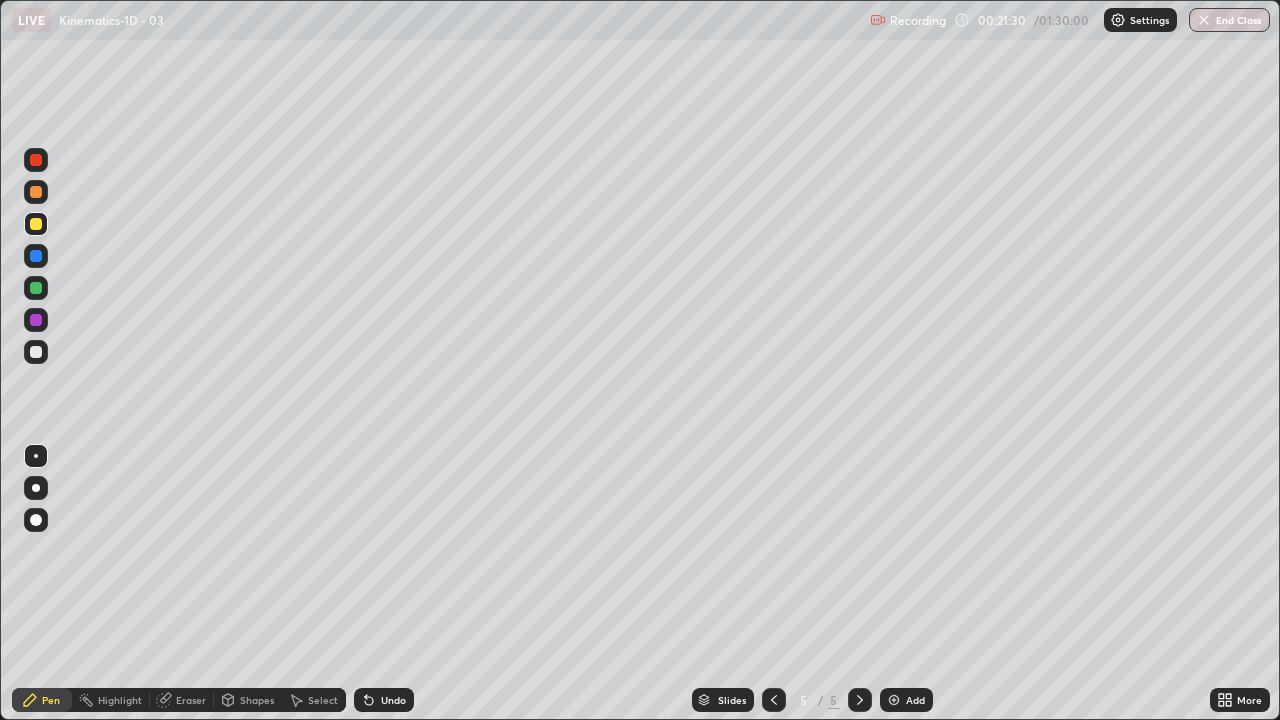 click on "Shapes" at bounding box center [248, 700] 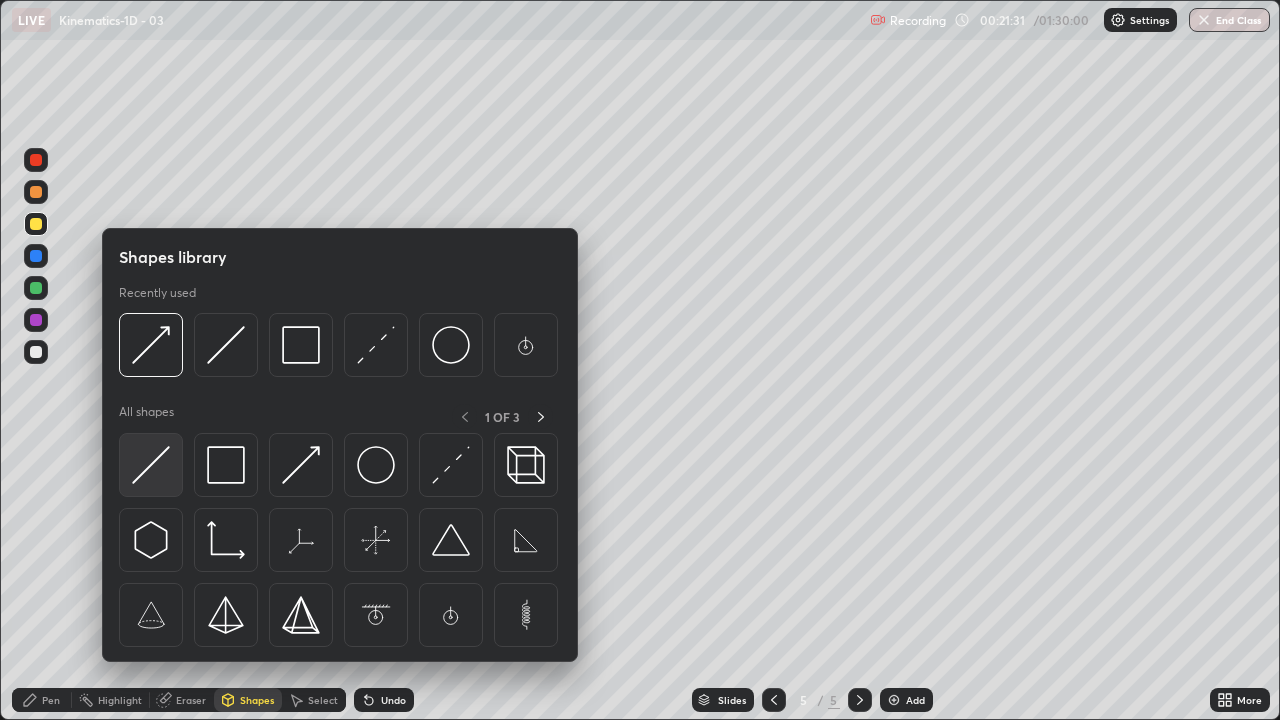 click at bounding box center (151, 465) 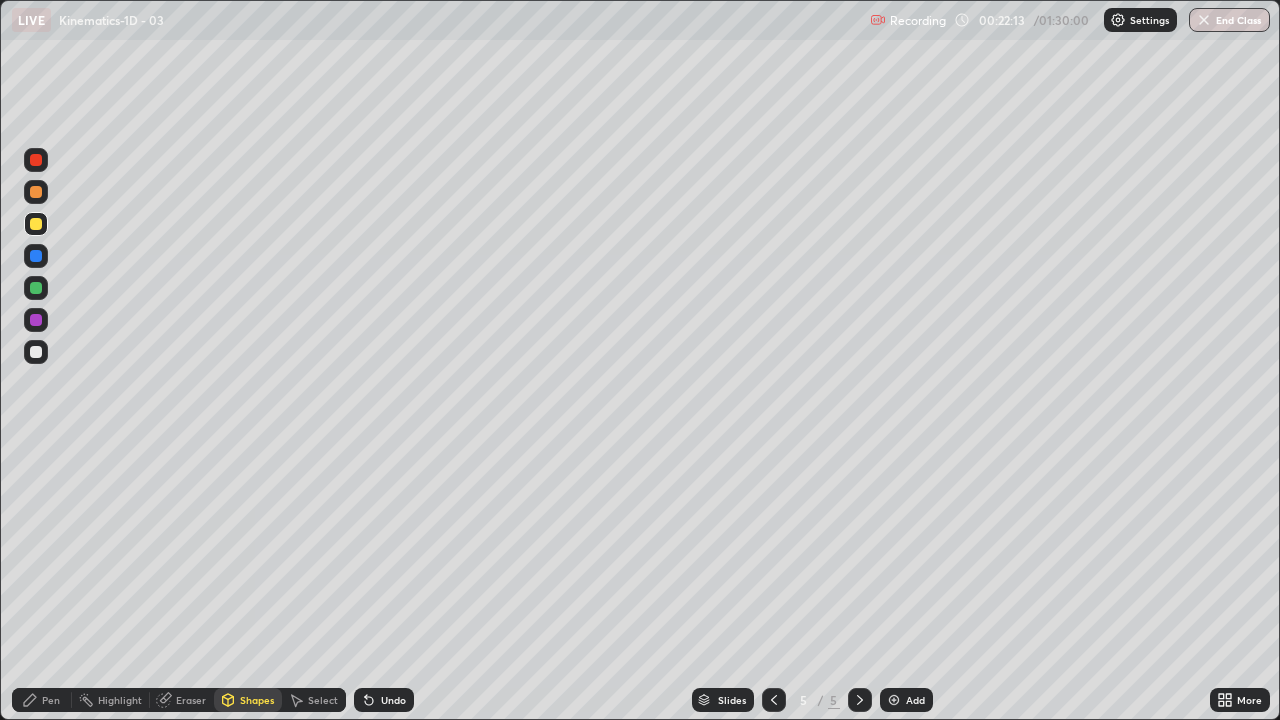 click 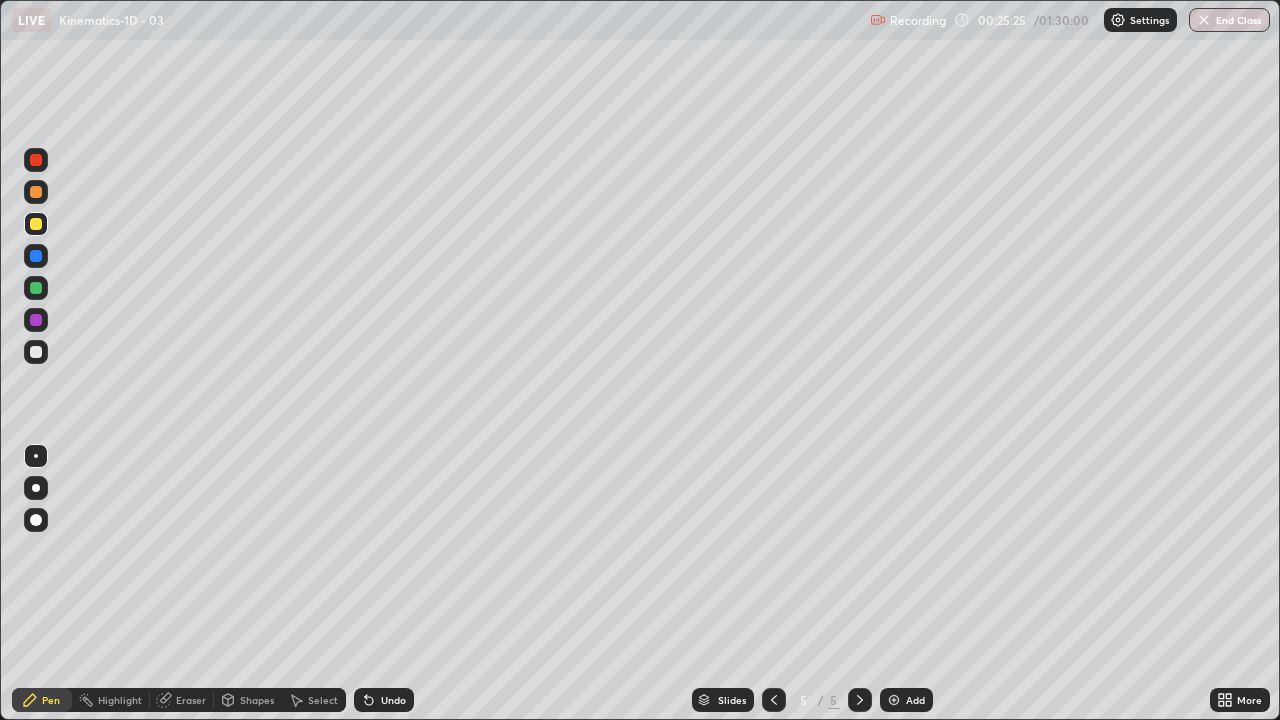 click on "Eraser" at bounding box center (191, 700) 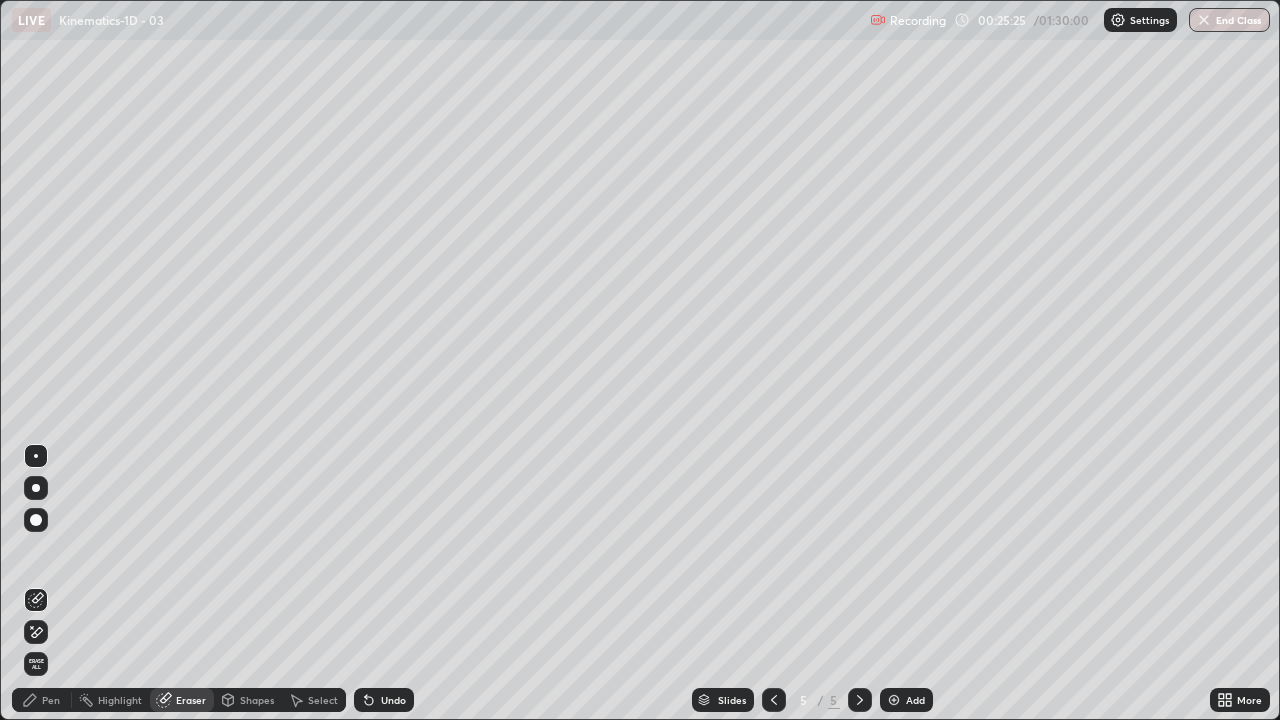 click 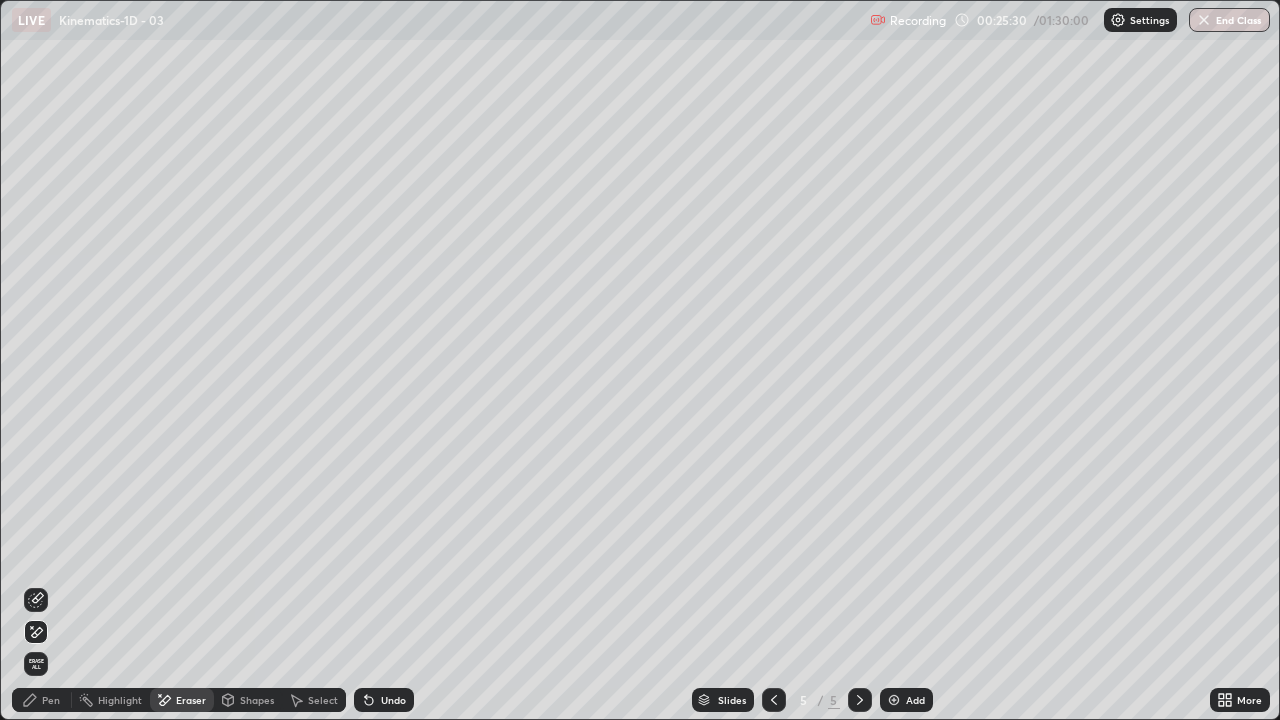 click on "Pen" at bounding box center (51, 700) 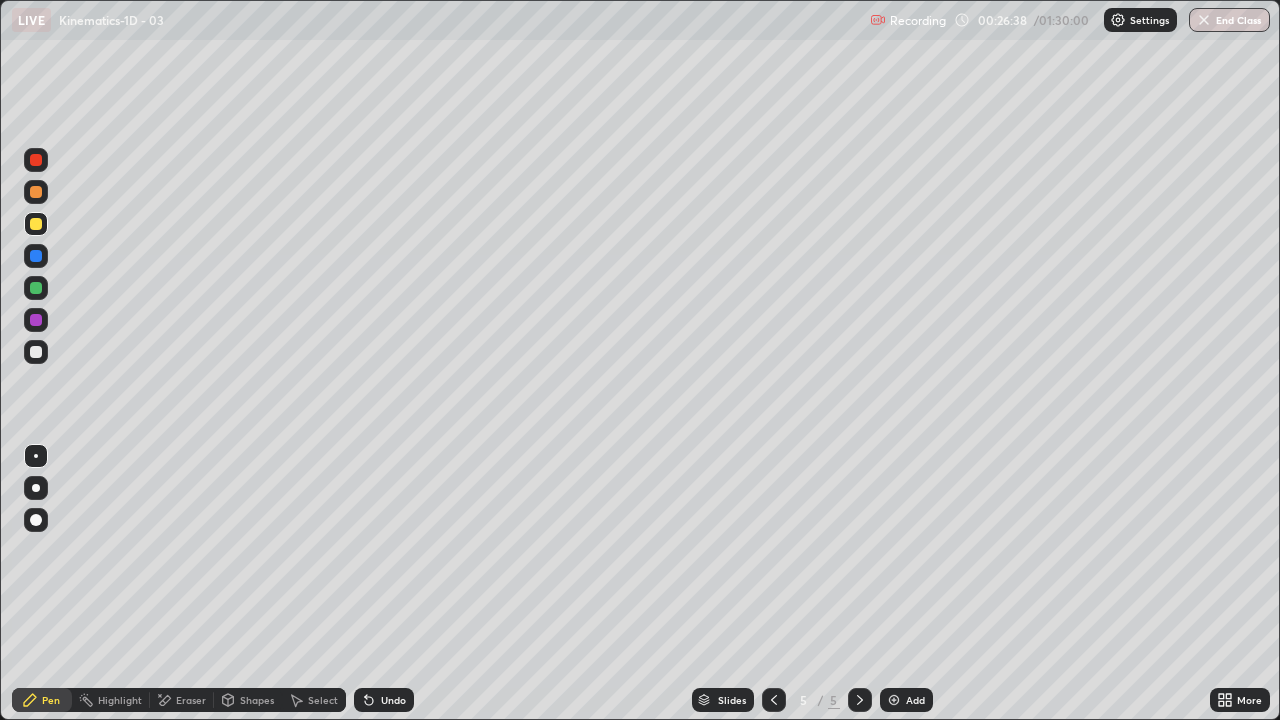 click on "Eraser" at bounding box center [182, 700] 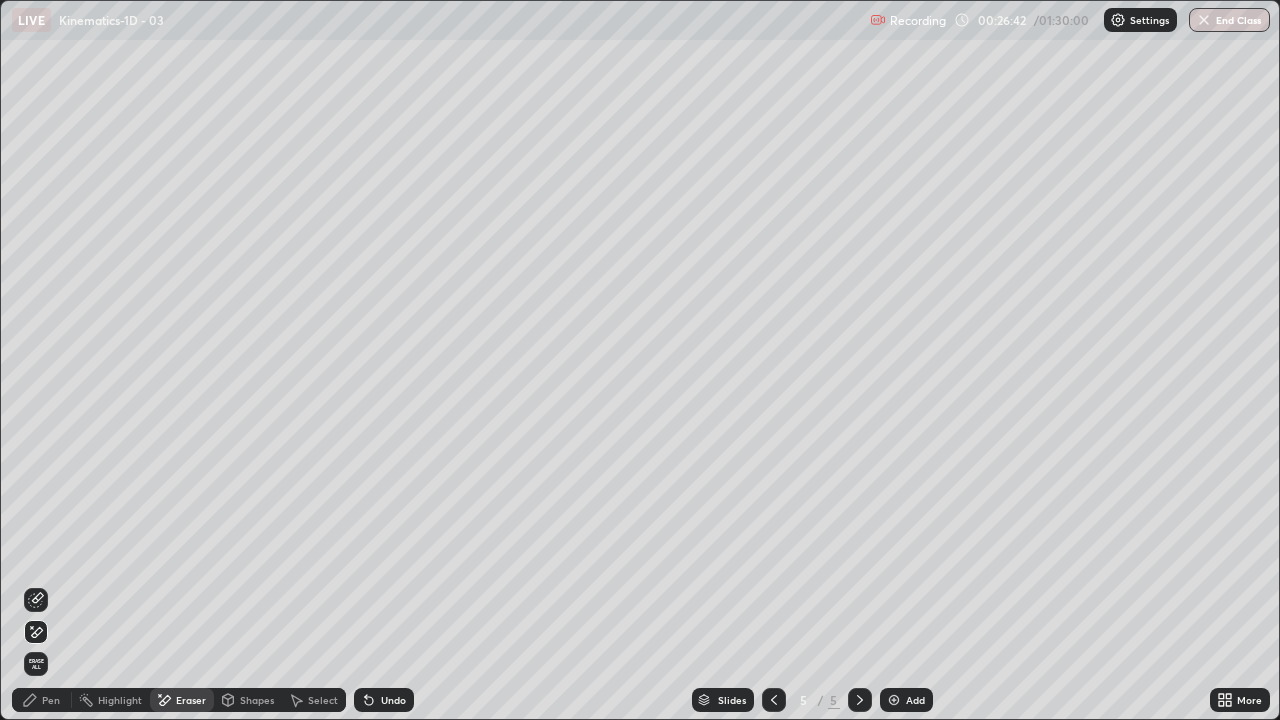 click on "Pen" at bounding box center [42, 700] 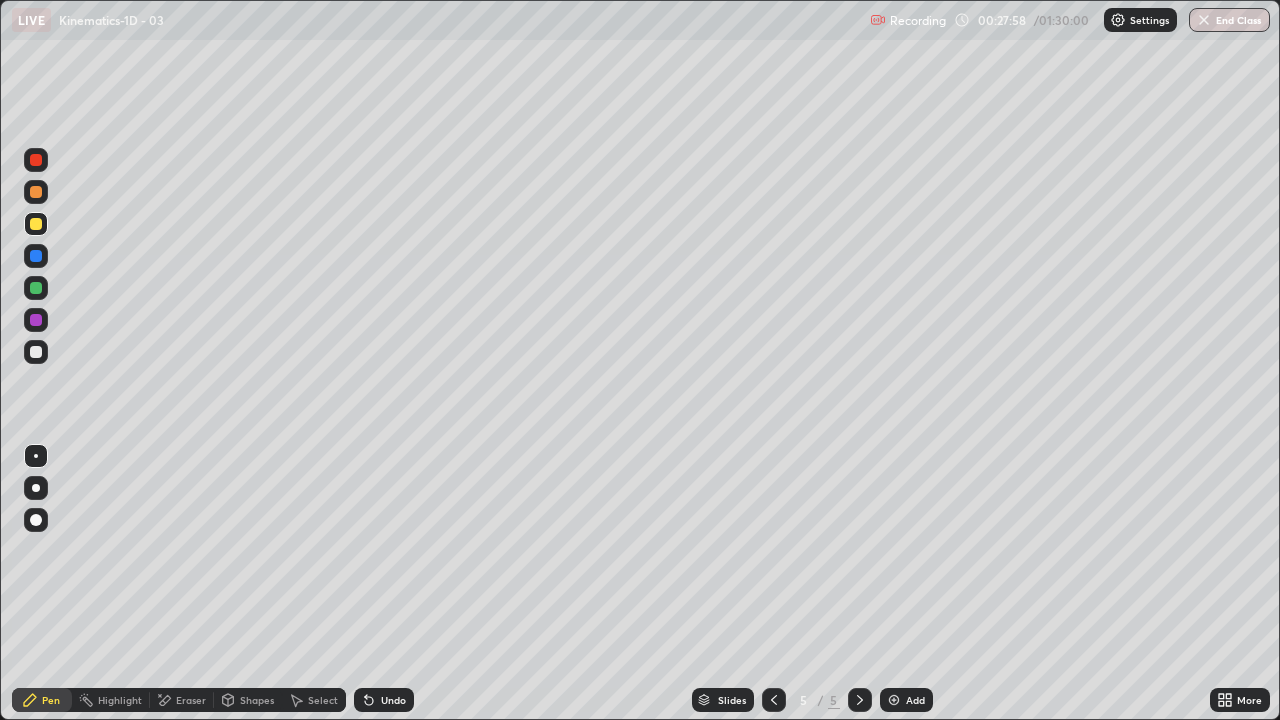 click on "Eraser" at bounding box center (191, 700) 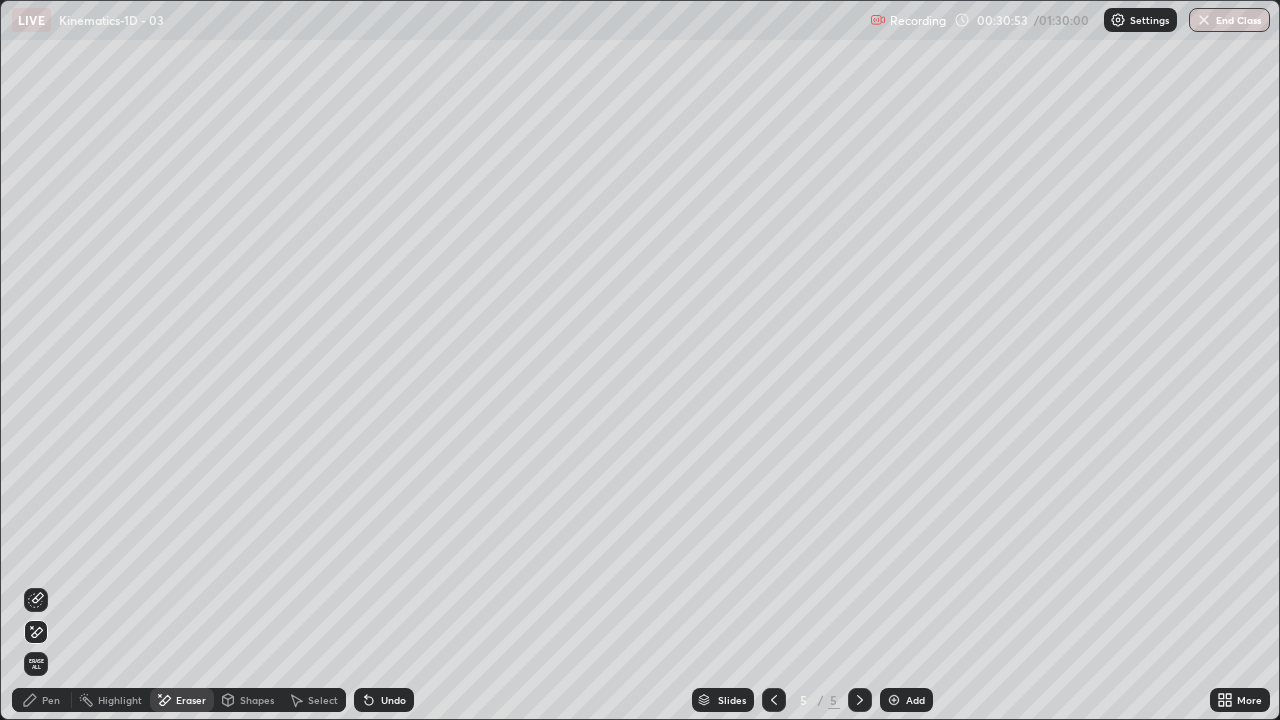 click on "Add" at bounding box center [906, 700] 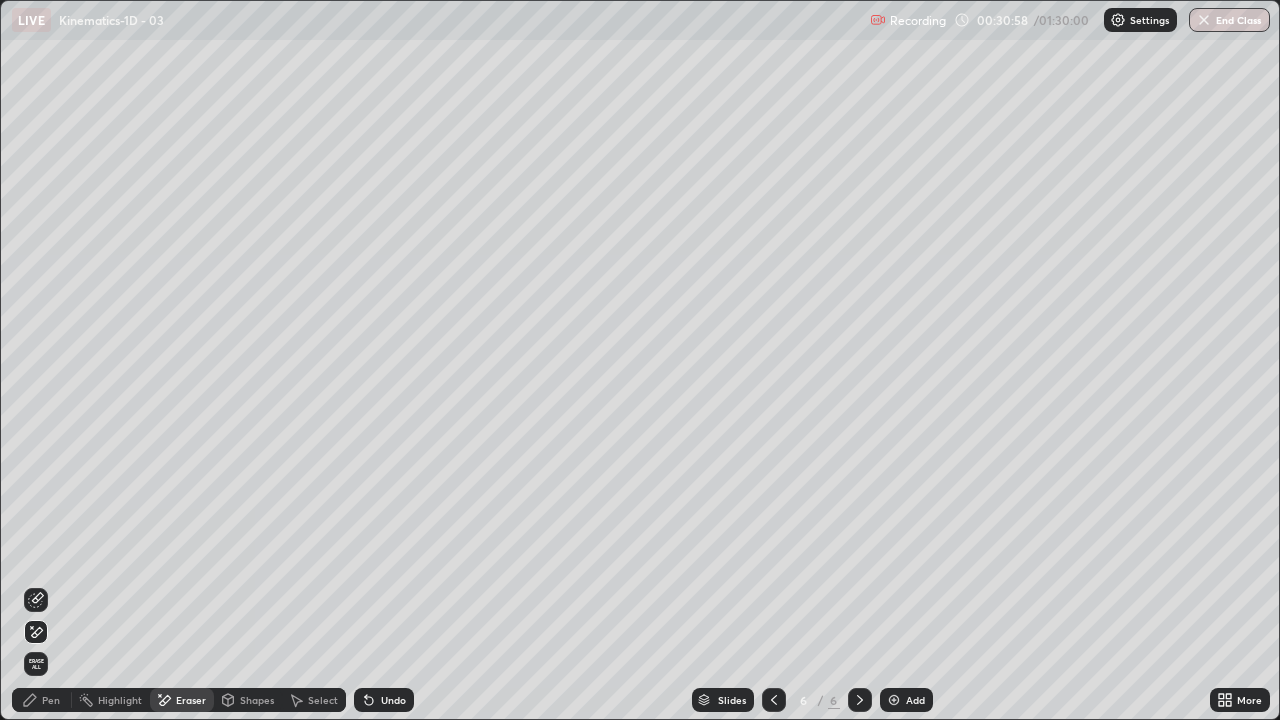click on "Pen" at bounding box center (51, 700) 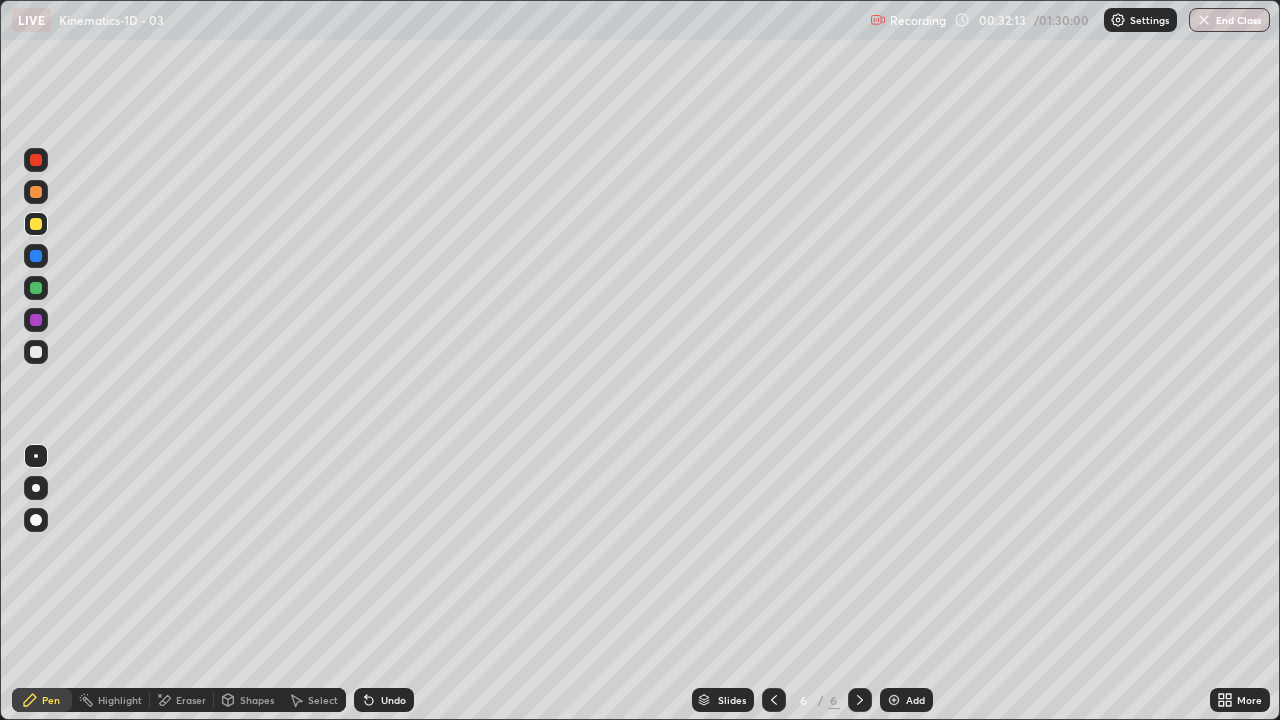 click on "Undo" at bounding box center (384, 700) 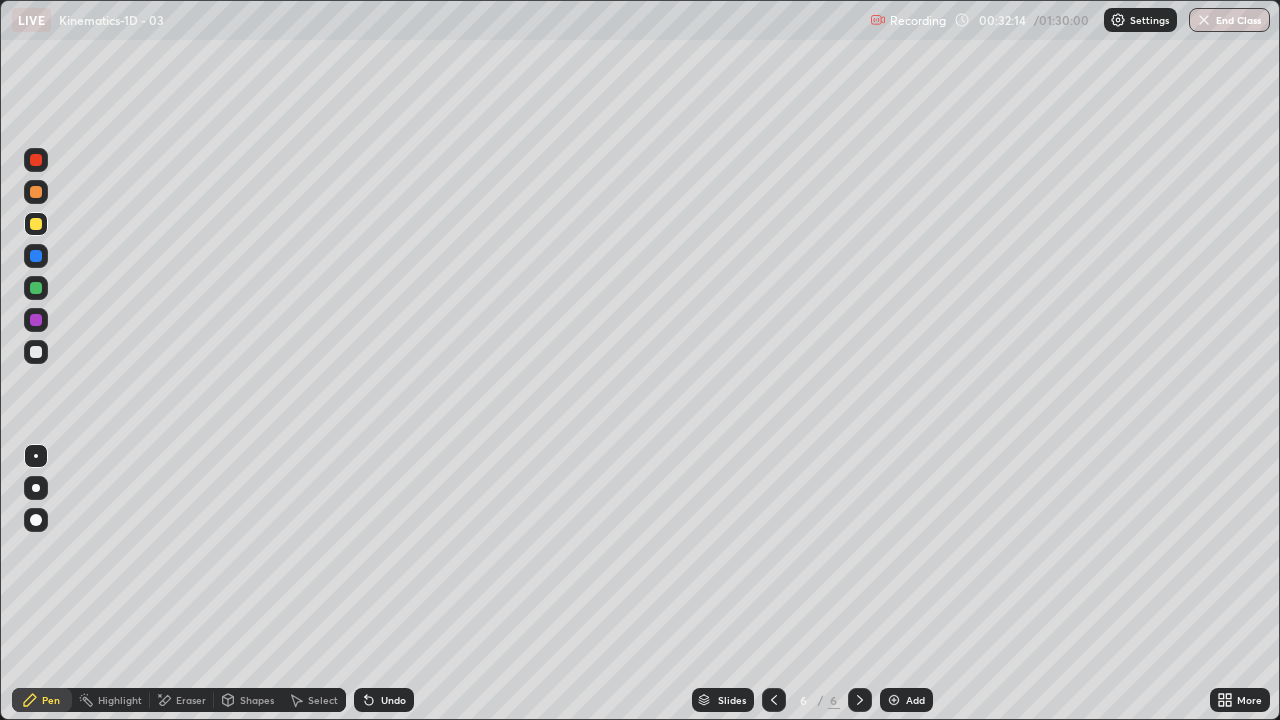 click on "Undo" at bounding box center [384, 700] 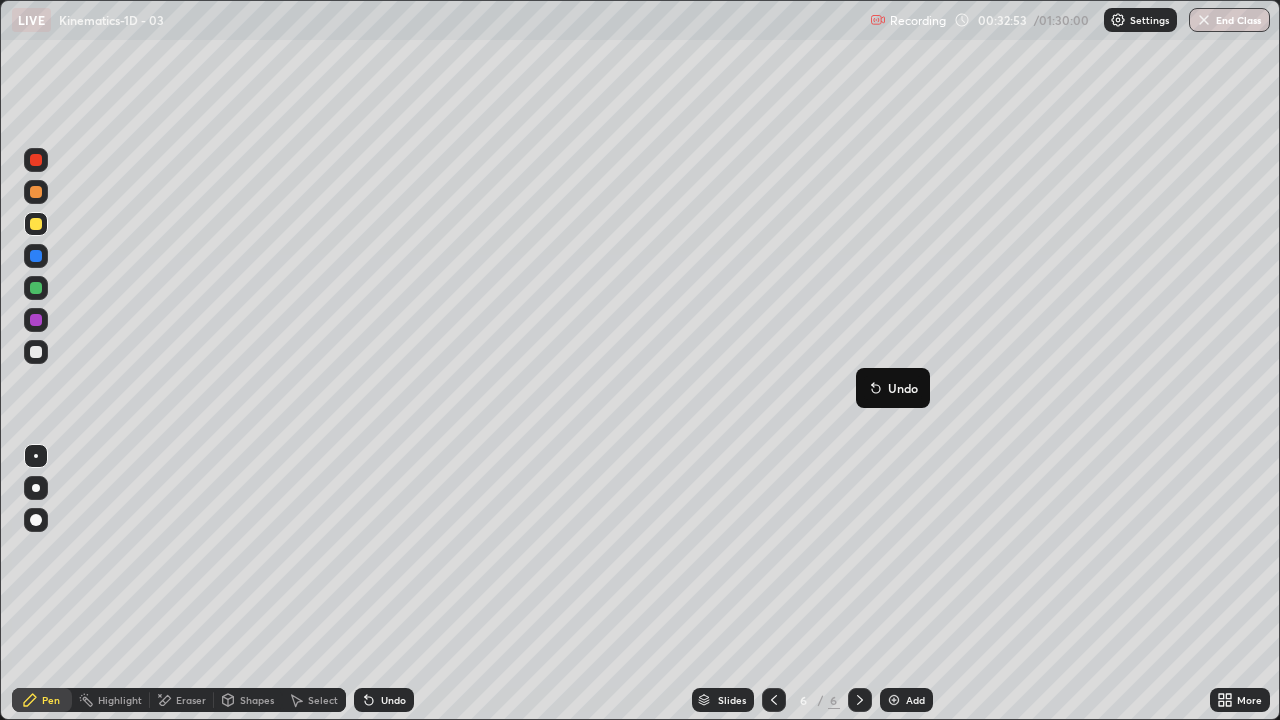 click 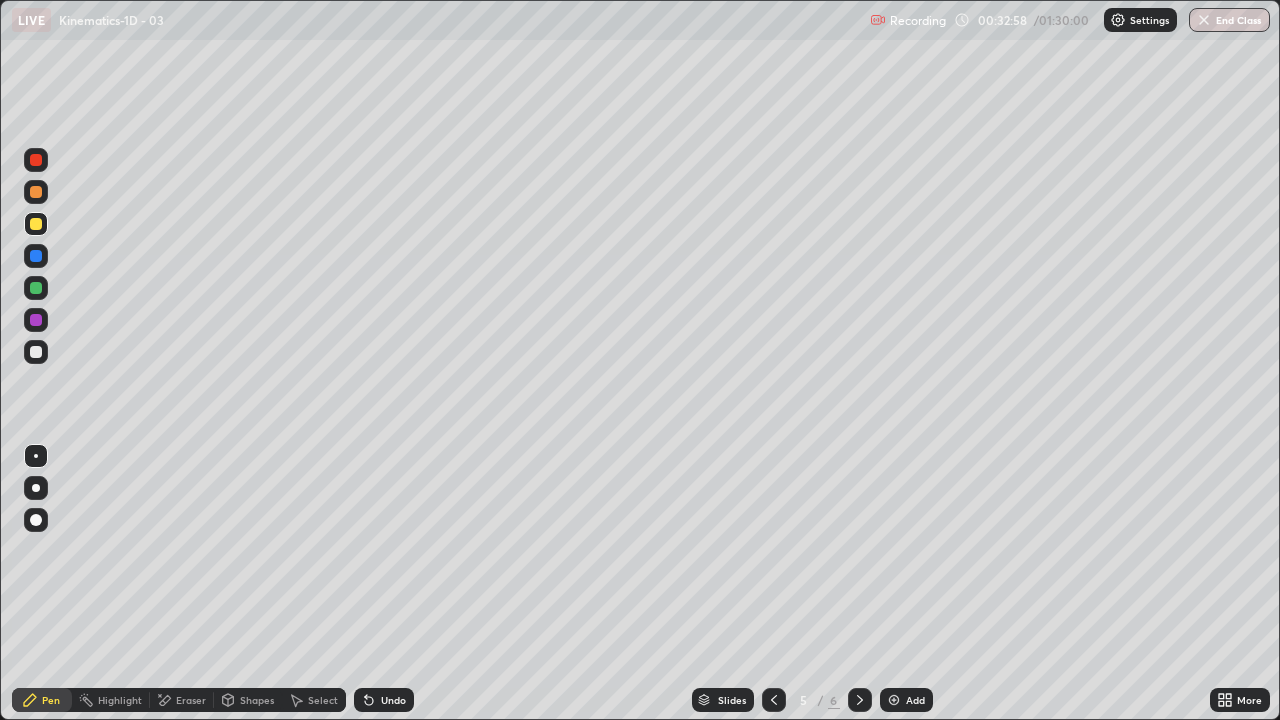 click 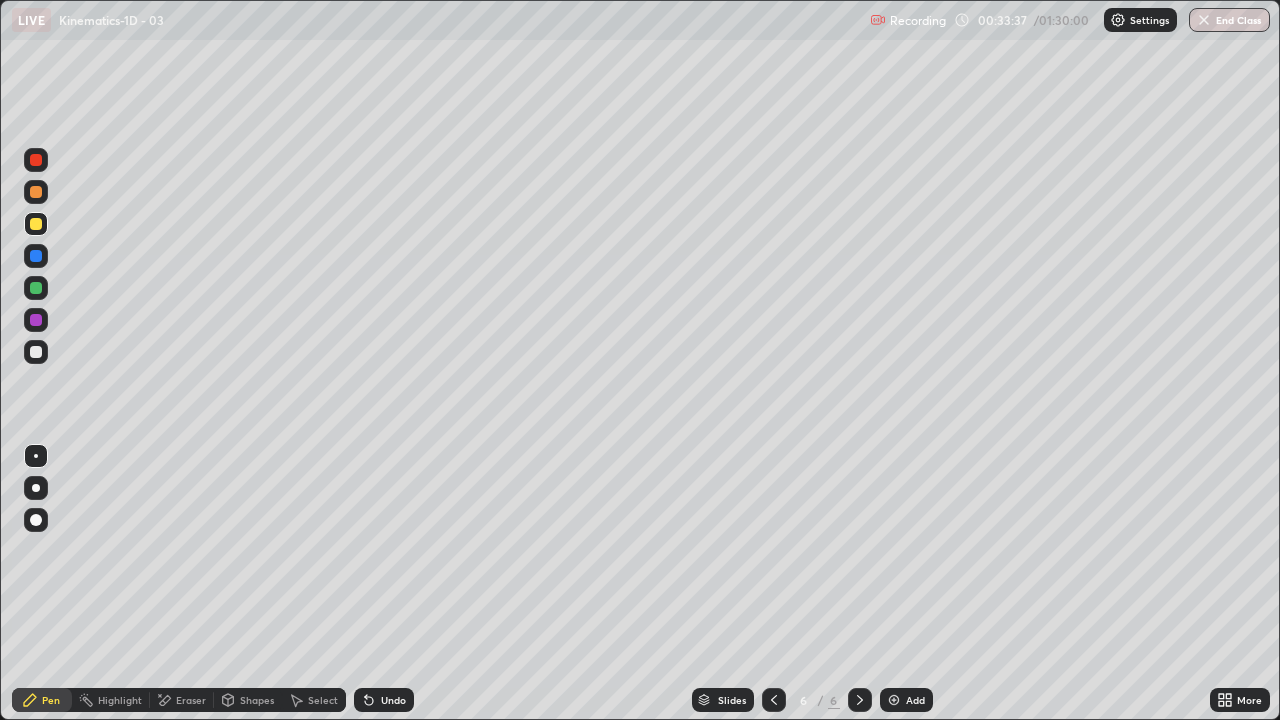 click at bounding box center (36, 224) 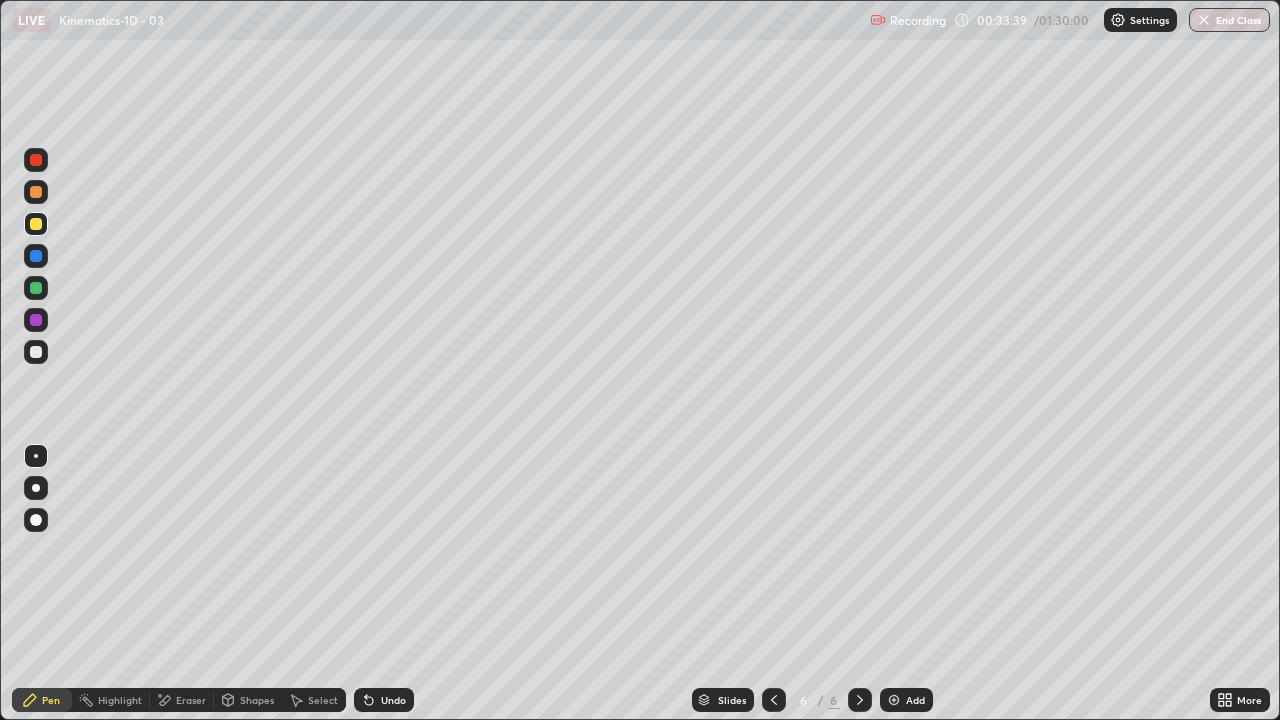 click at bounding box center (36, 352) 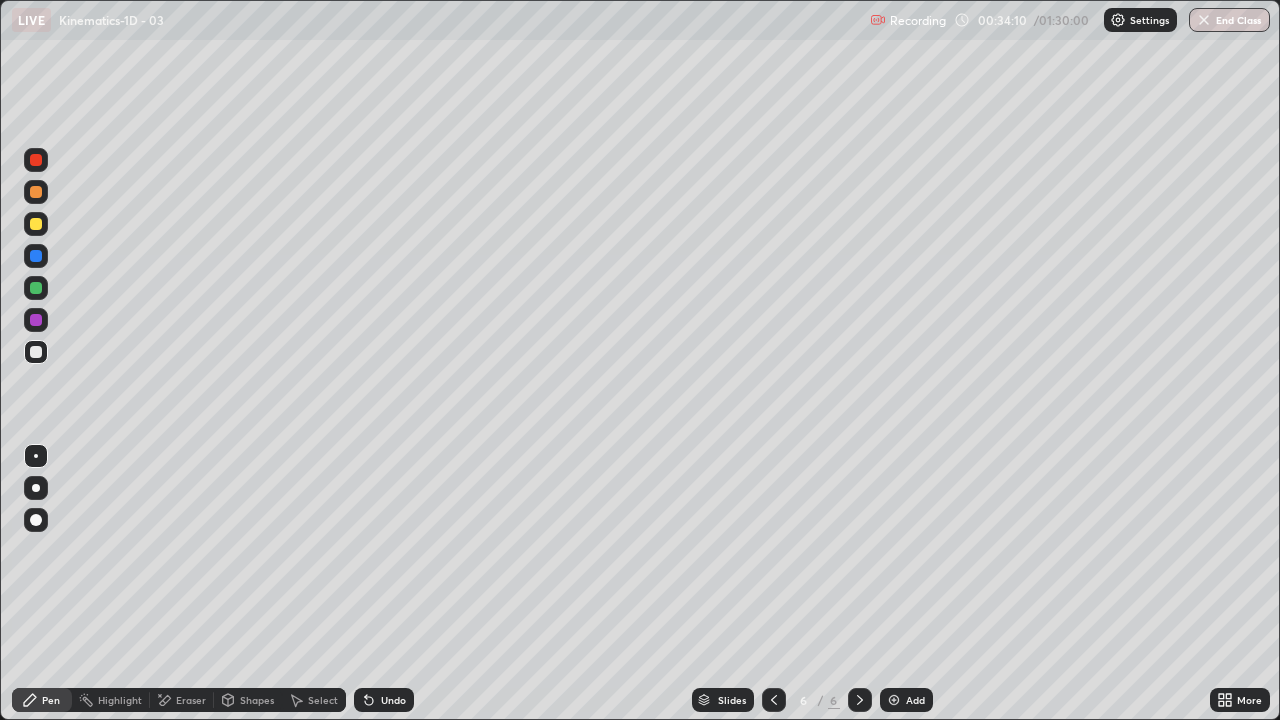 click on "Shapes" at bounding box center (257, 700) 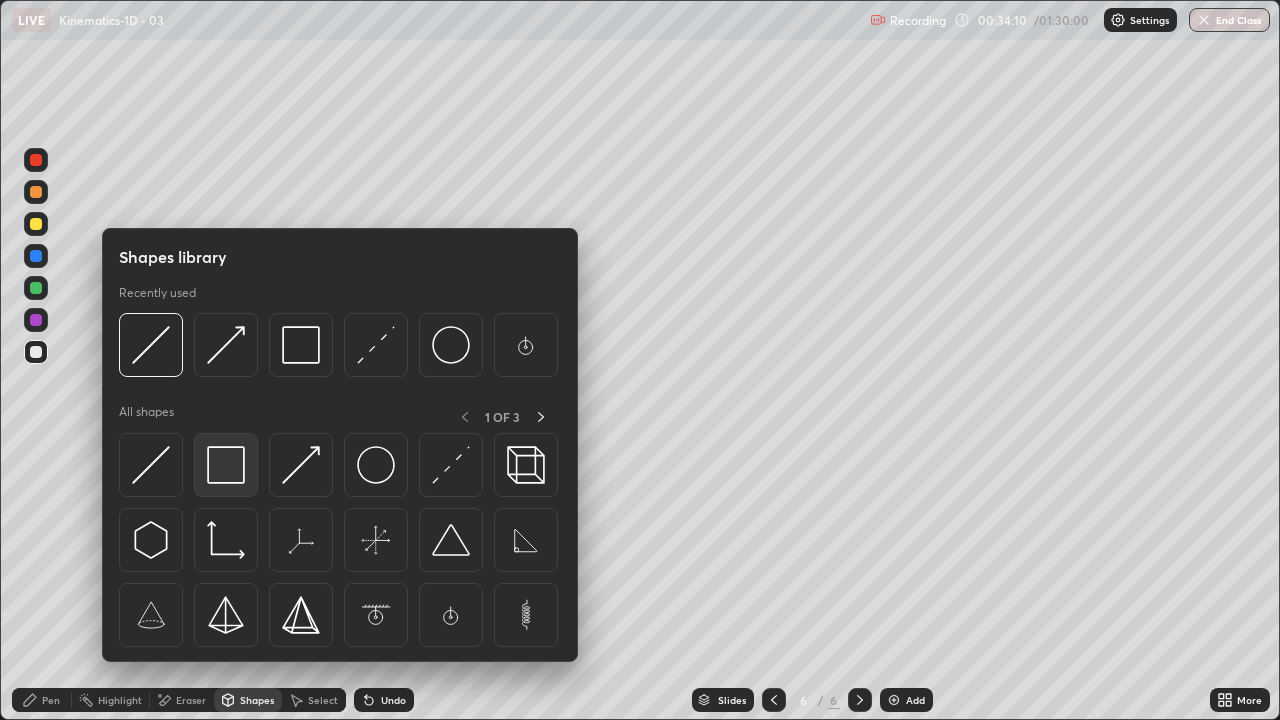click at bounding box center [226, 465] 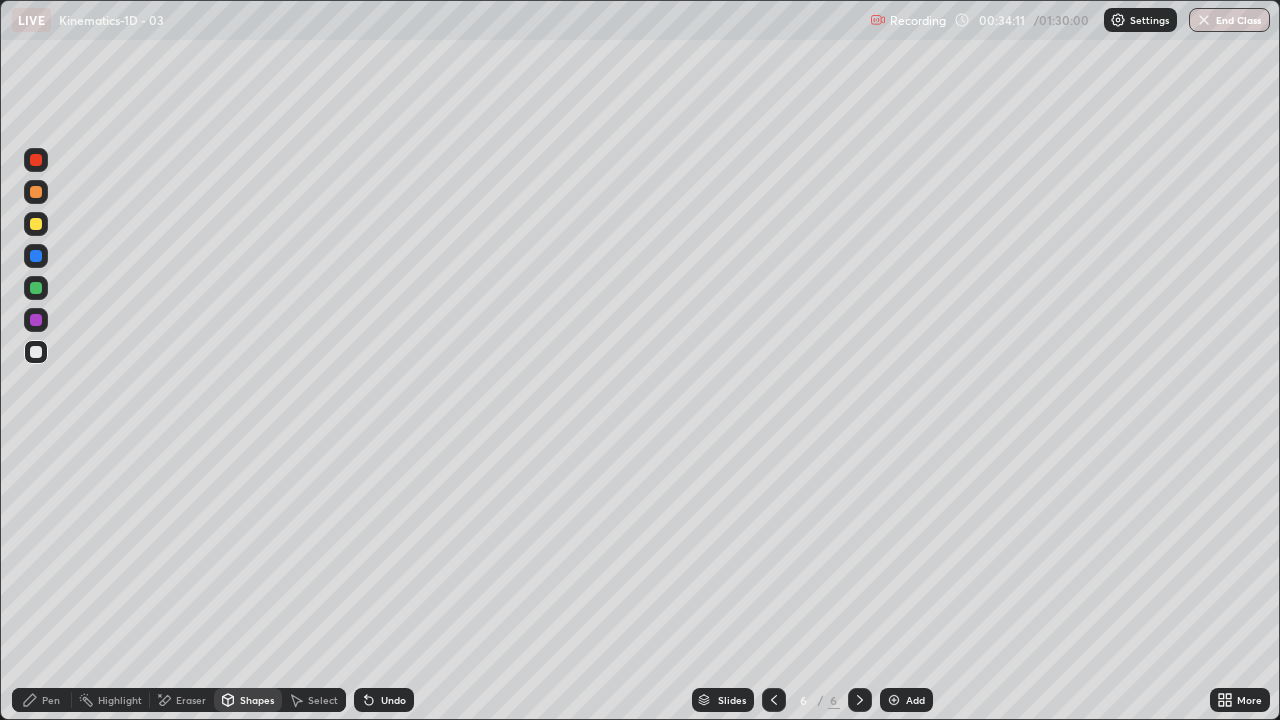 click on "Shapes" at bounding box center [248, 700] 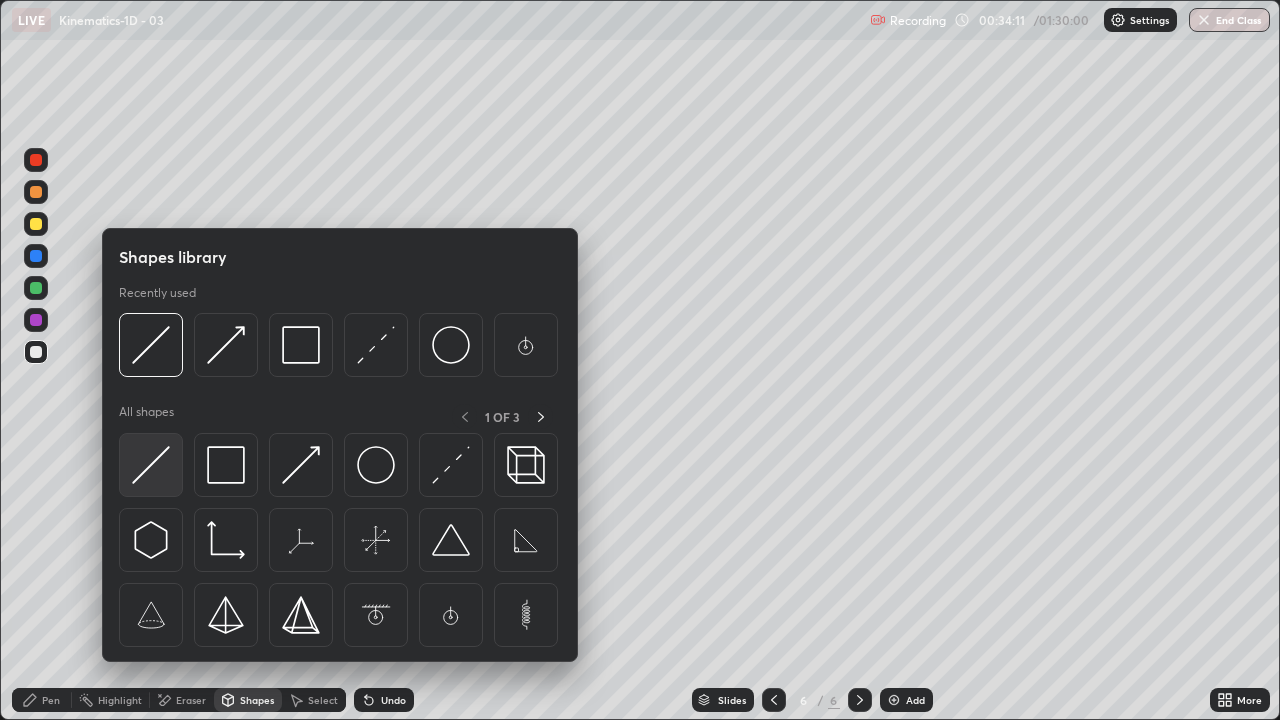 click at bounding box center [151, 465] 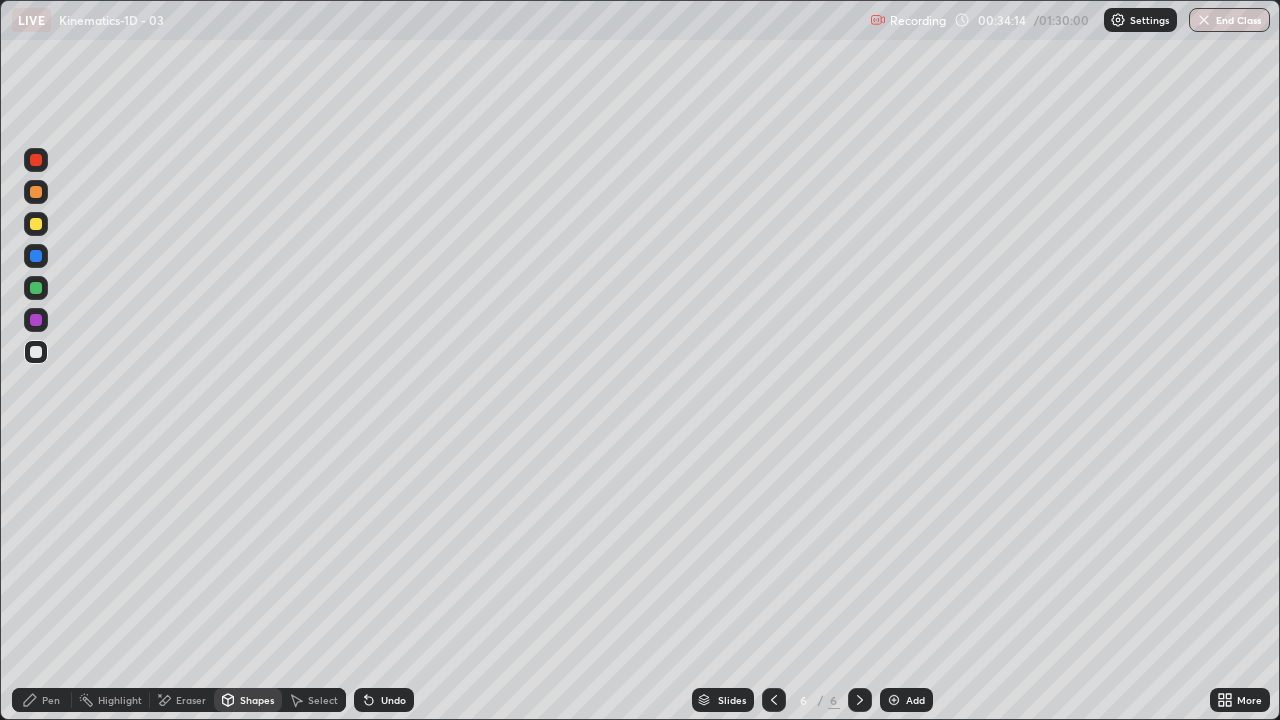 click 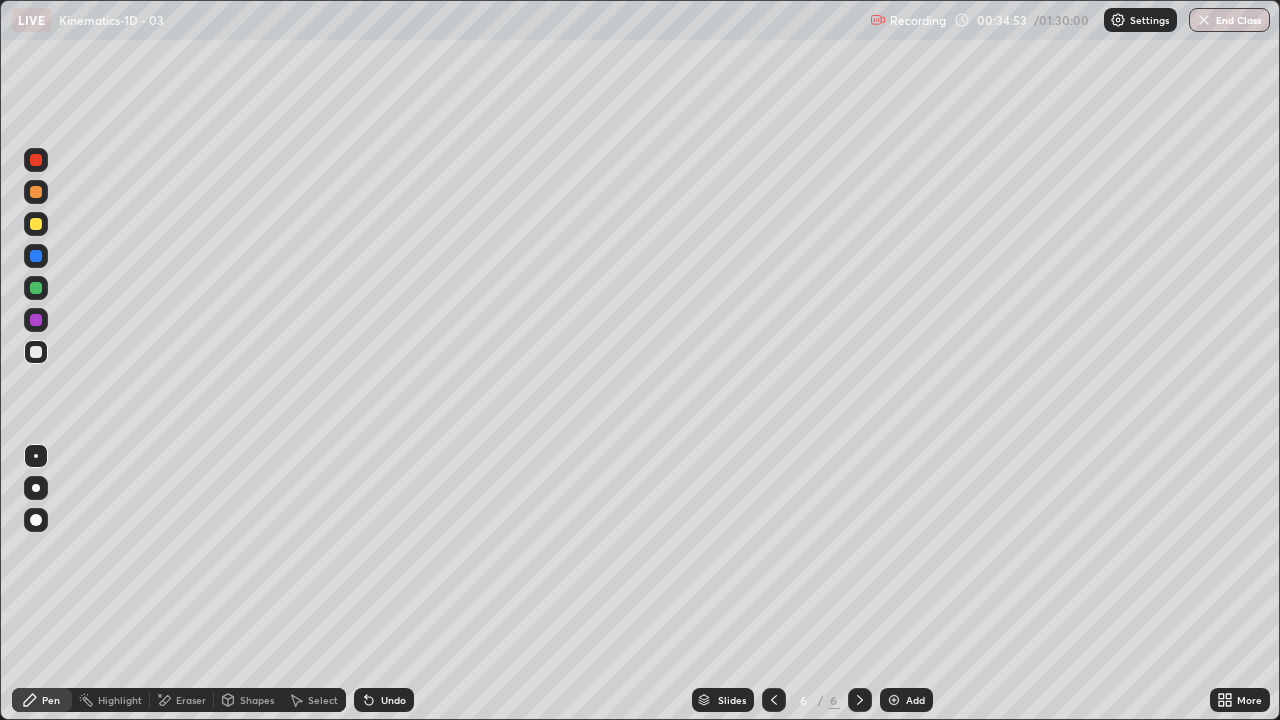 click 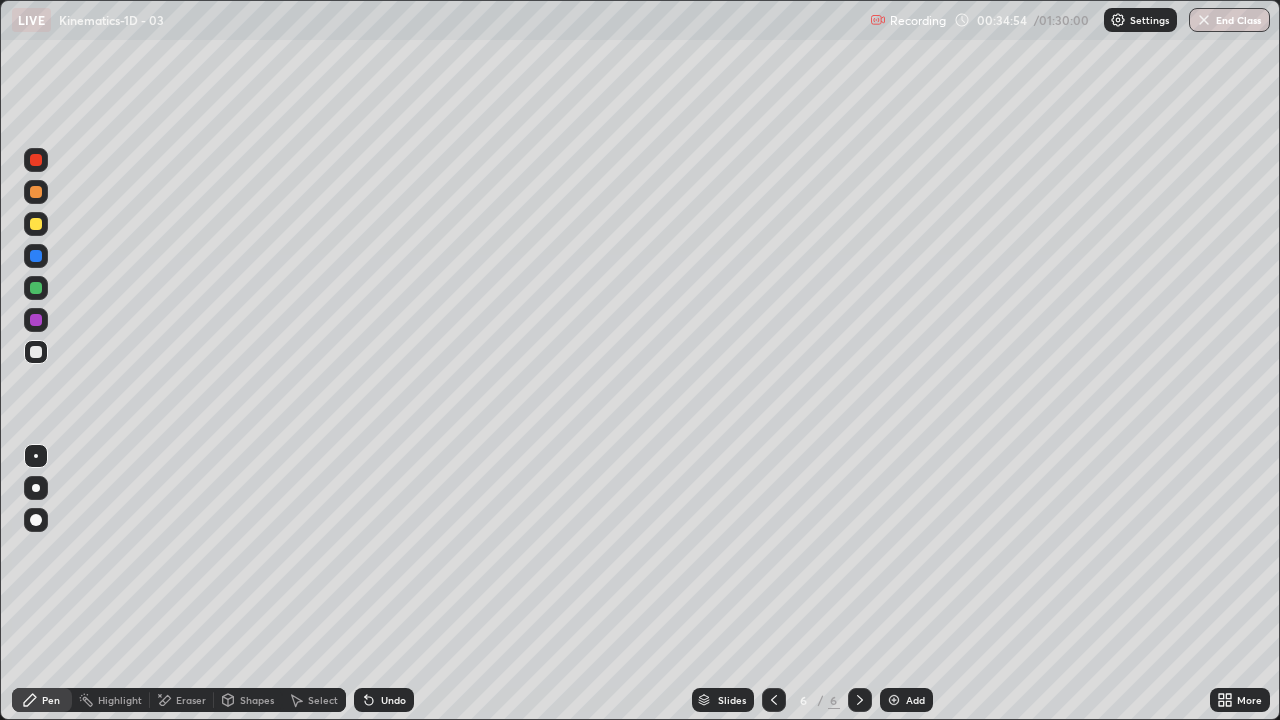 click at bounding box center [36, 352] 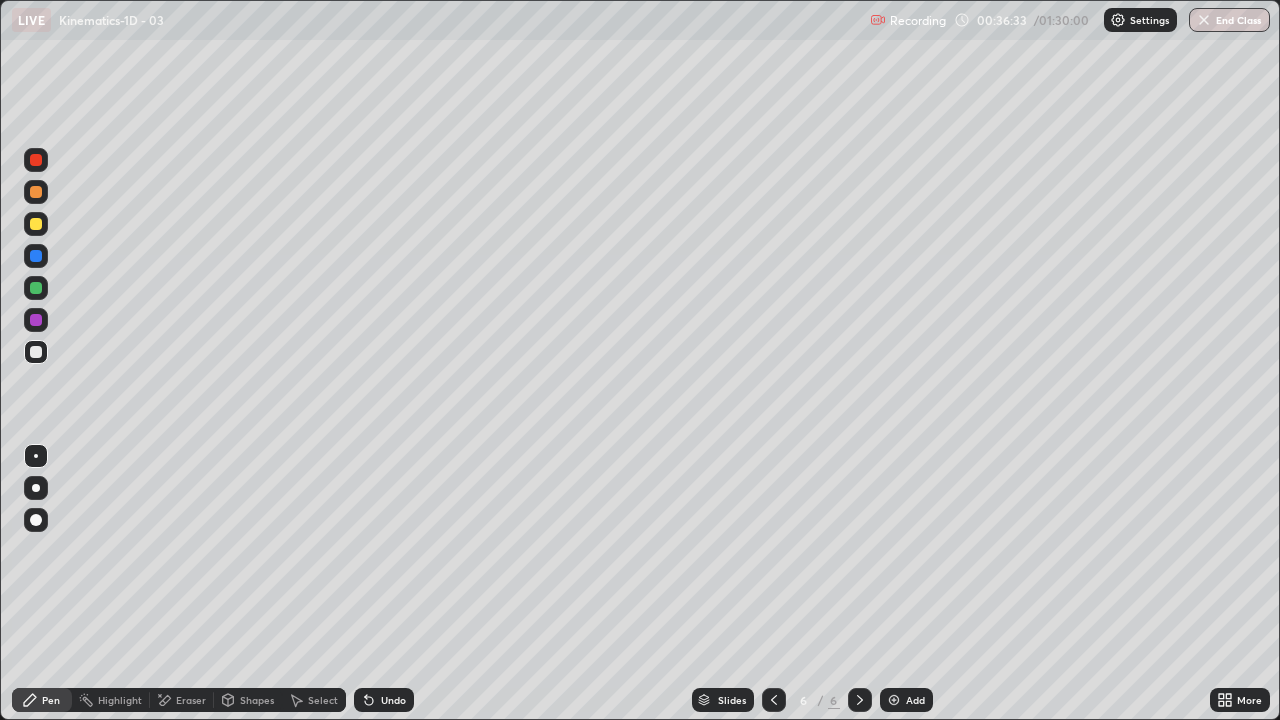 click on "Eraser" at bounding box center [182, 700] 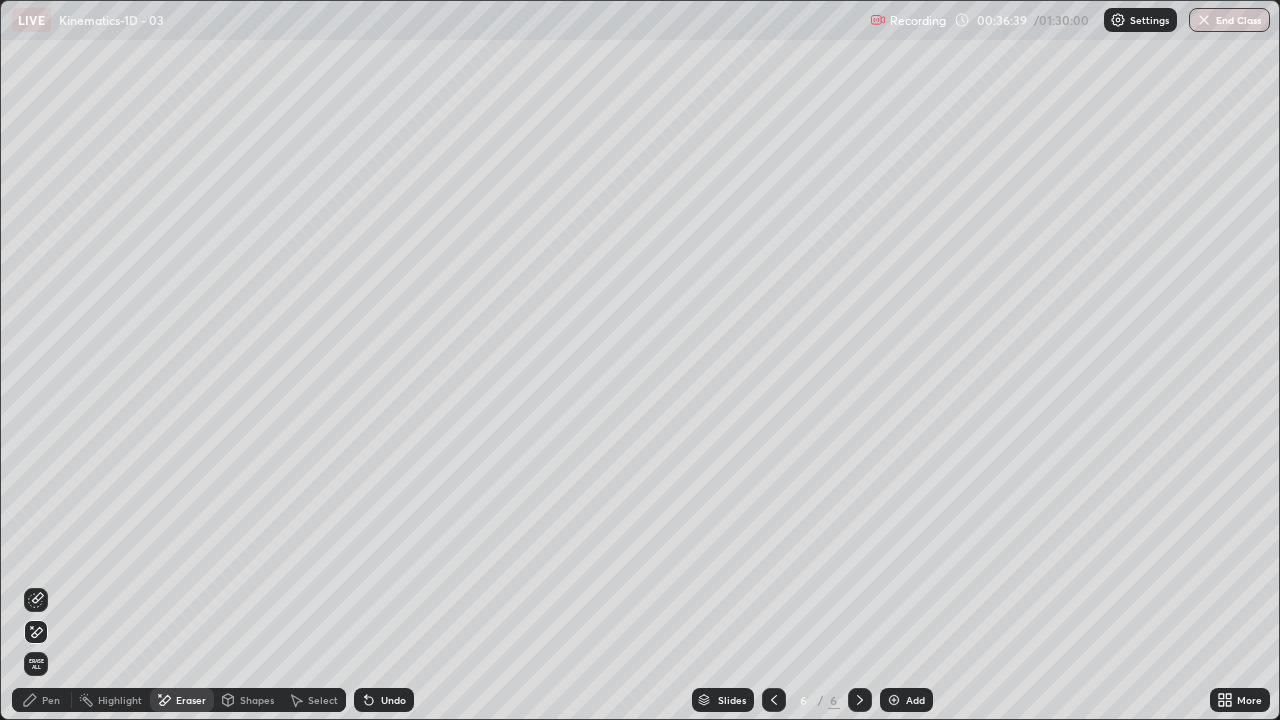 click on "Pen" at bounding box center (42, 700) 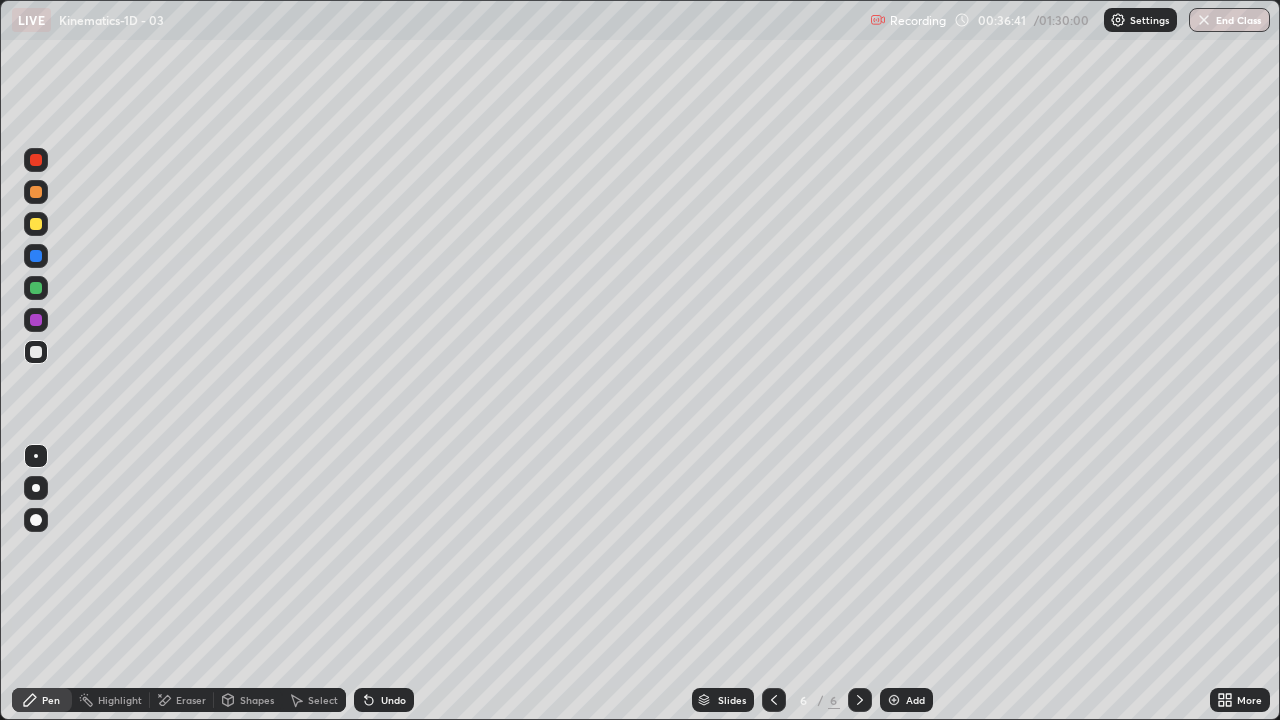 click at bounding box center (36, 352) 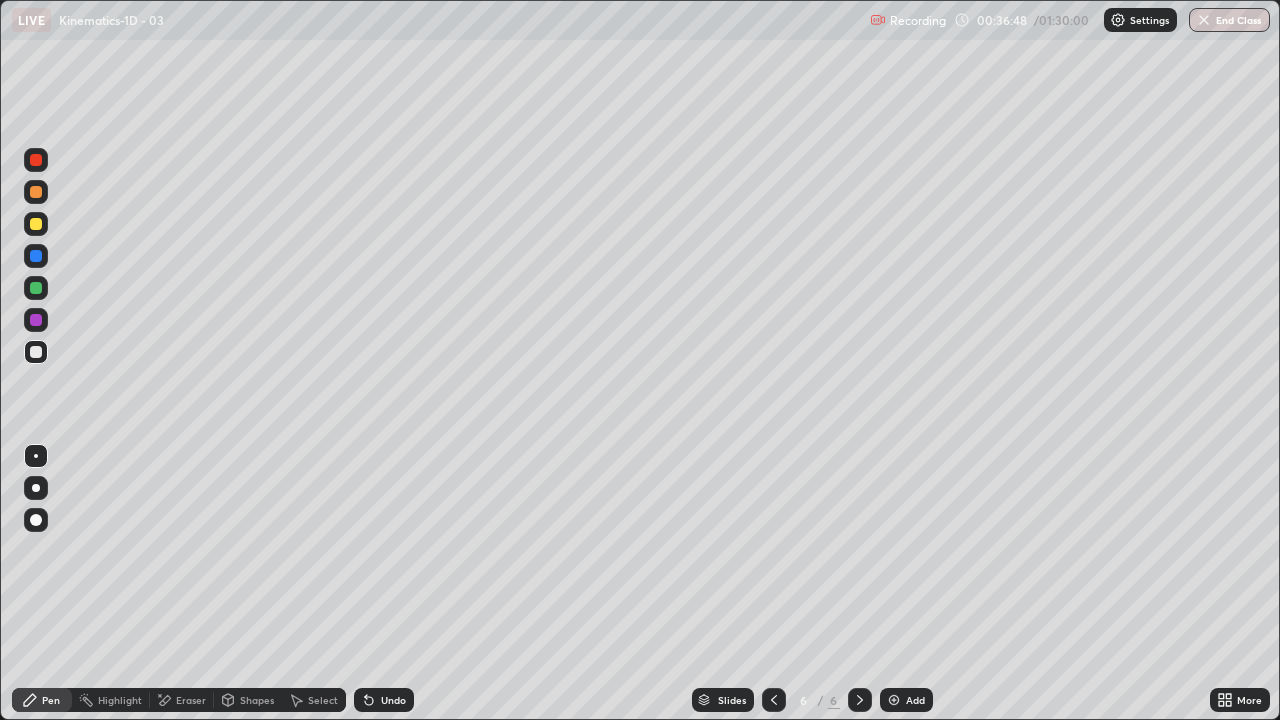 click 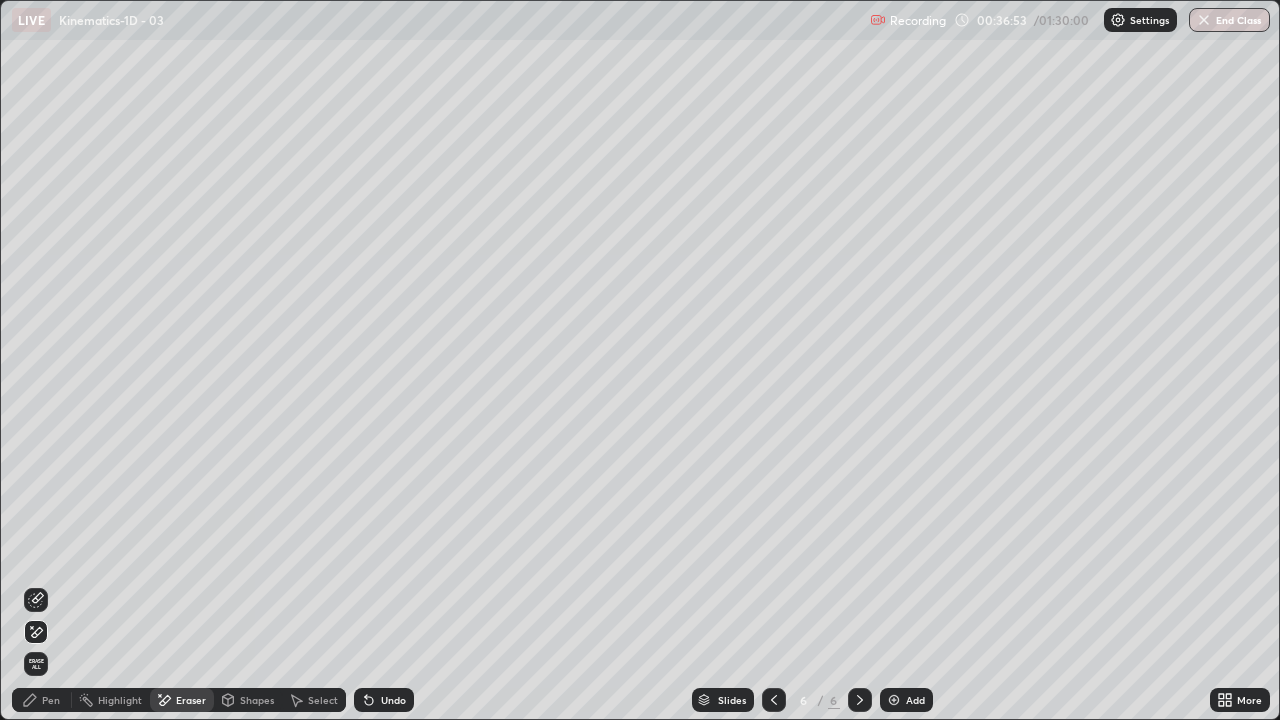 click on "Undo" at bounding box center [393, 700] 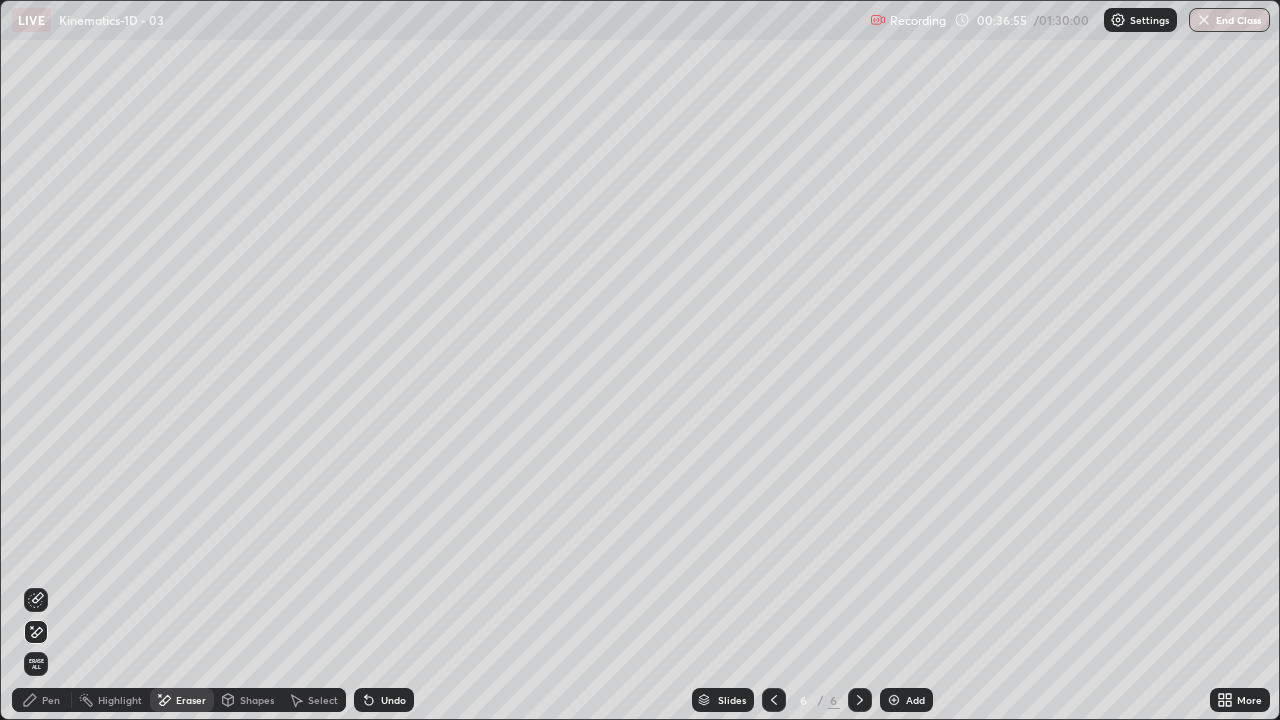 click 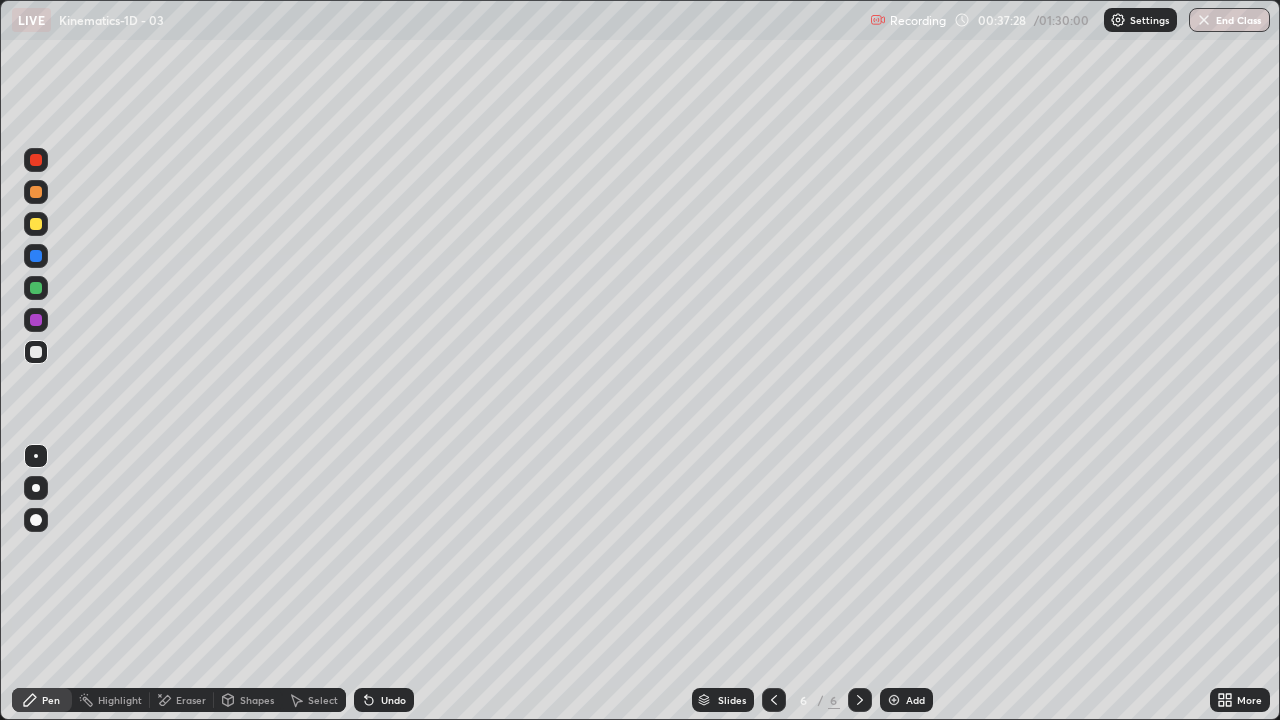 click 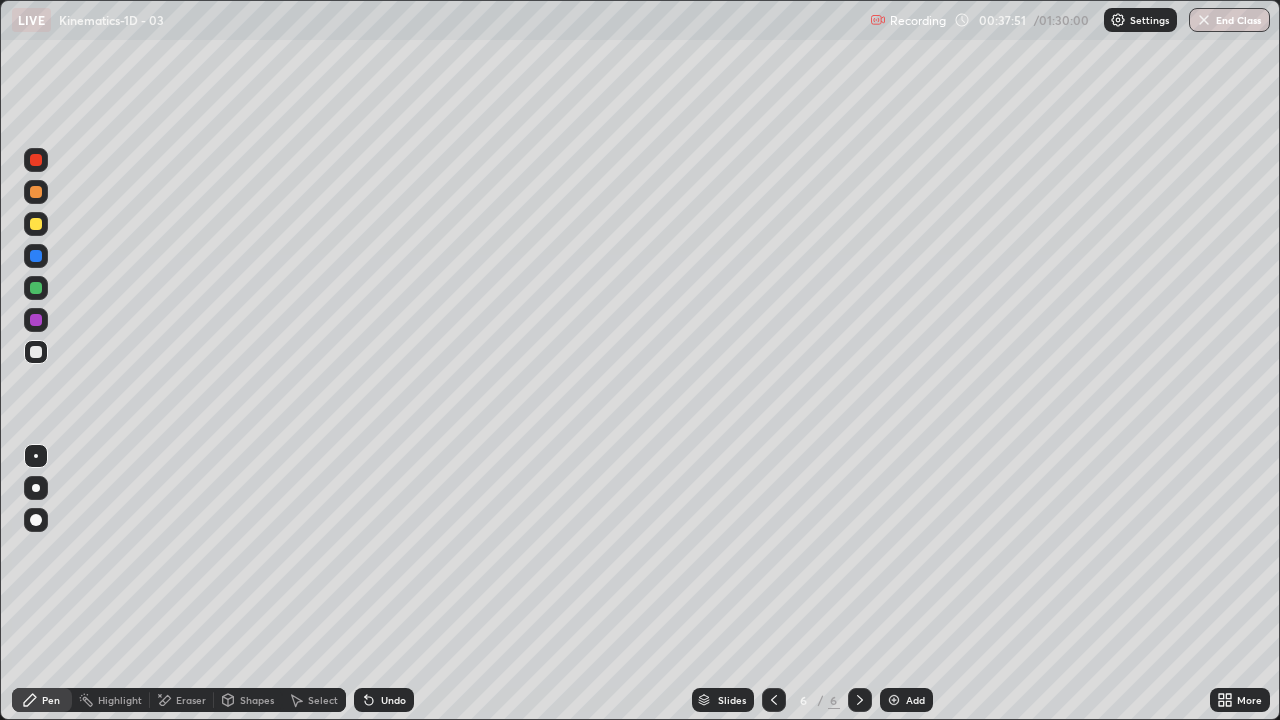 click 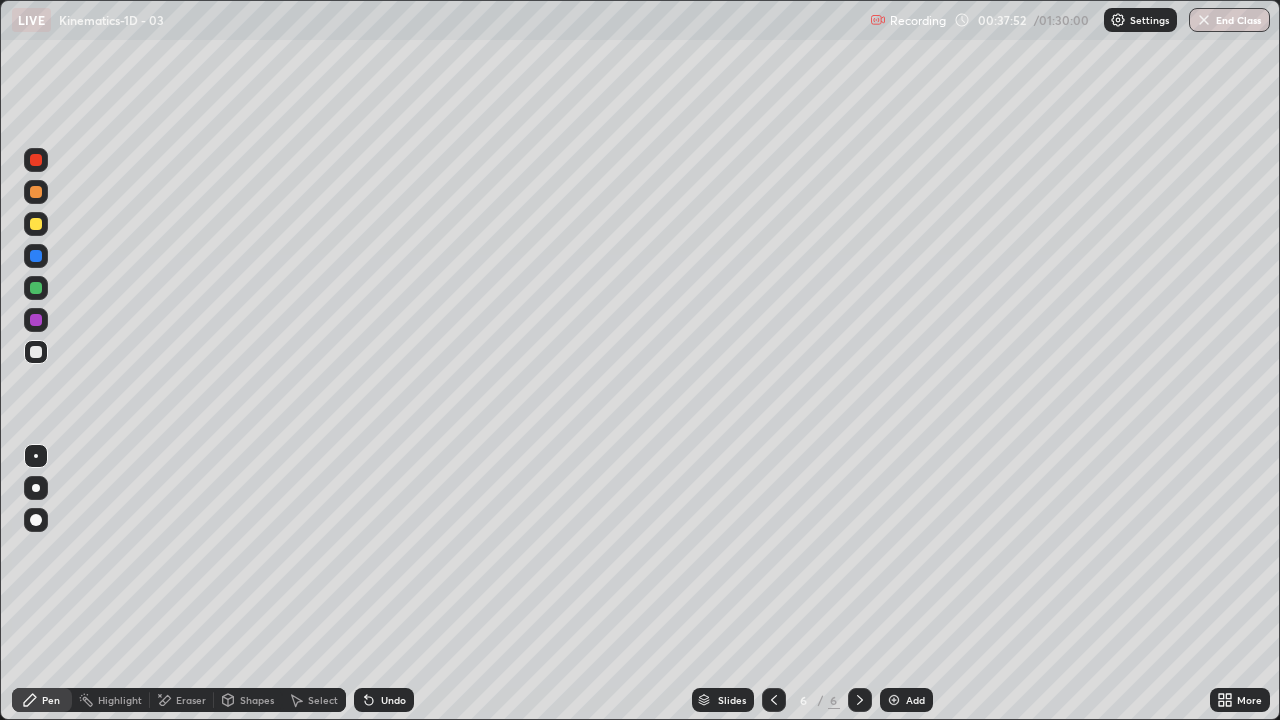click at bounding box center (36, 352) 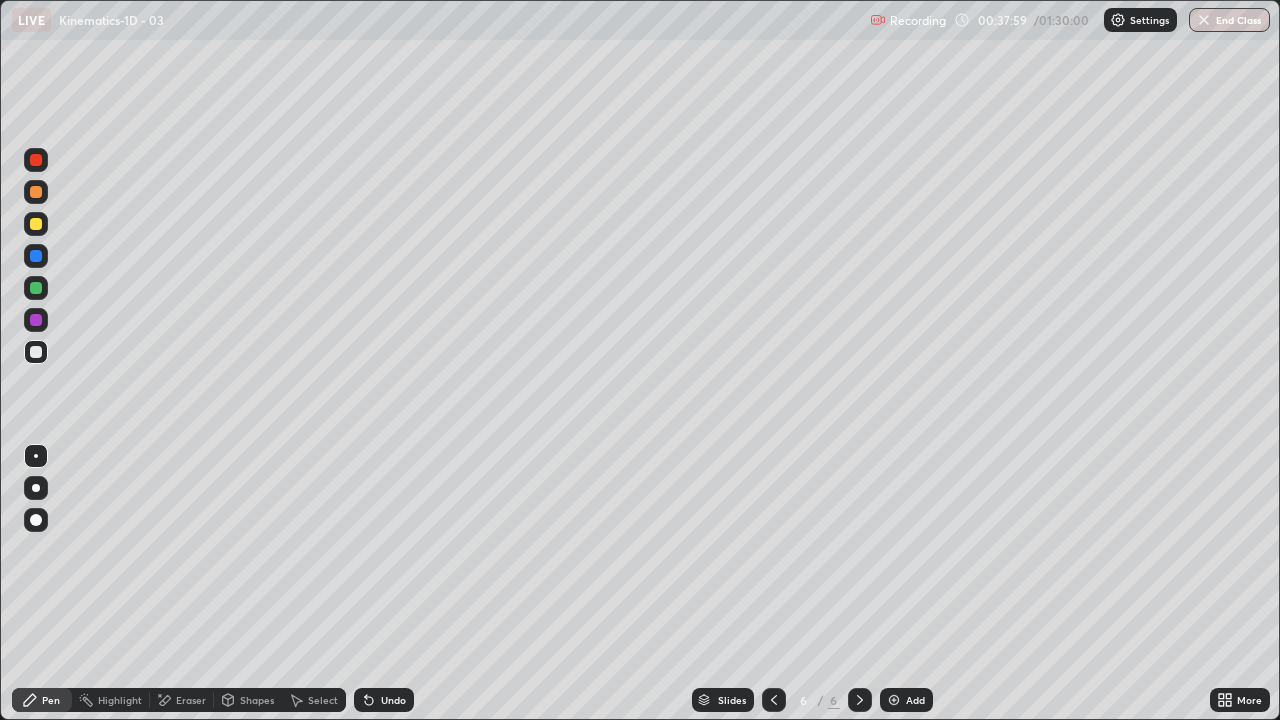 click on "Undo" at bounding box center (393, 700) 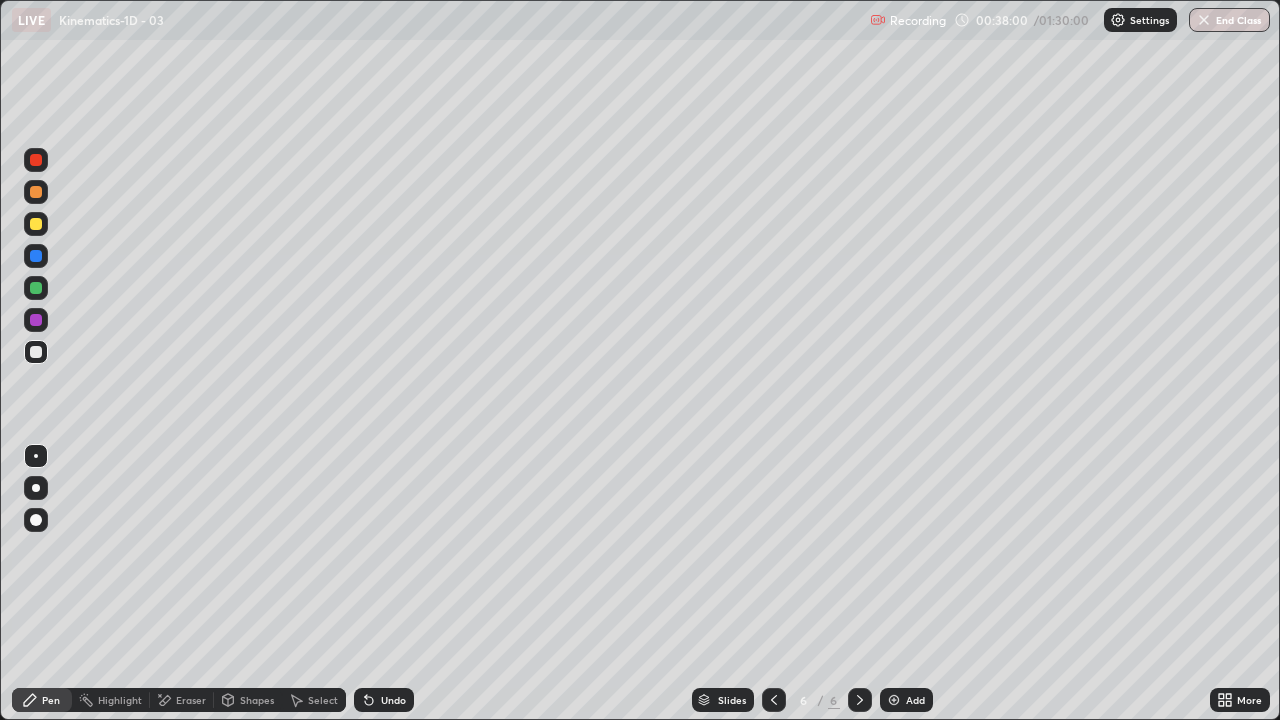 click on "Undo" at bounding box center [384, 700] 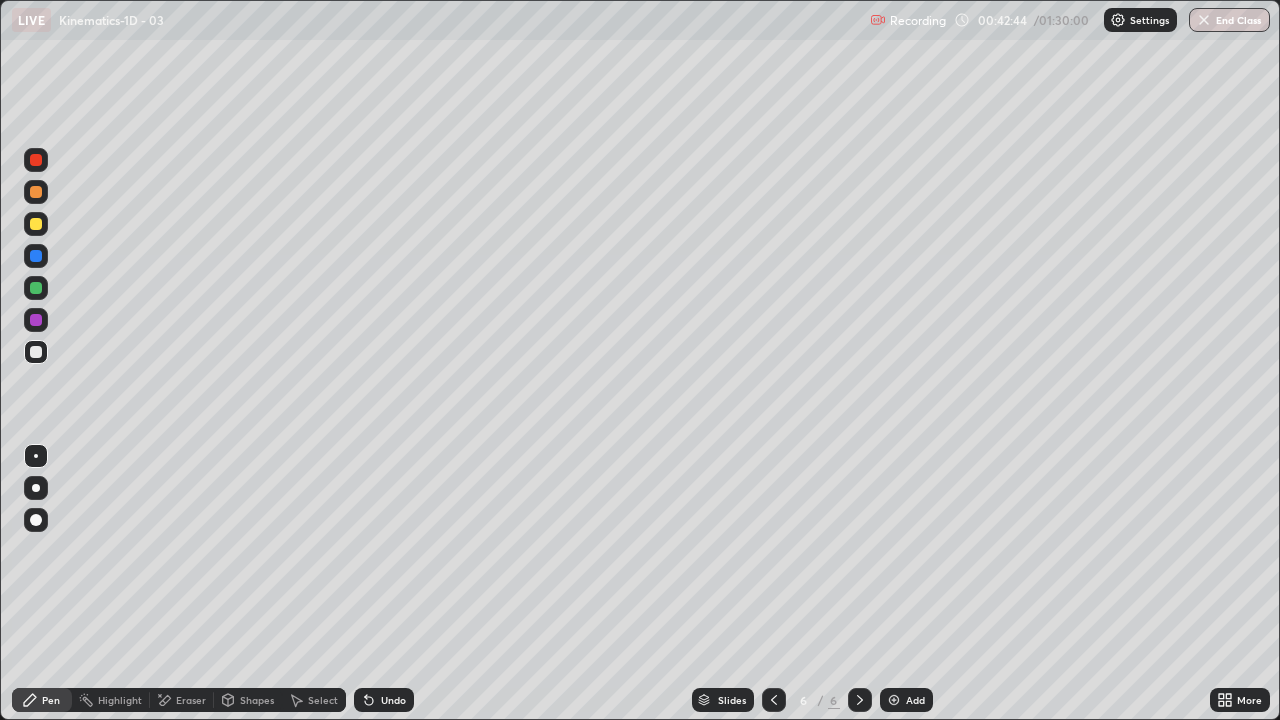 click on "Add" at bounding box center [906, 700] 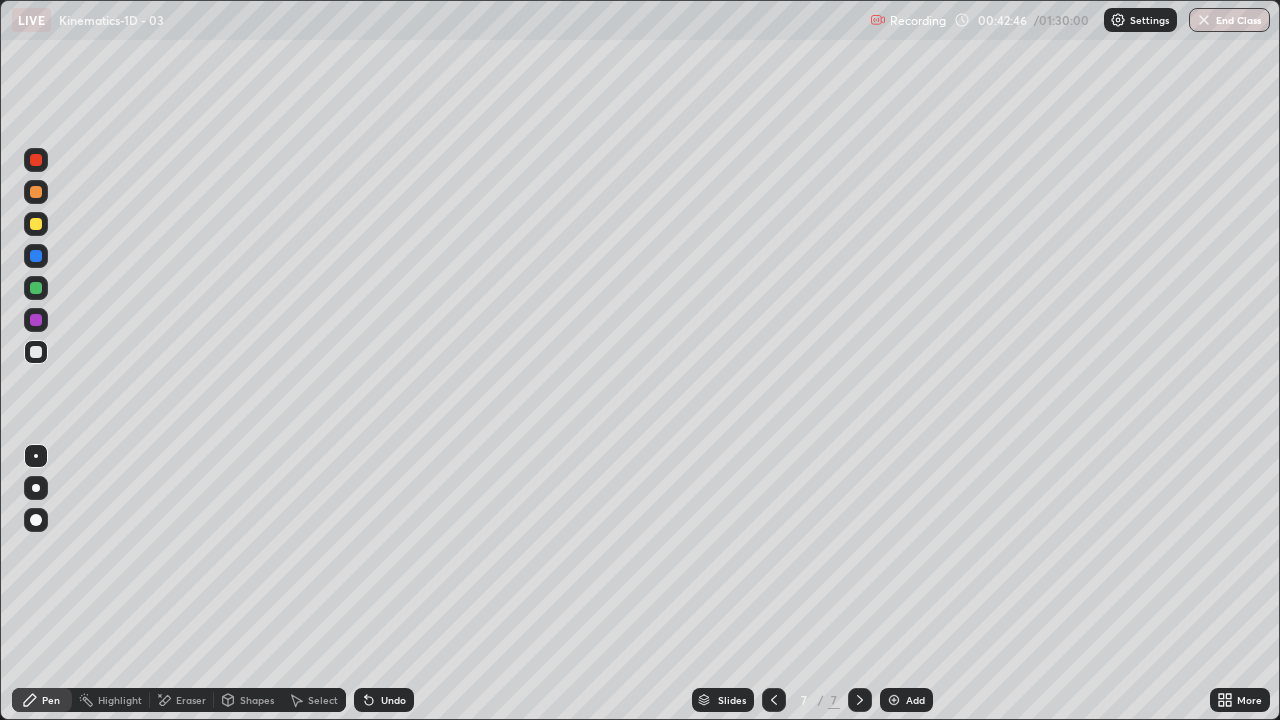 click at bounding box center [36, 352] 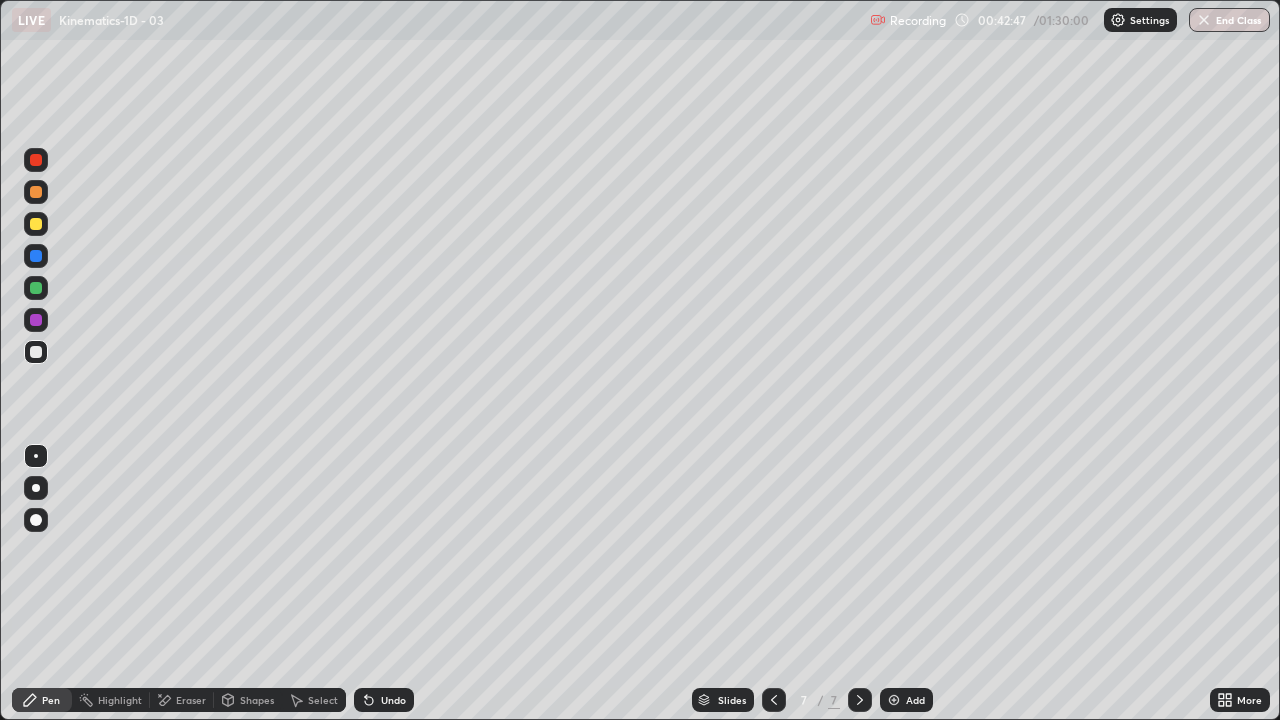 click at bounding box center [36, 224] 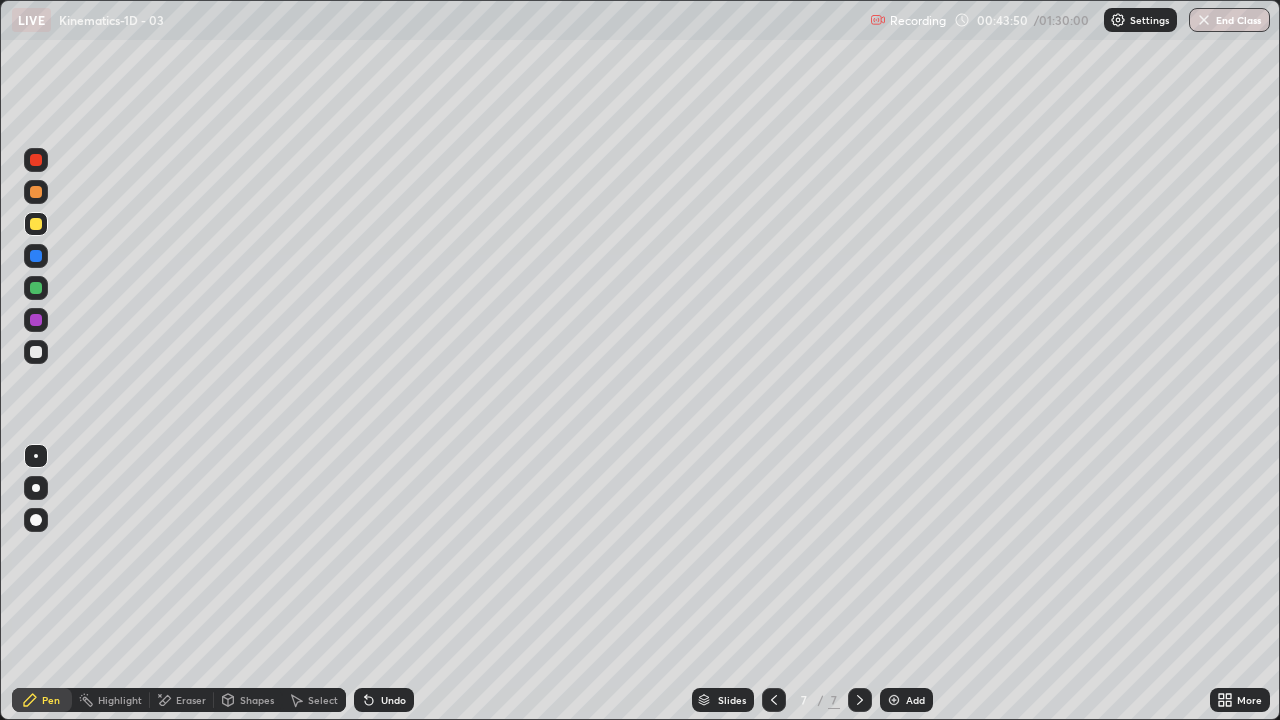 click at bounding box center (36, 352) 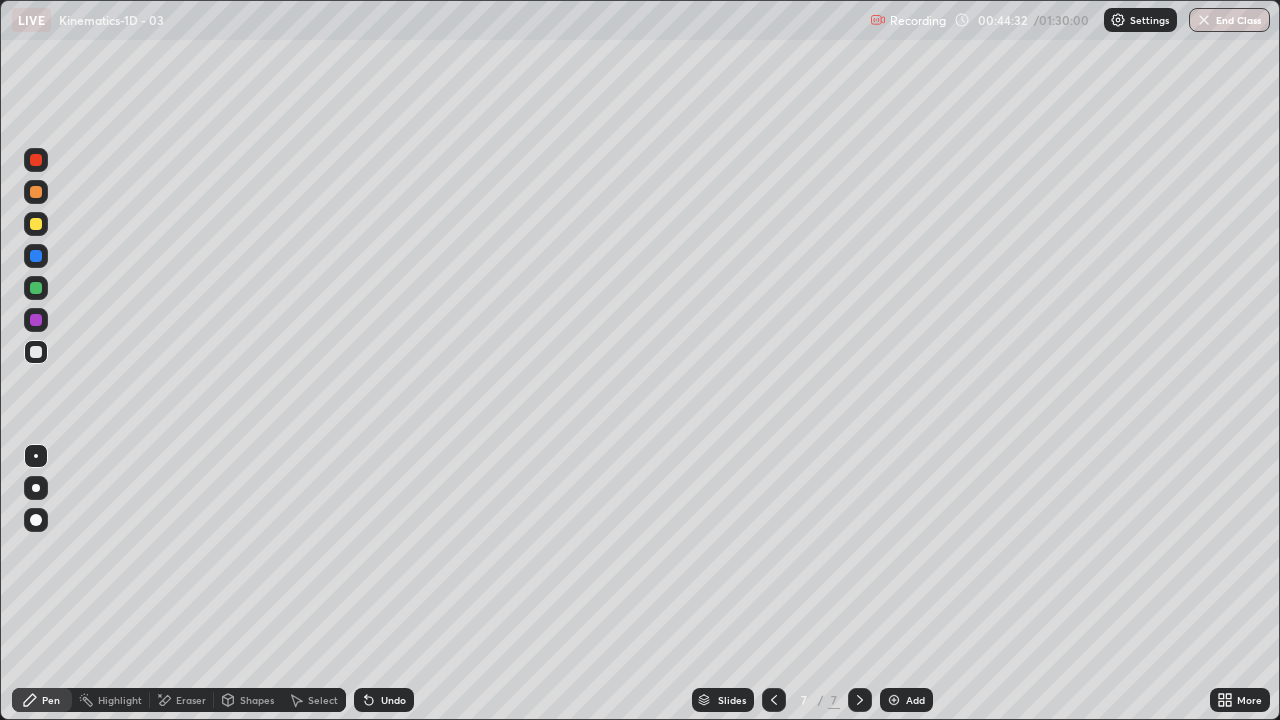 click at bounding box center [36, 320] 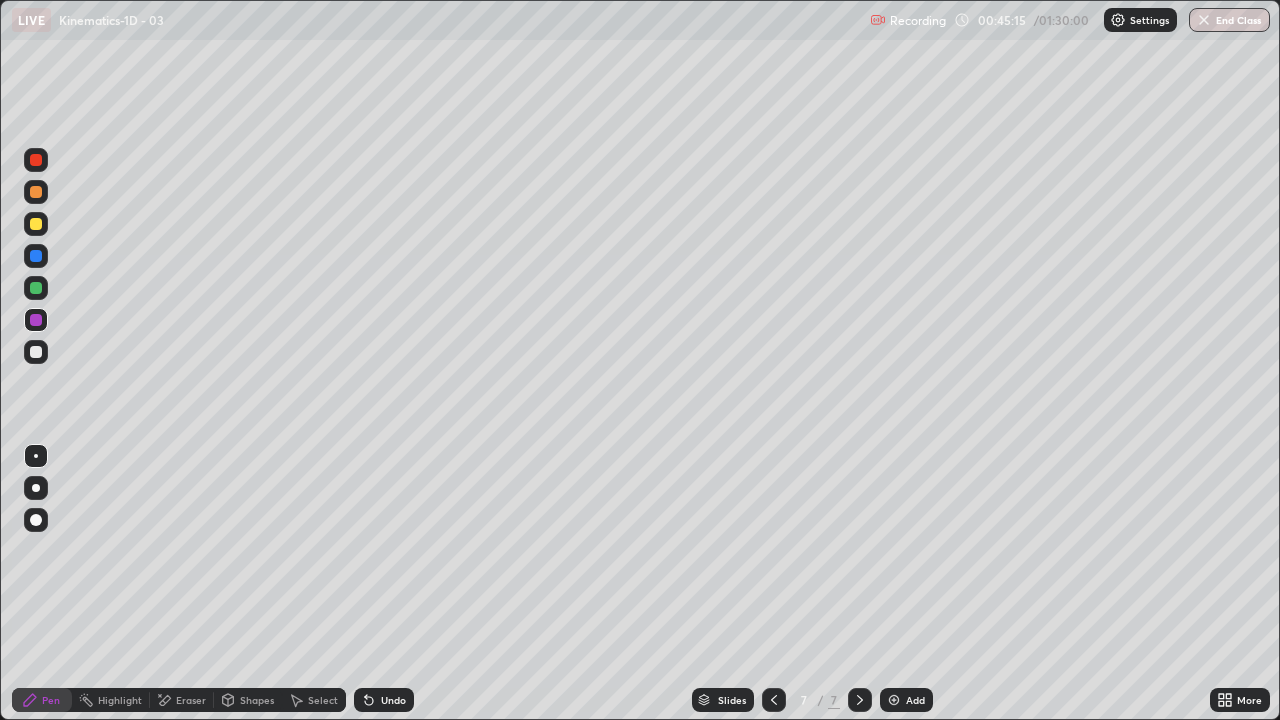 click on "Shapes" at bounding box center (257, 700) 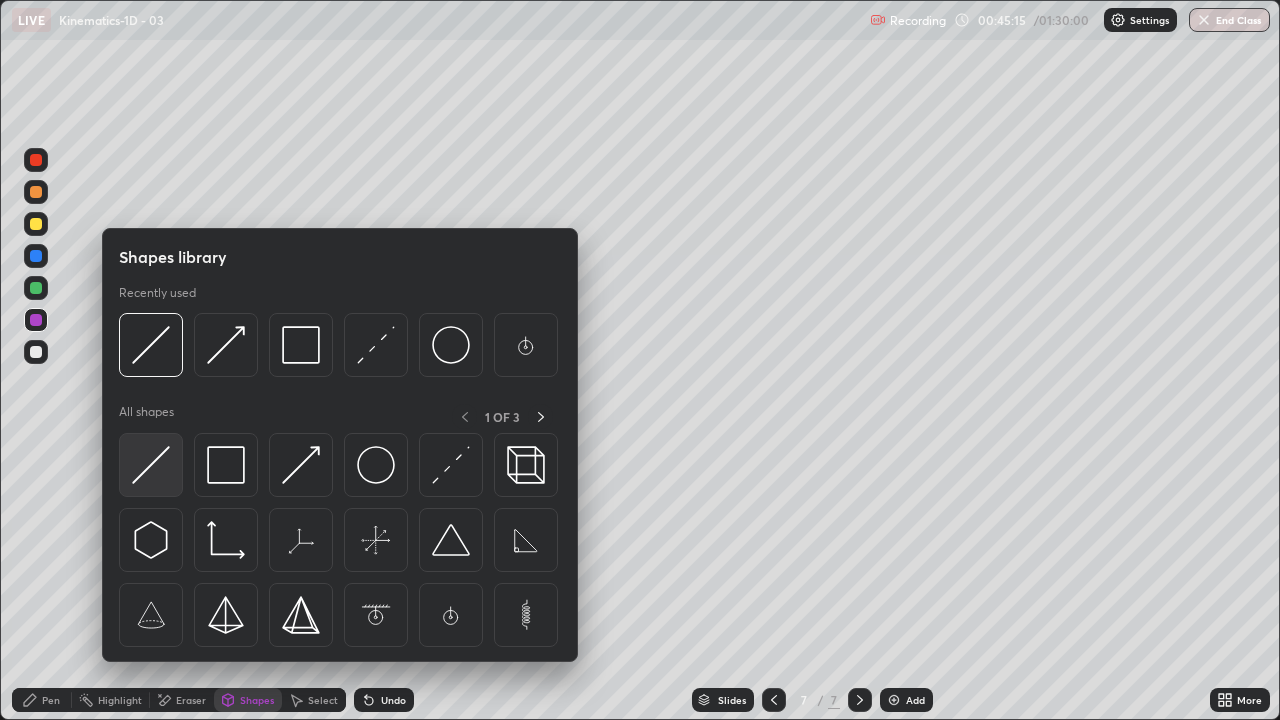 click at bounding box center [151, 465] 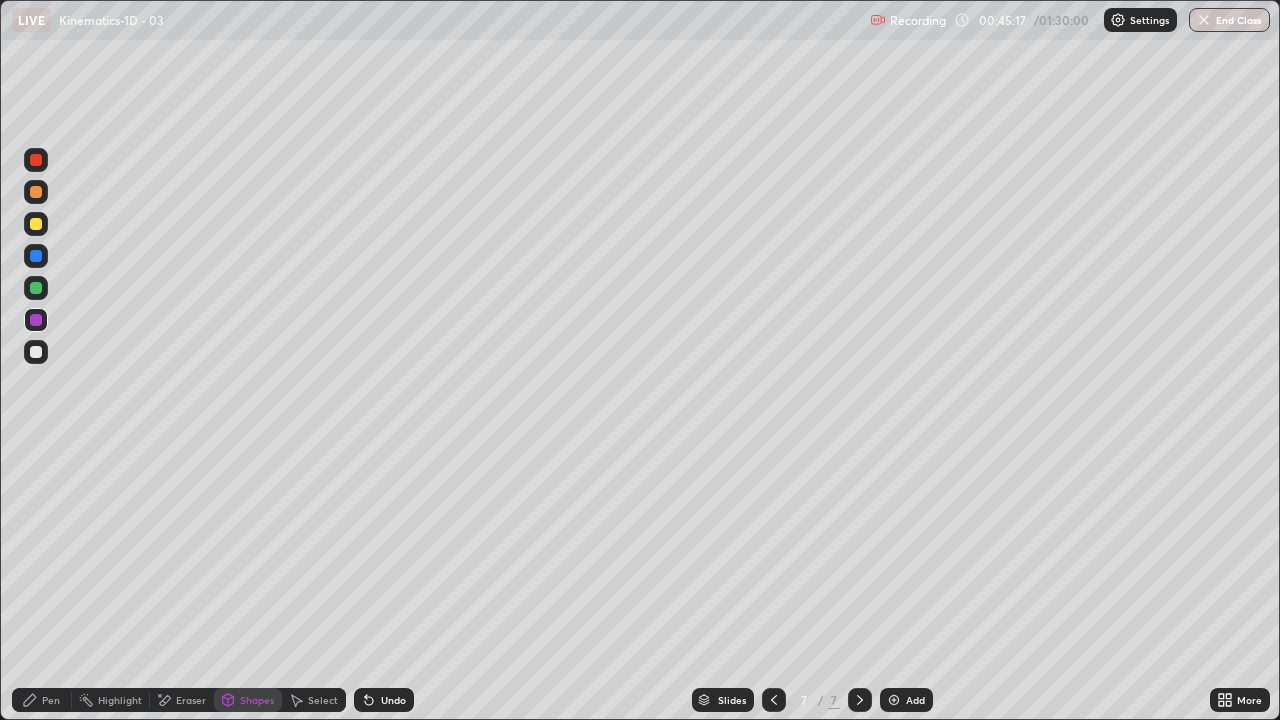 click 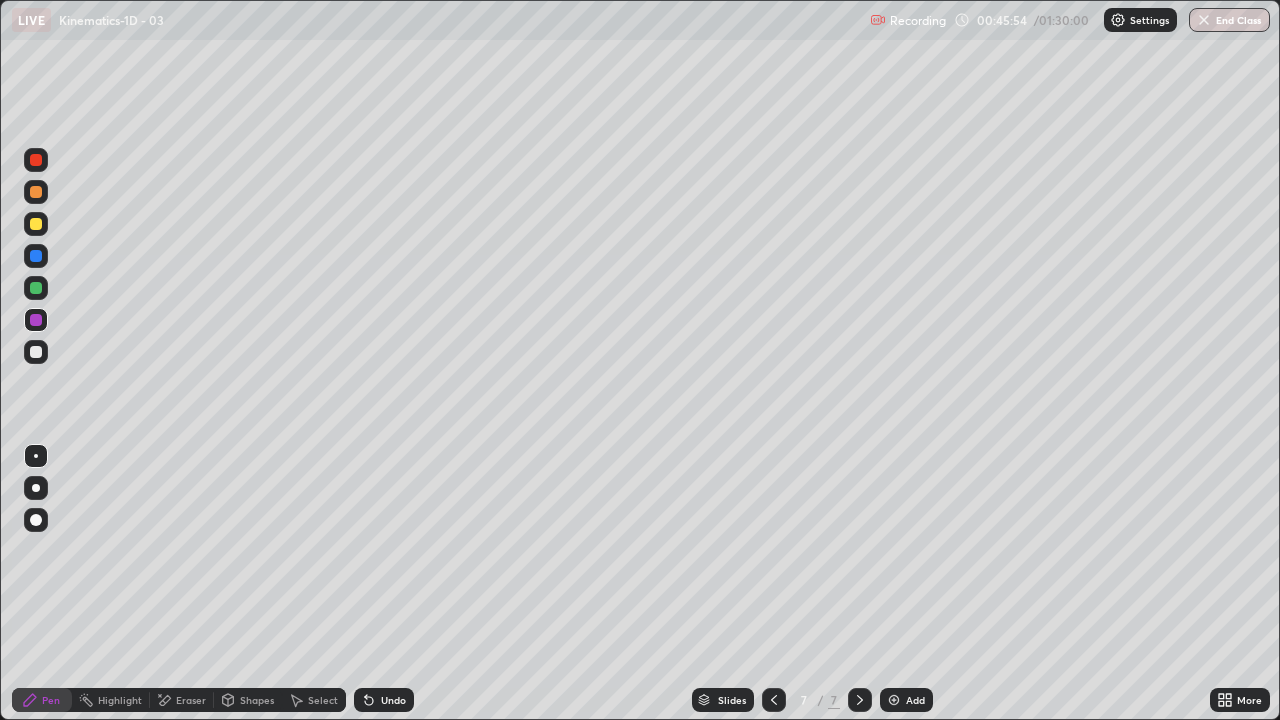 click on "Shapes" at bounding box center (248, 700) 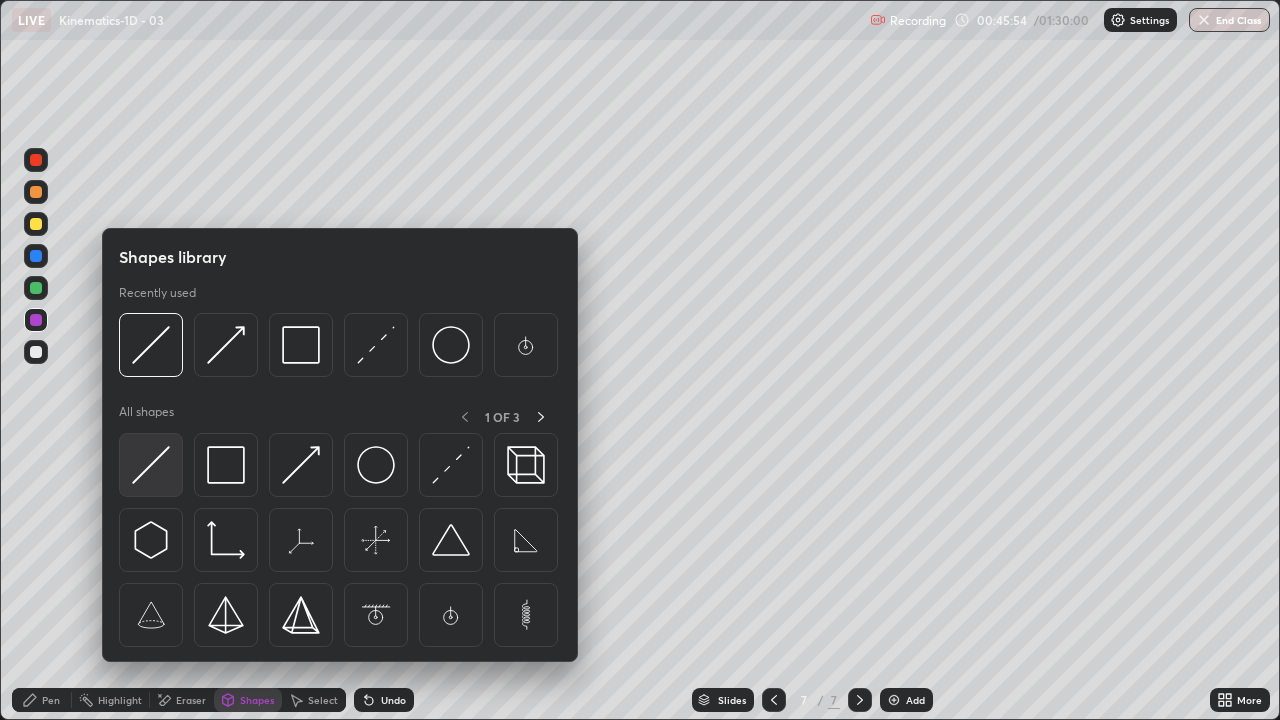click at bounding box center (151, 465) 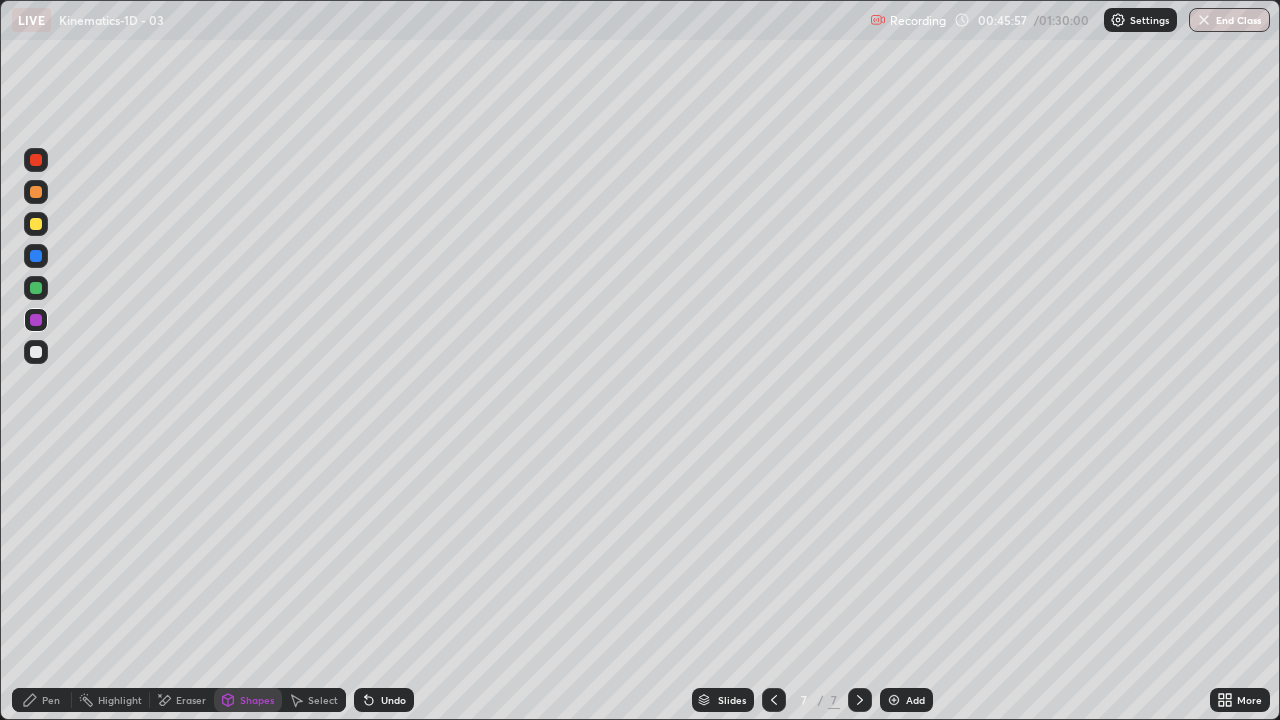 click on "Pen" at bounding box center [42, 700] 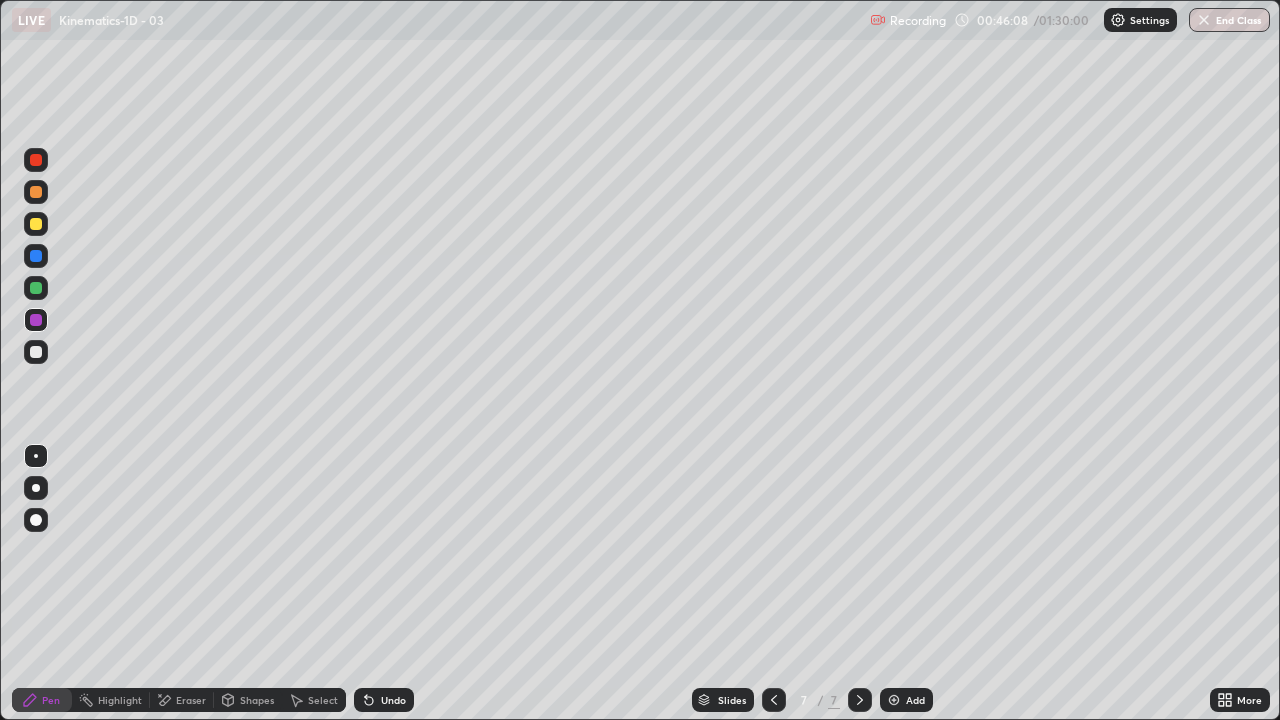 click at bounding box center (36, 352) 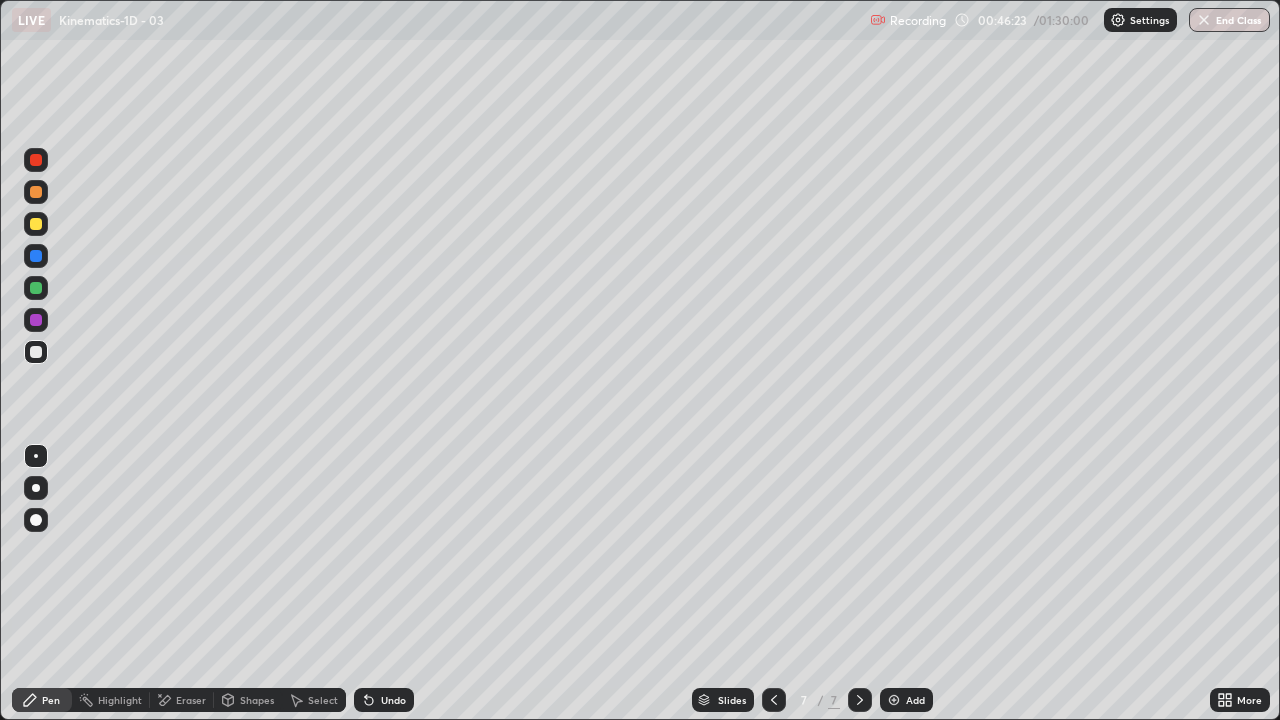 click at bounding box center (36, 288) 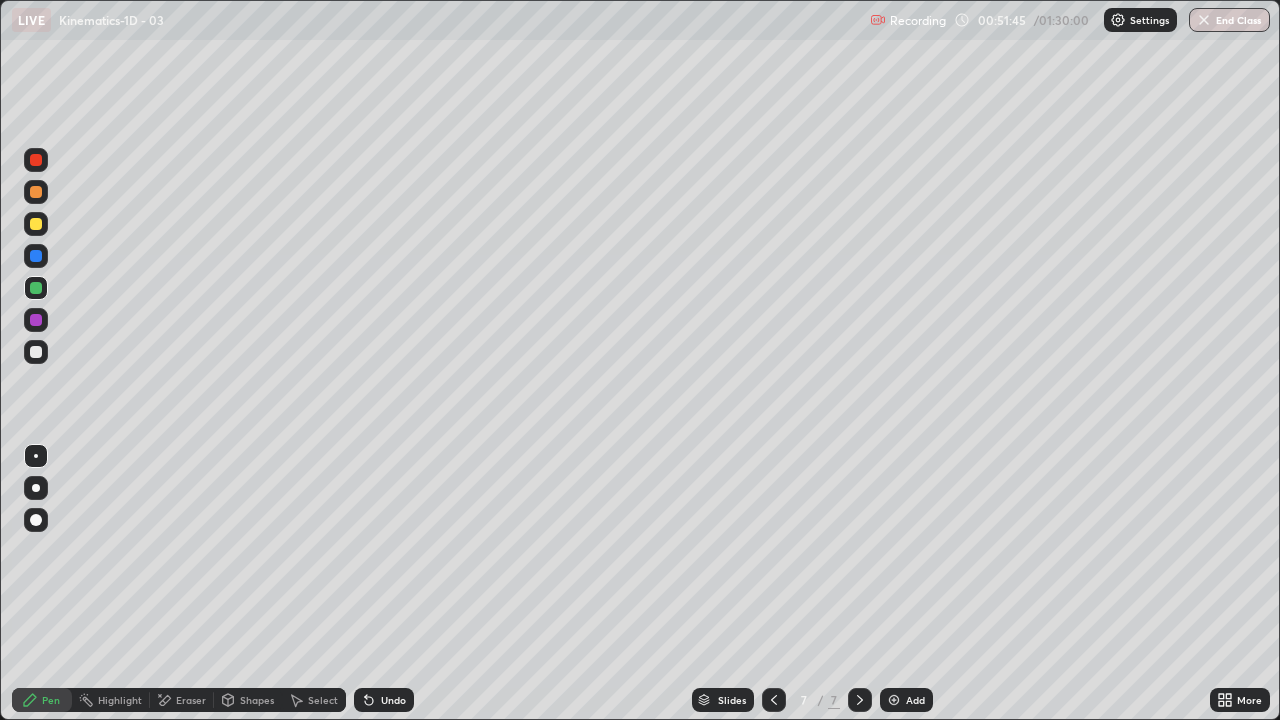 click on "Add" at bounding box center (915, 700) 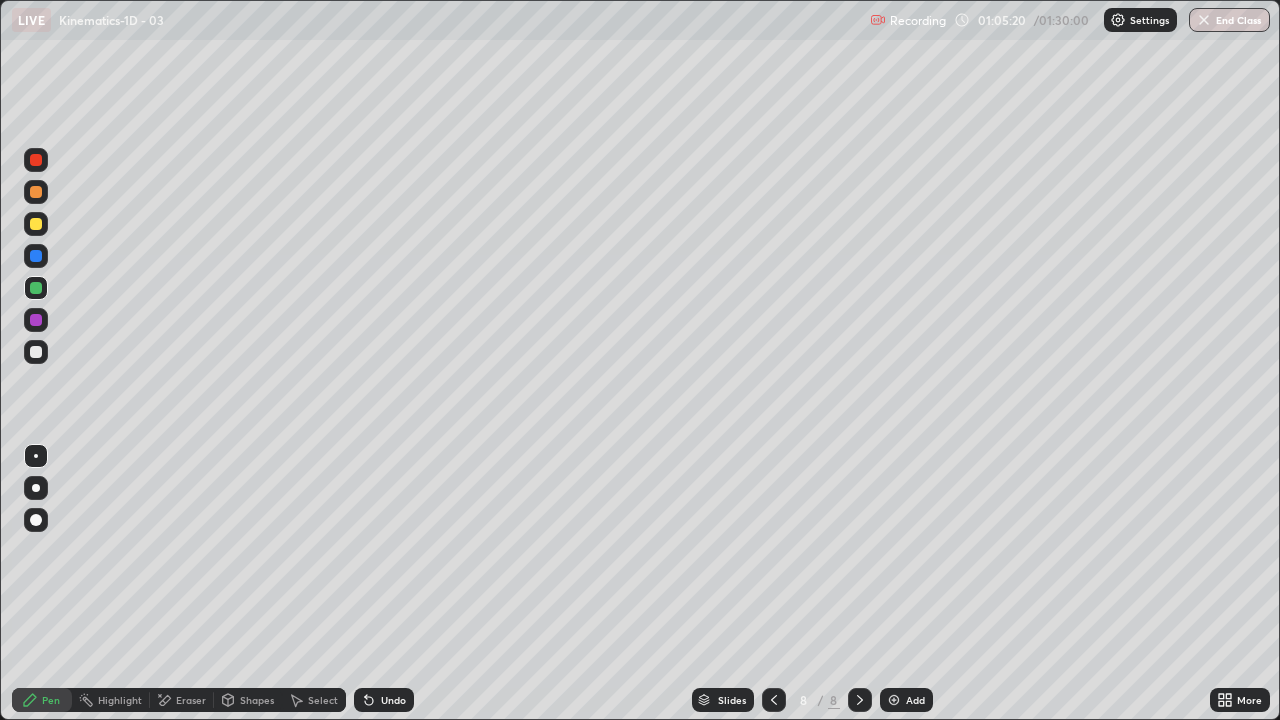 click on "Eraser" at bounding box center [182, 700] 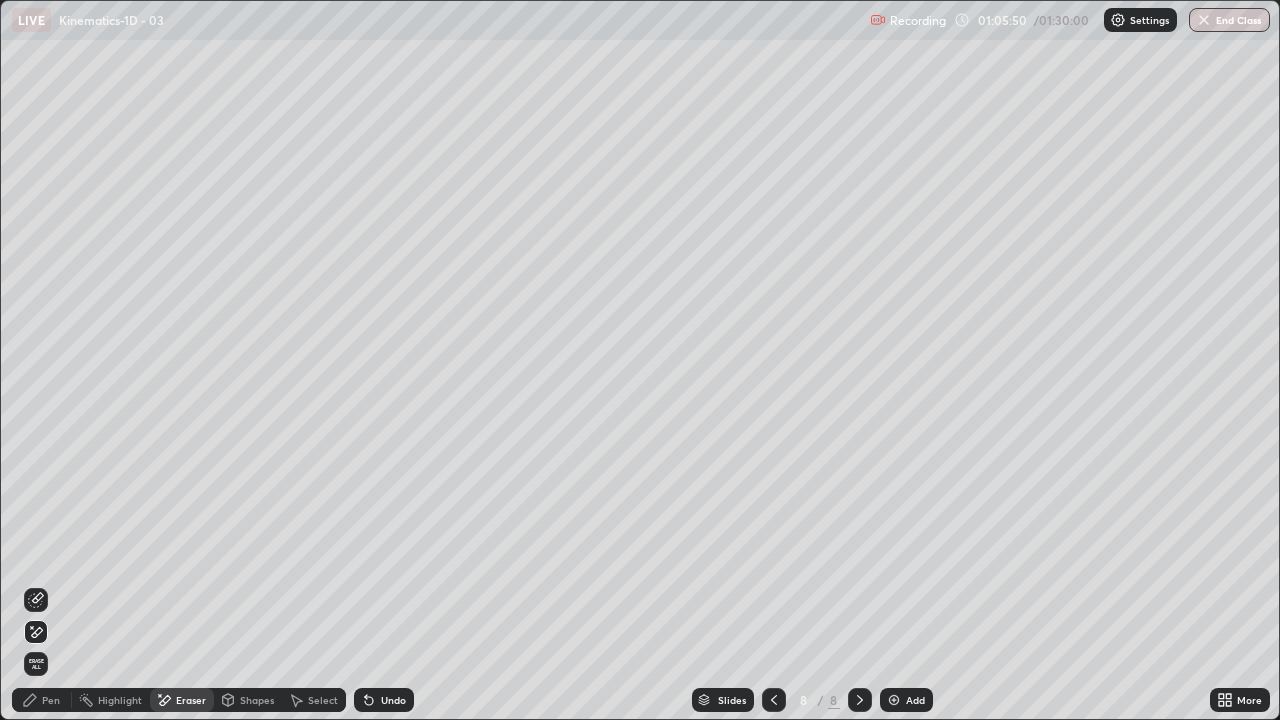 click on "Pen" at bounding box center [51, 700] 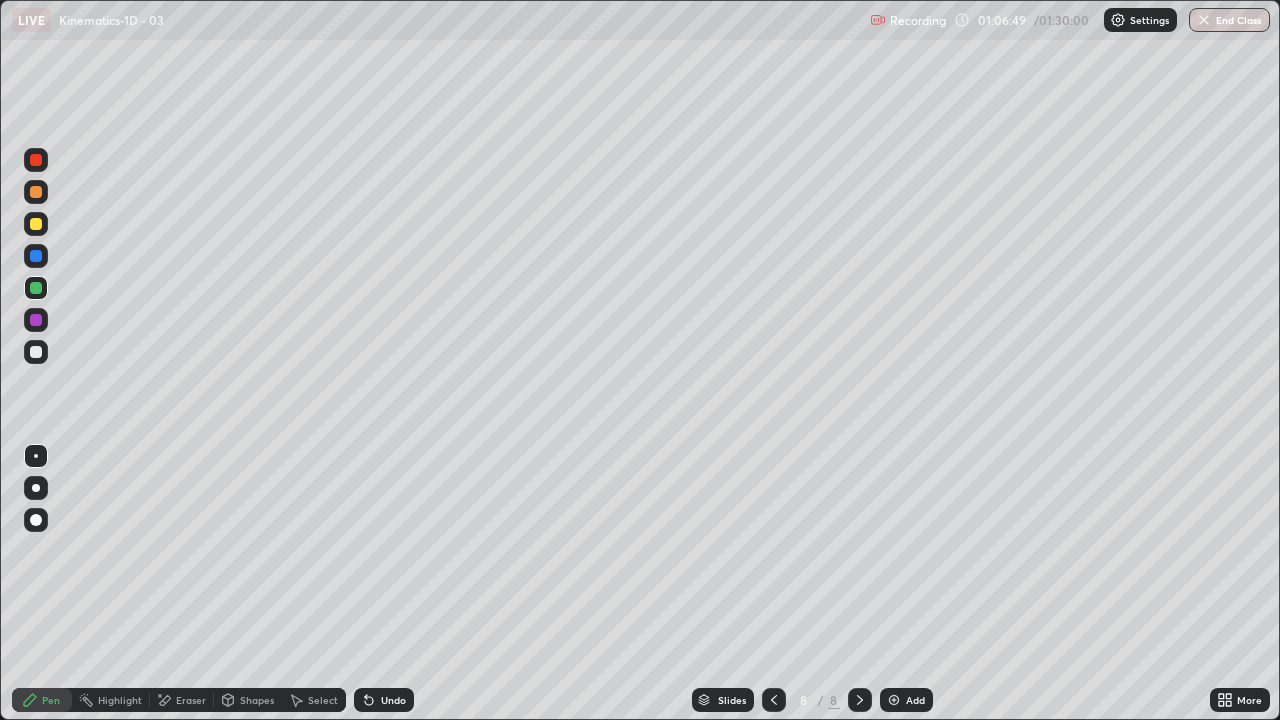 click 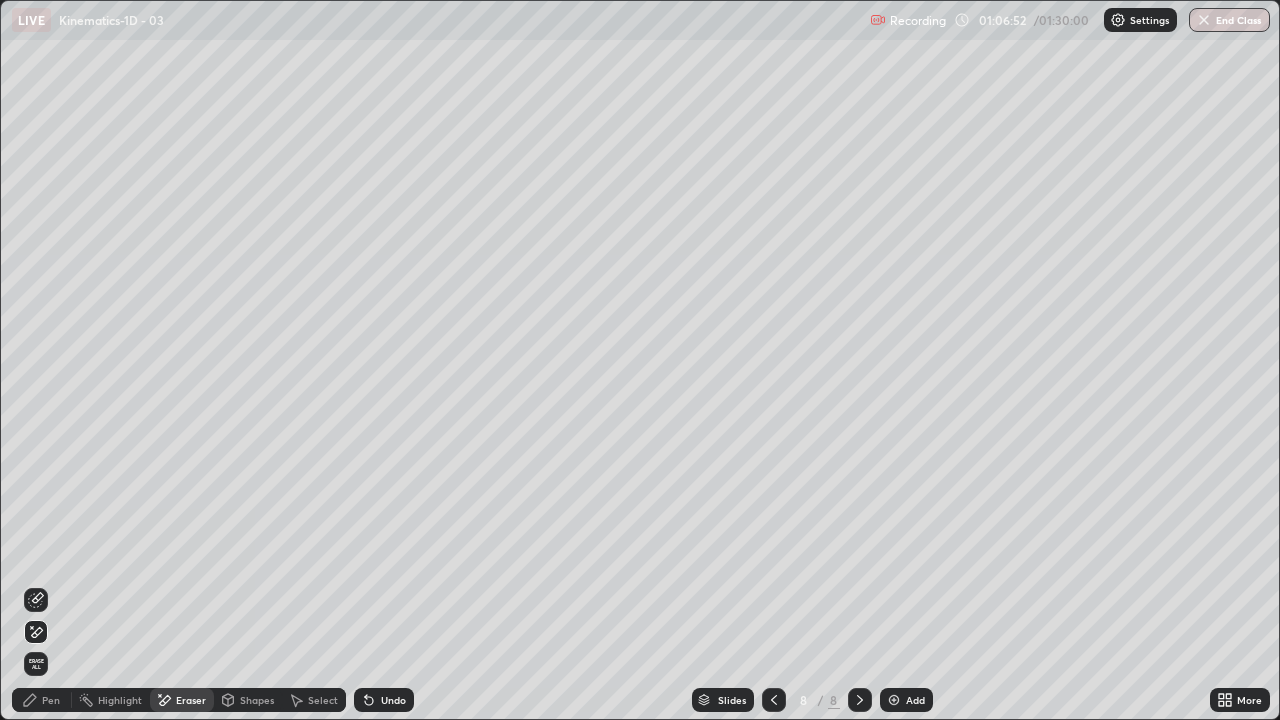 click 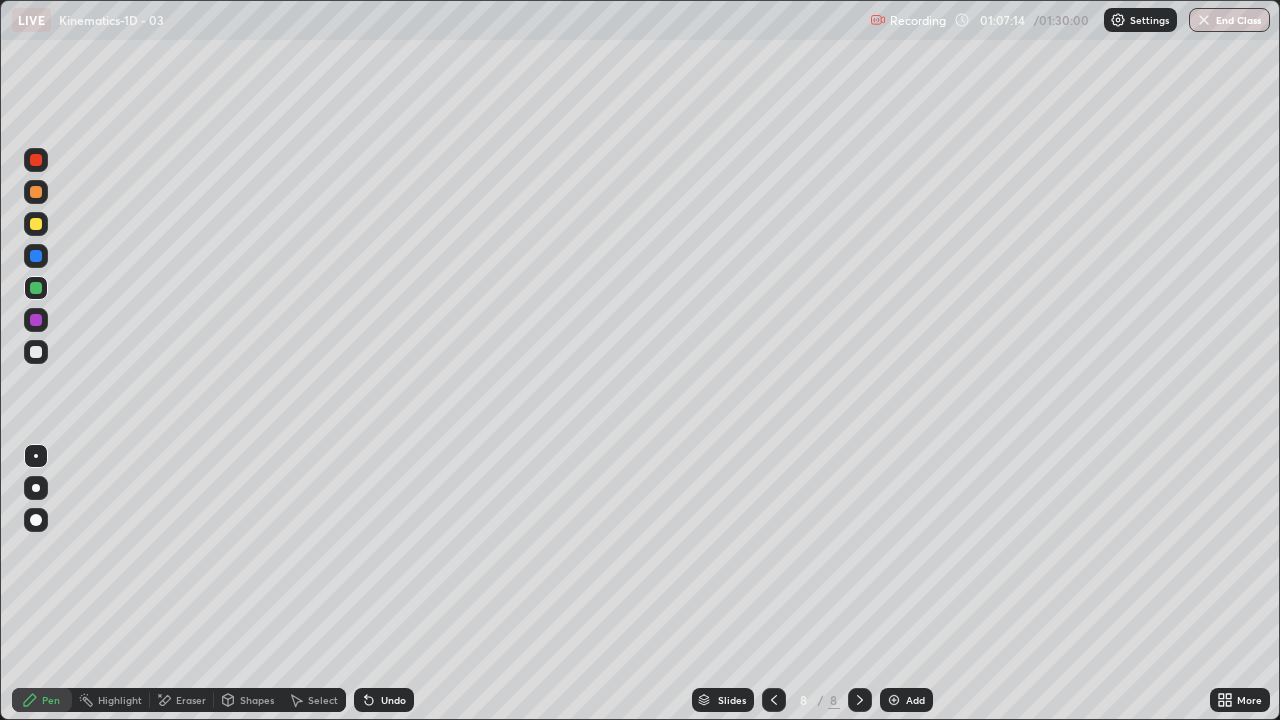 click at bounding box center [36, 352] 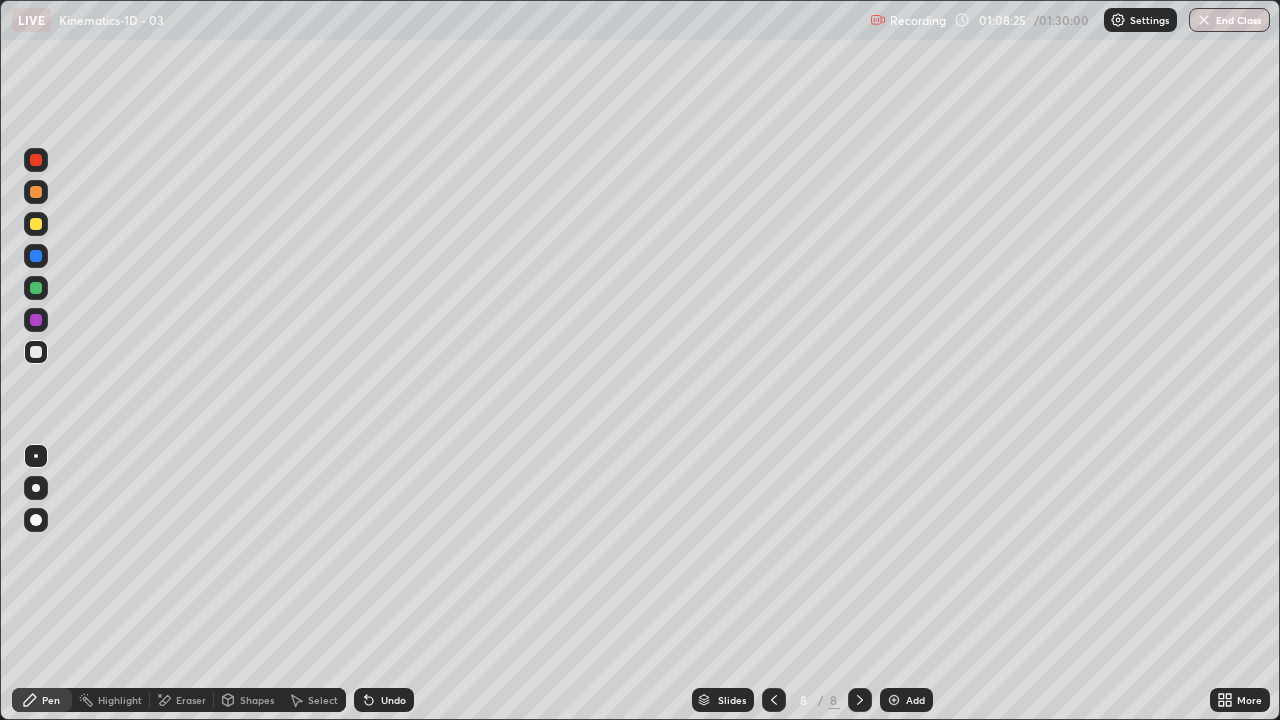 click at bounding box center [36, 288] 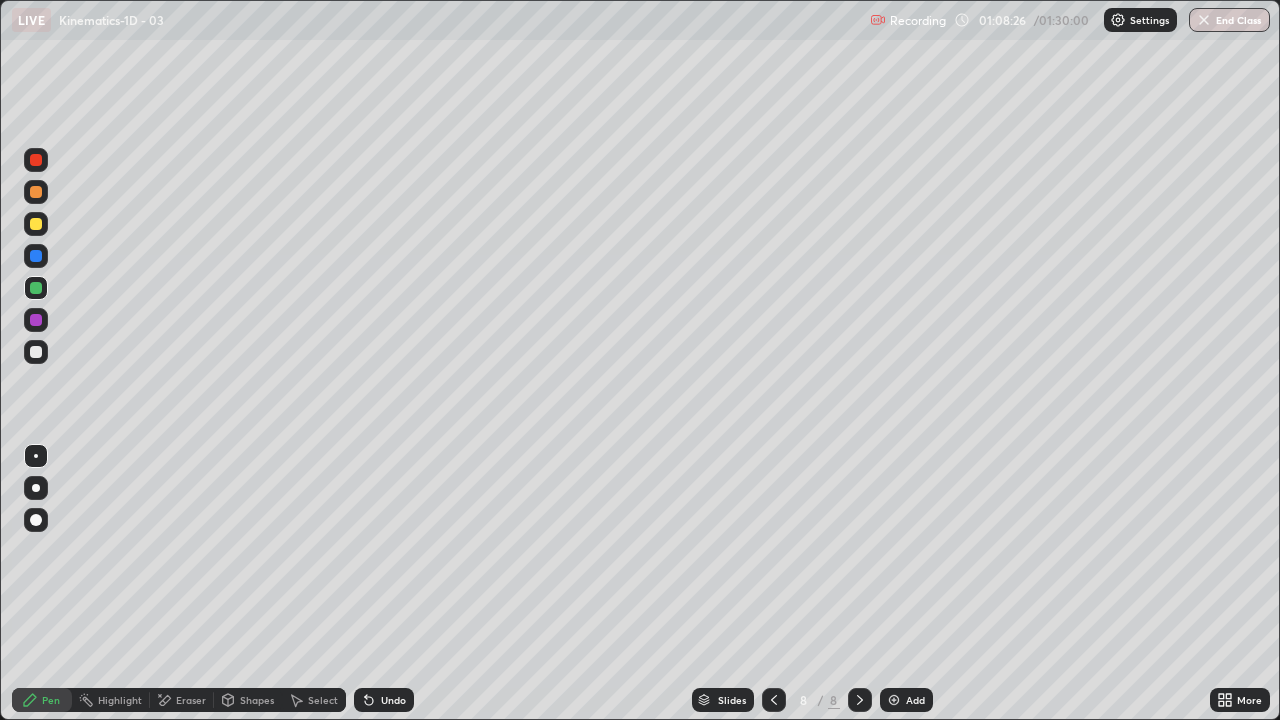 click at bounding box center (36, 224) 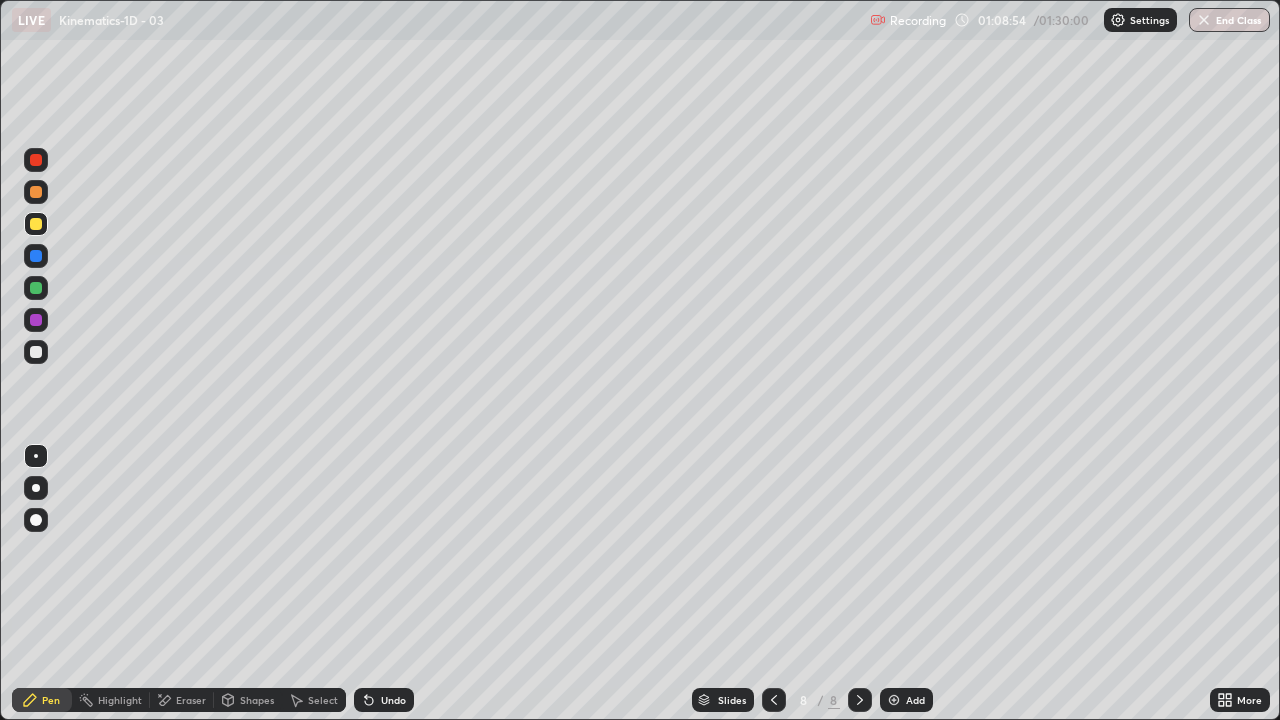 click at bounding box center (36, 352) 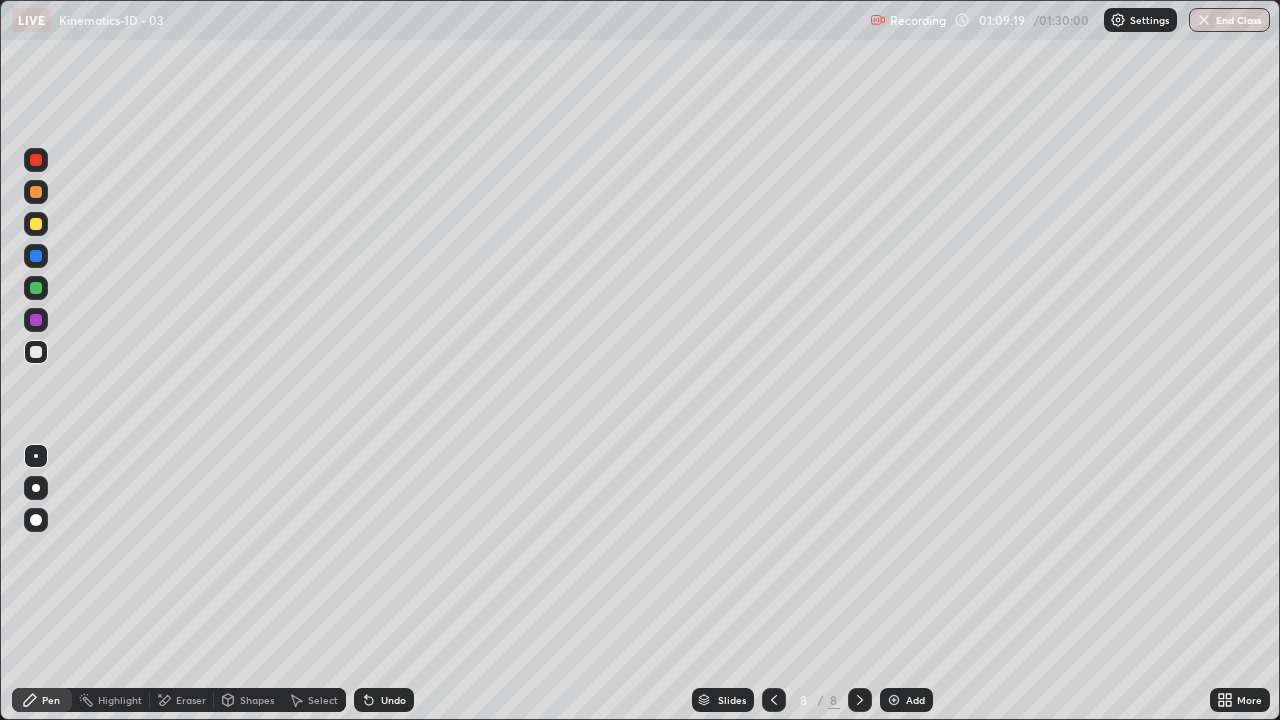 click 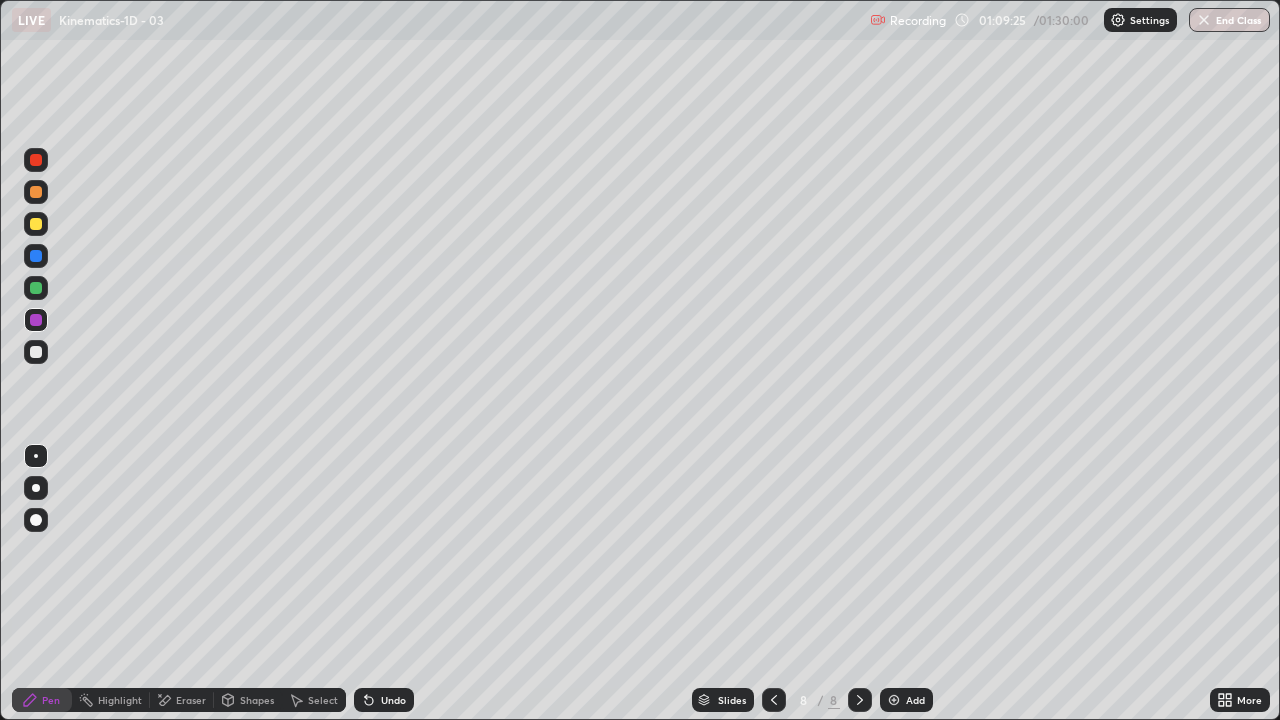 click 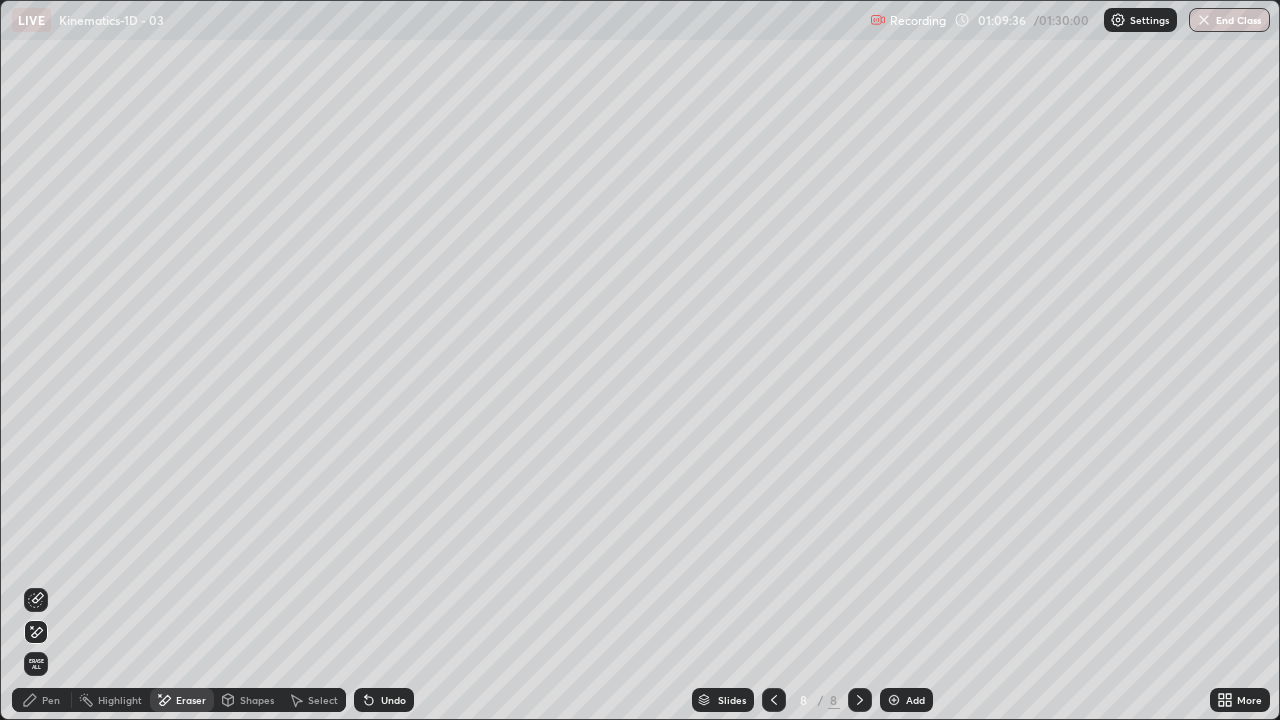 click on "Pen" at bounding box center [42, 700] 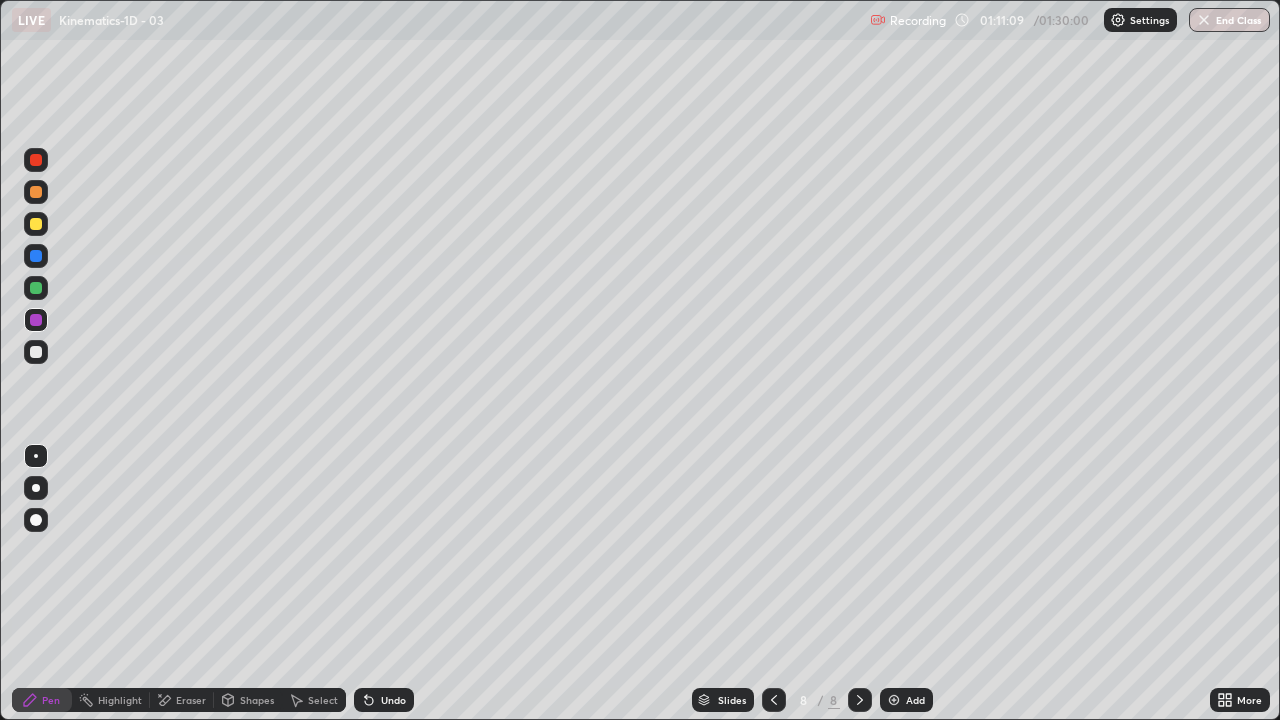 click on "End Class" at bounding box center [1229, 20] 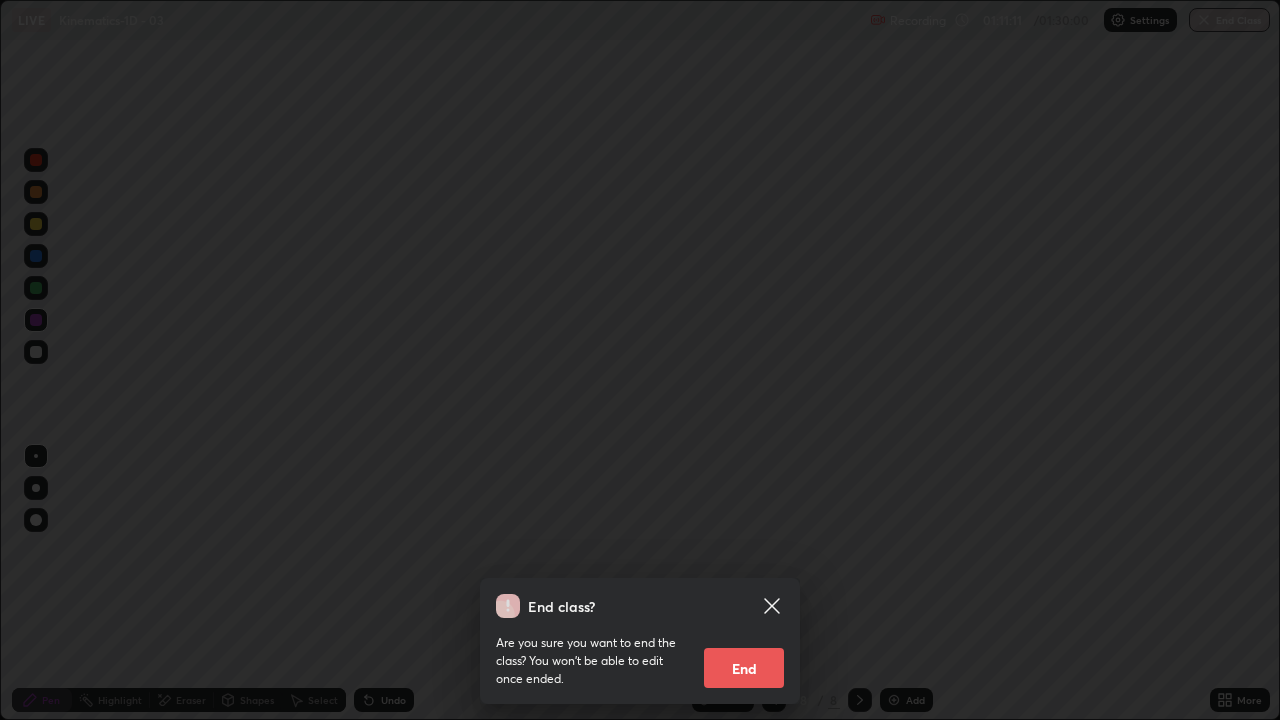 click on "End" at bounding box center [744, 668] 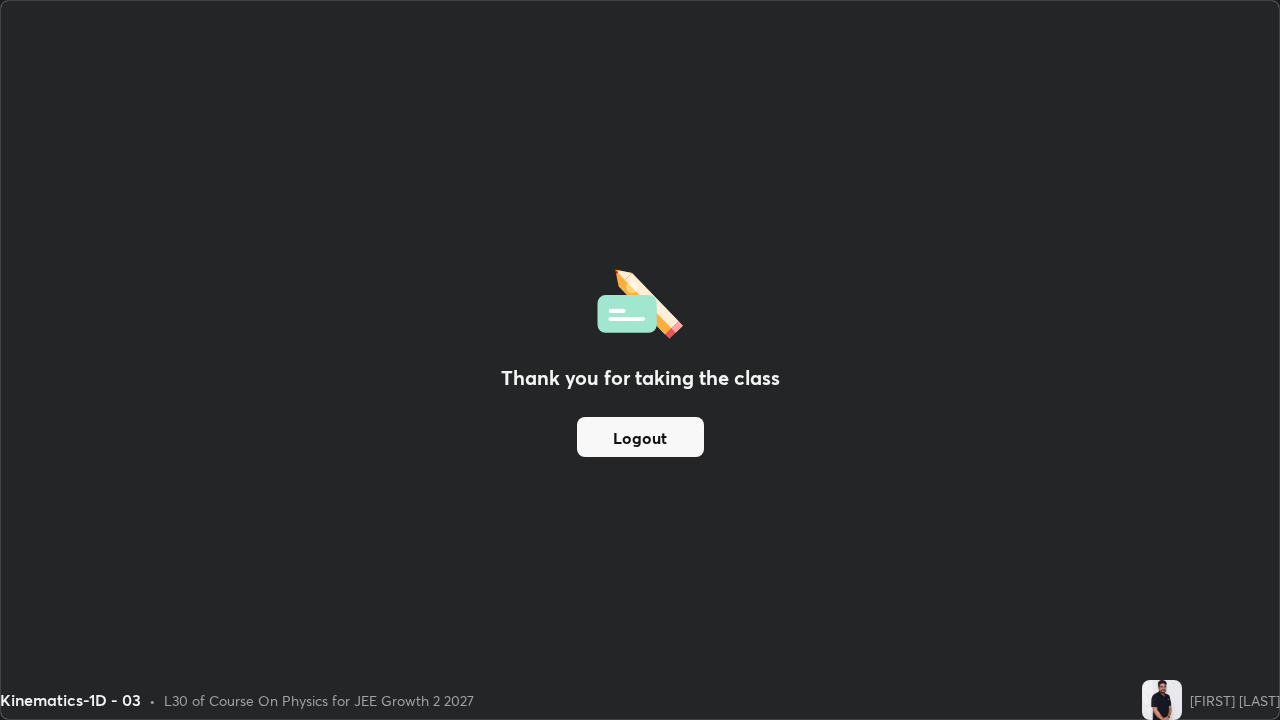 click on "Logout" at bounding box center (640, 437) 